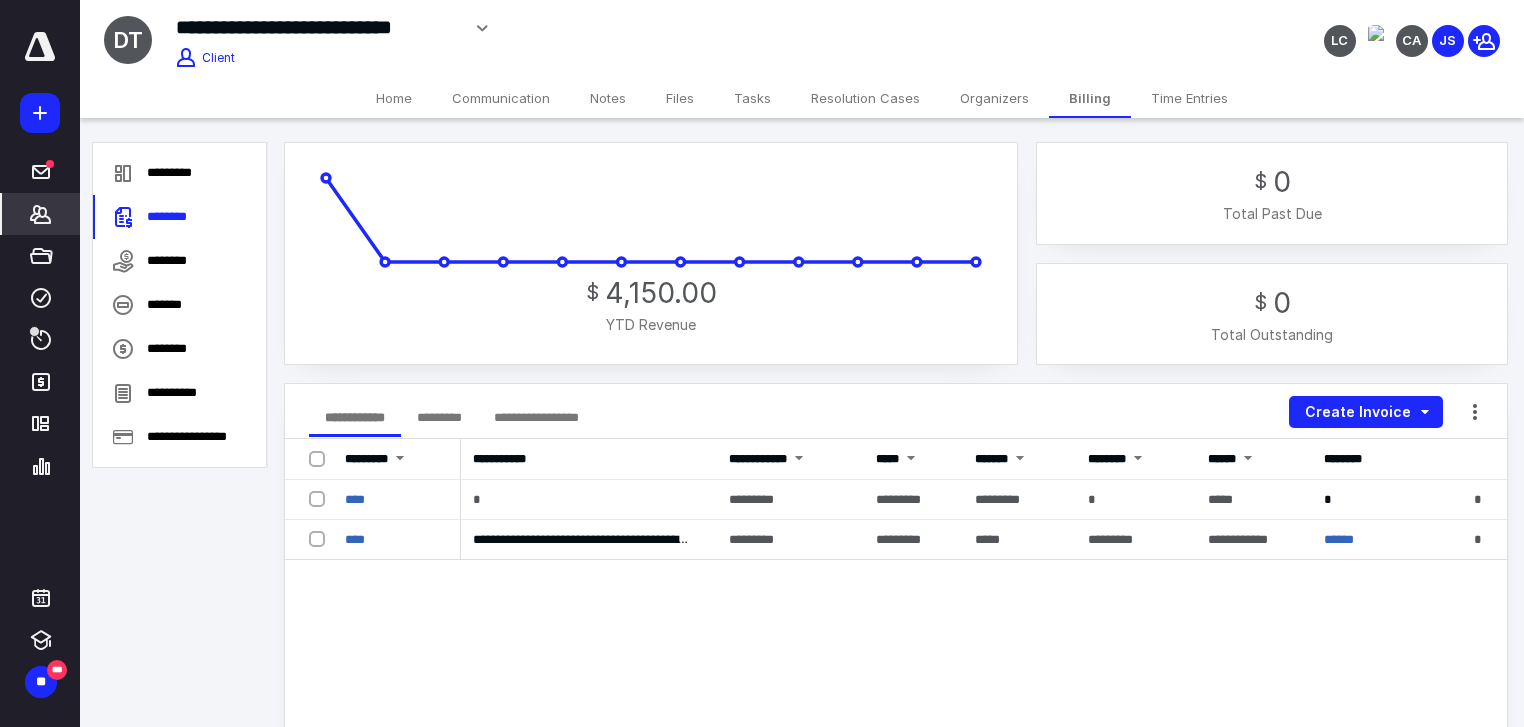 scroll, scrollTop: 0, scrollLeft: 0, axis: both 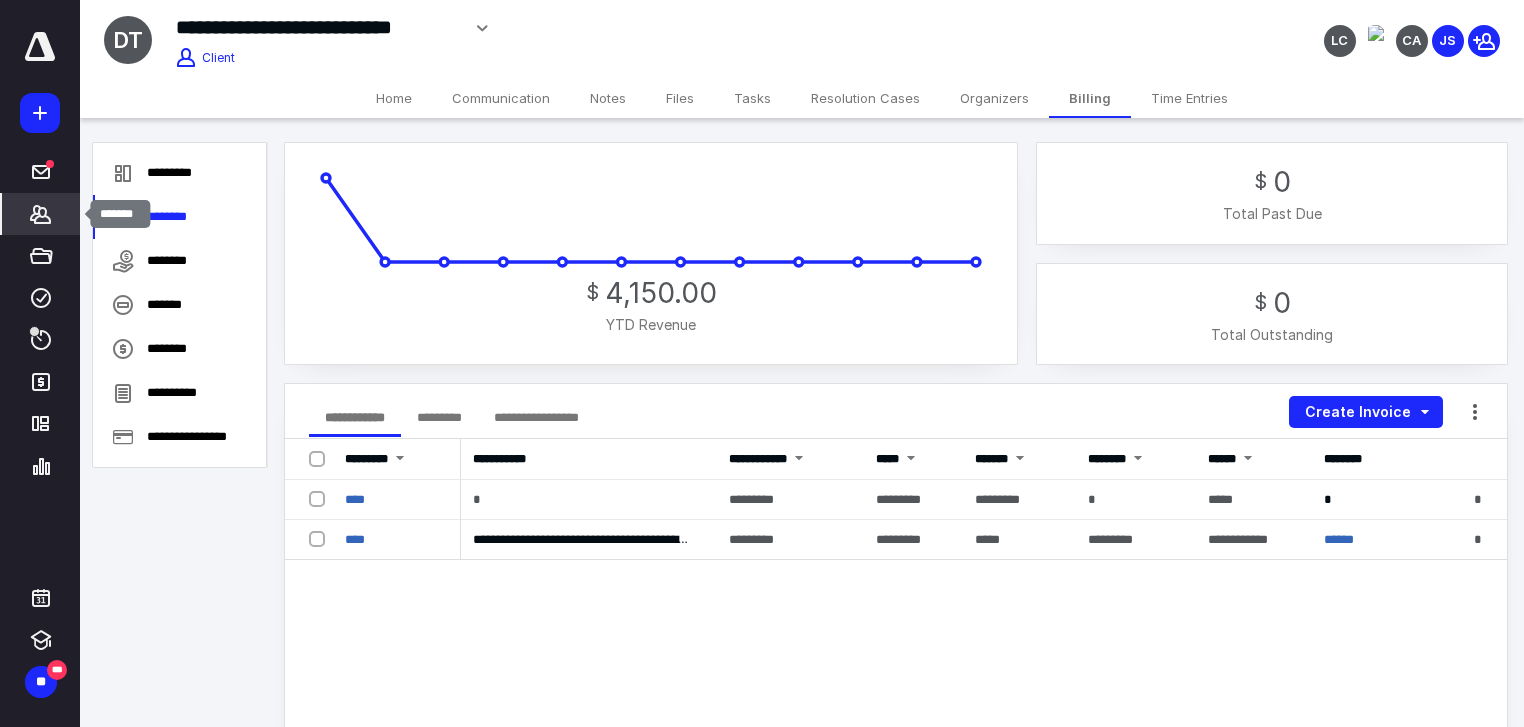 click 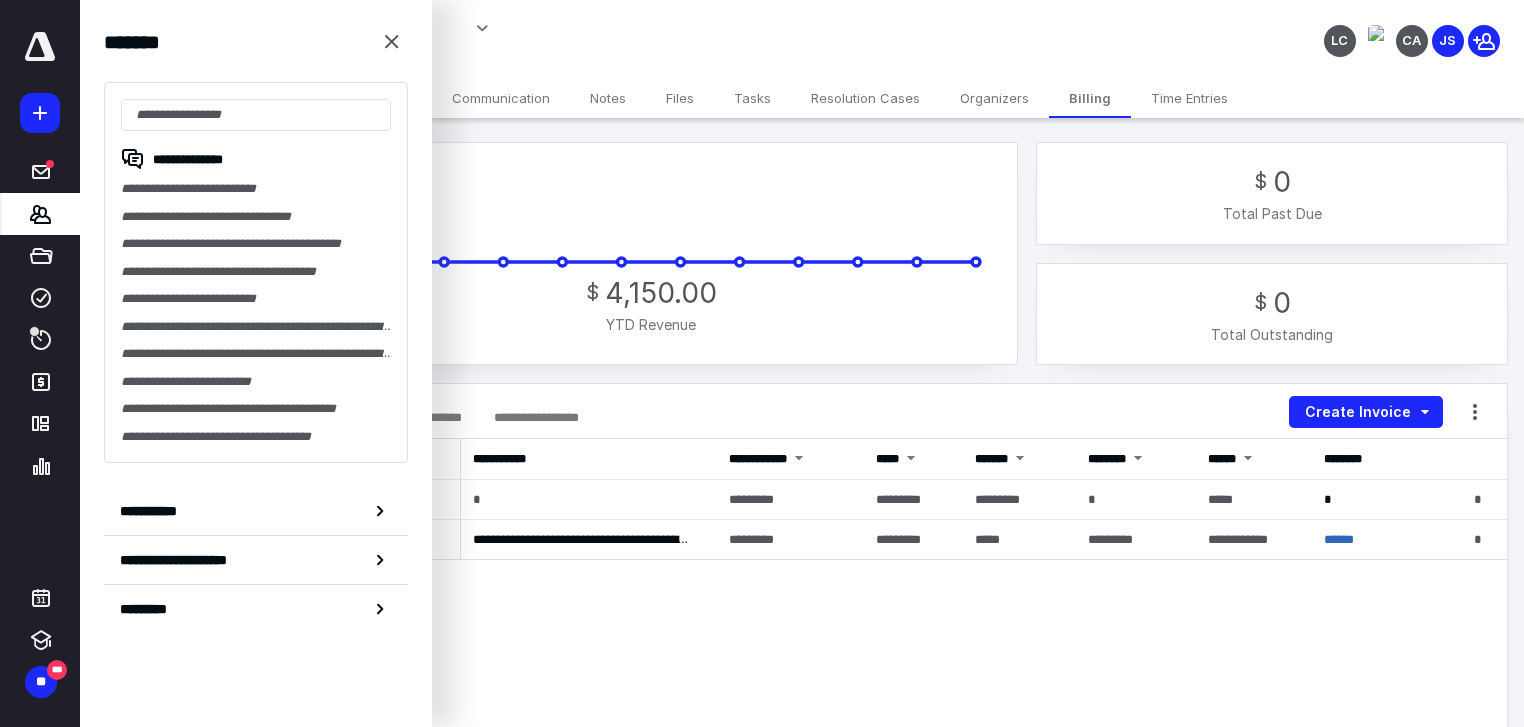 drag, startPoint x: 564, startPoint y: 41, endPoint x: 531, endPoint y: 64, distance: 40.22437 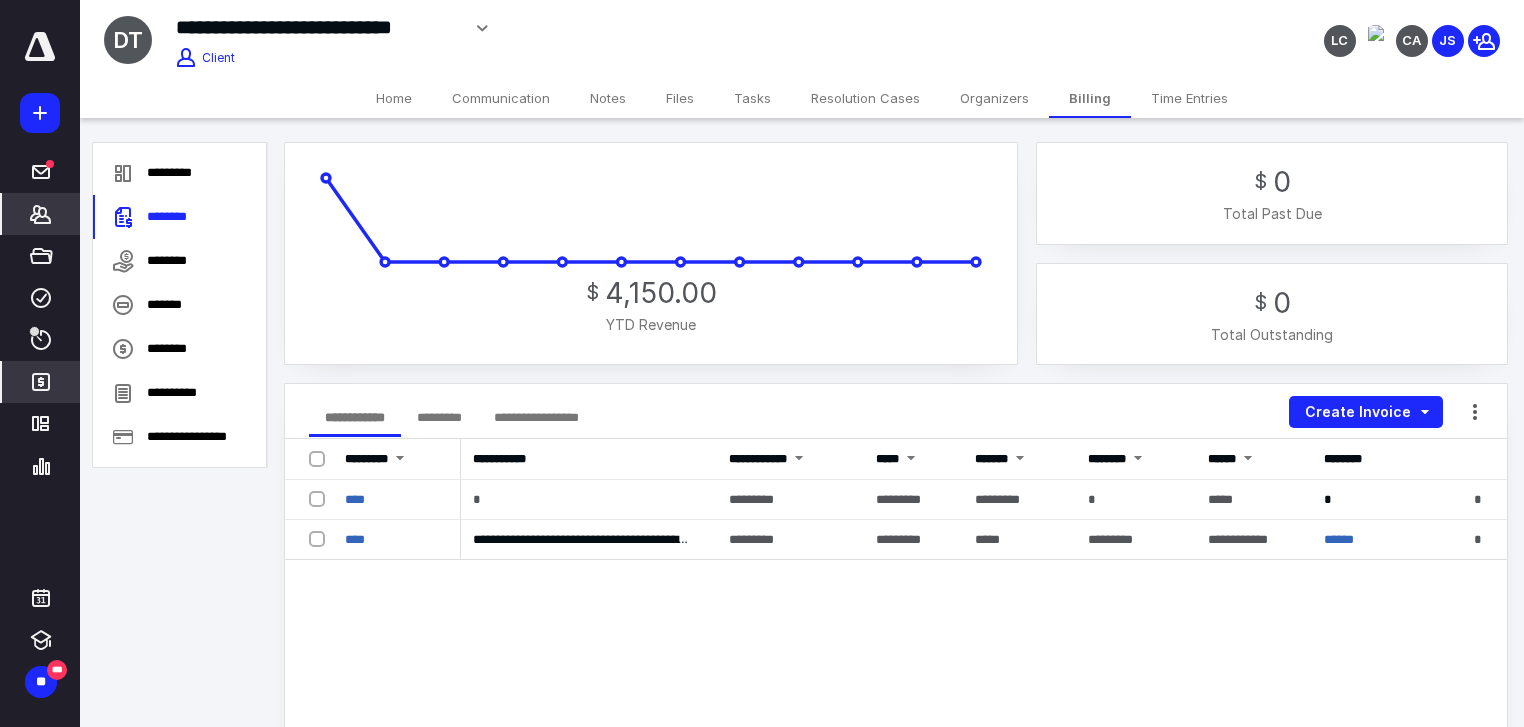 click 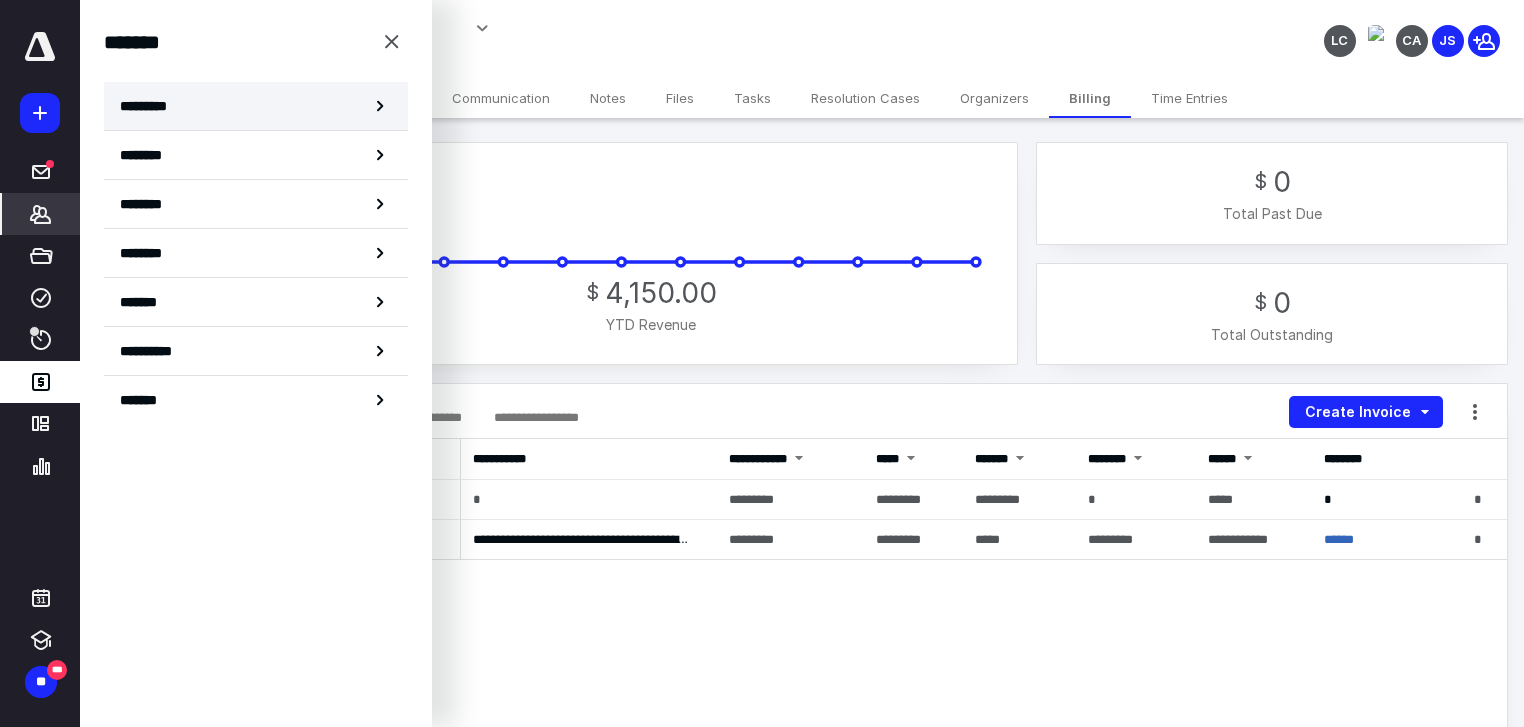 click on "*********" at bounding box center (256, 106) 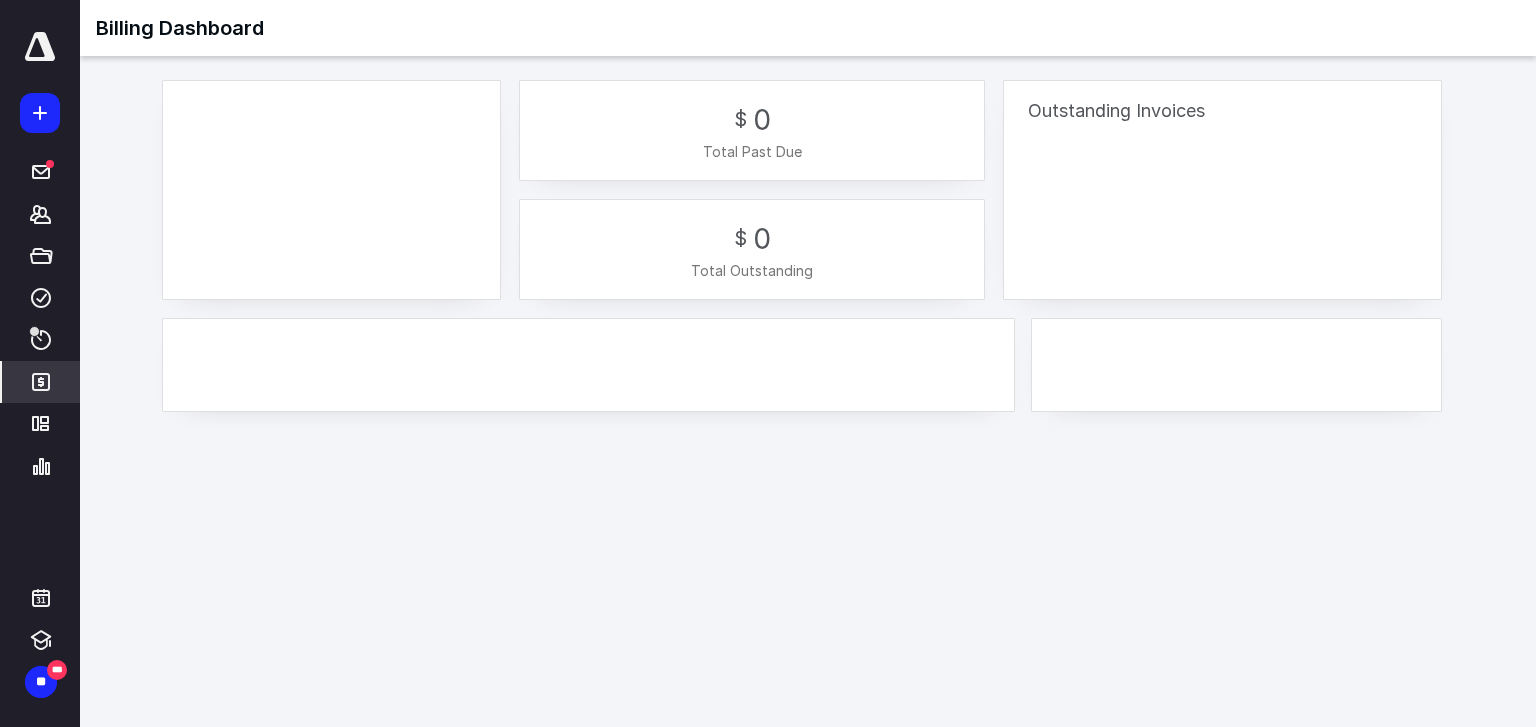 click at bounding box center [331, 190] 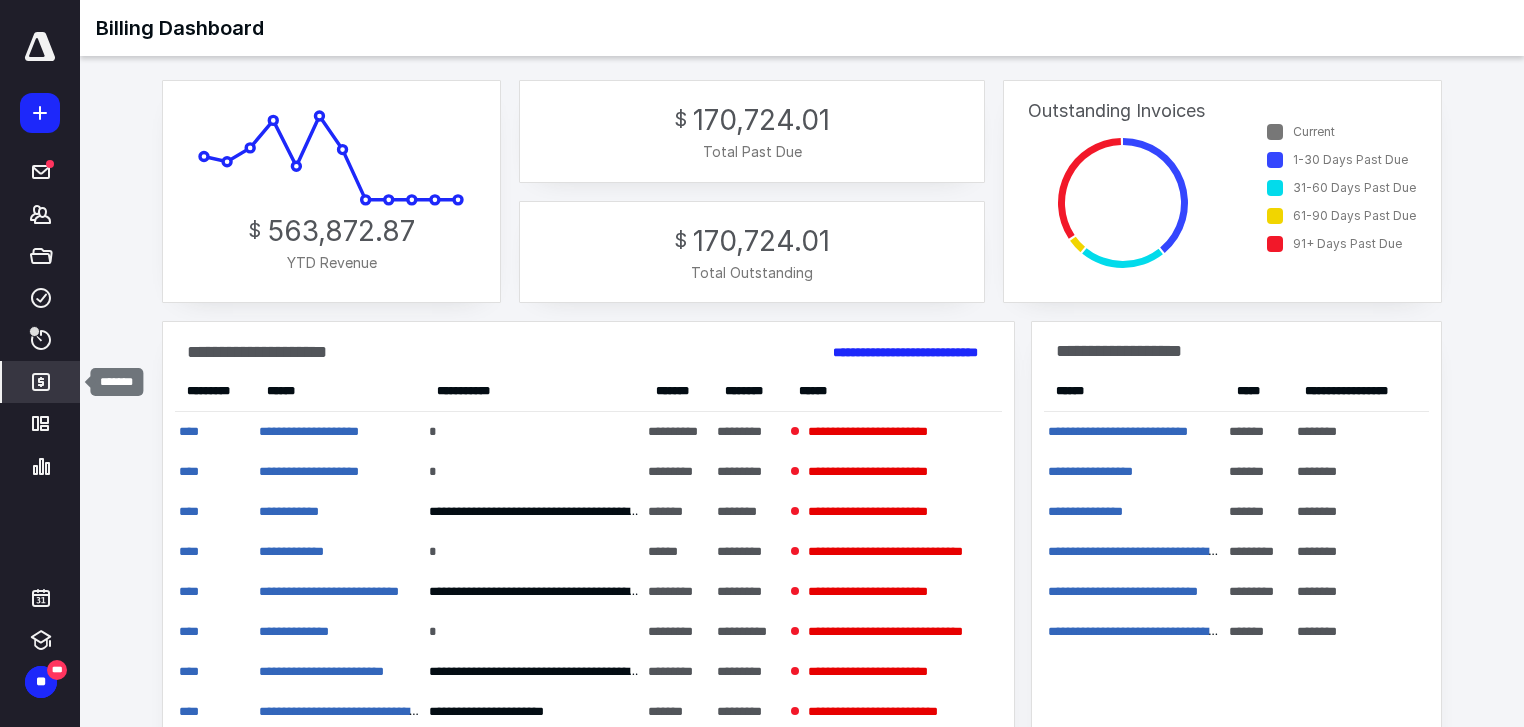 click on "*******" at bounding box center [41, 382] 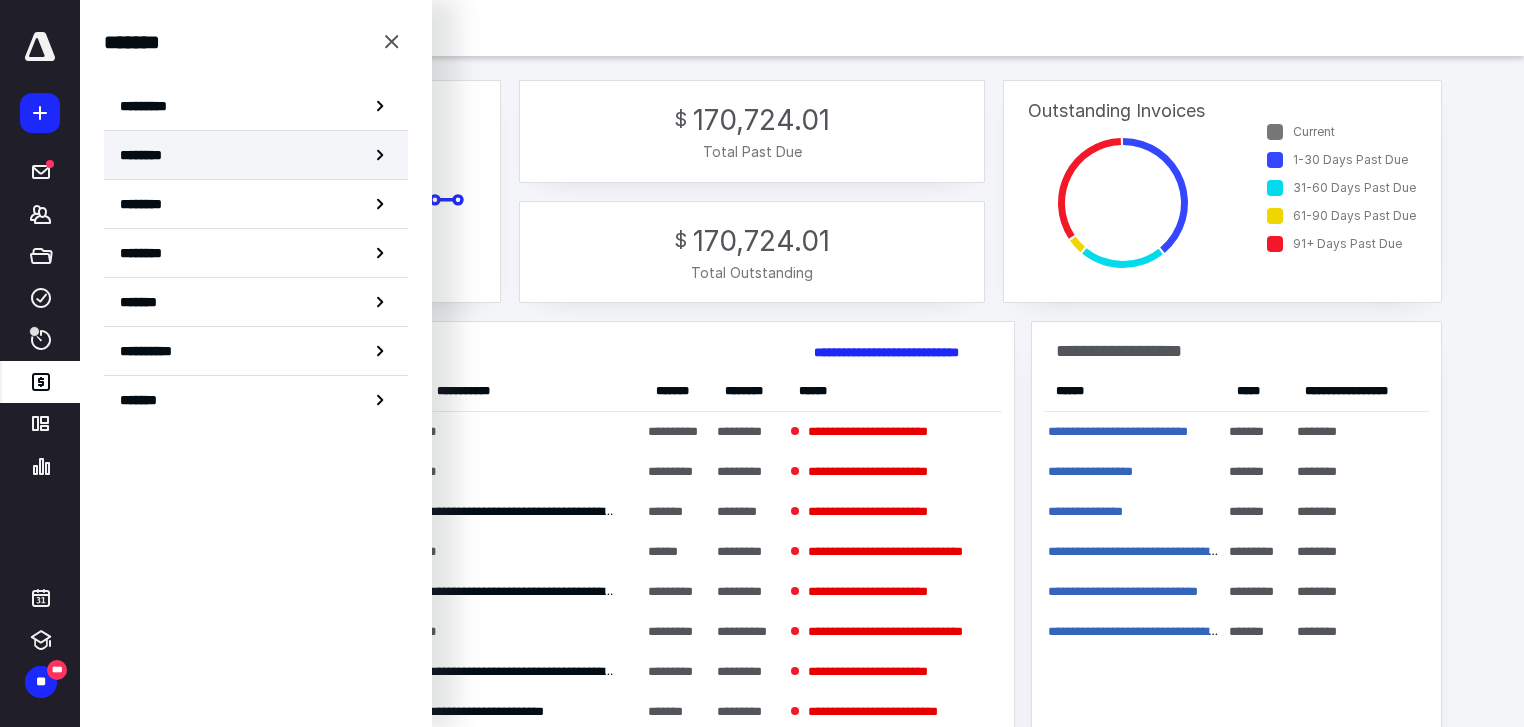 click on "********" at bounding box center (256, 155) 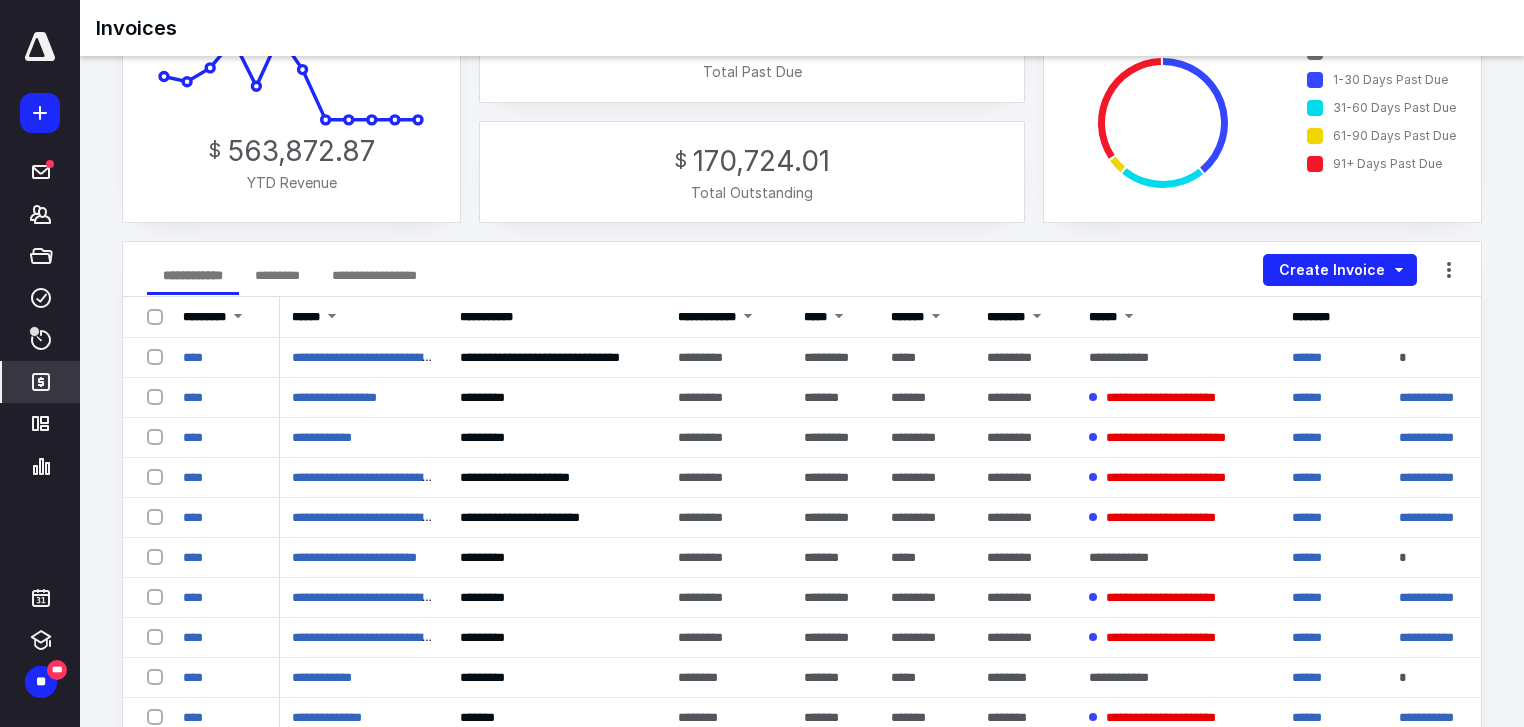 scroll, scrollTop: 0, scrollLeft: 0, axis: both 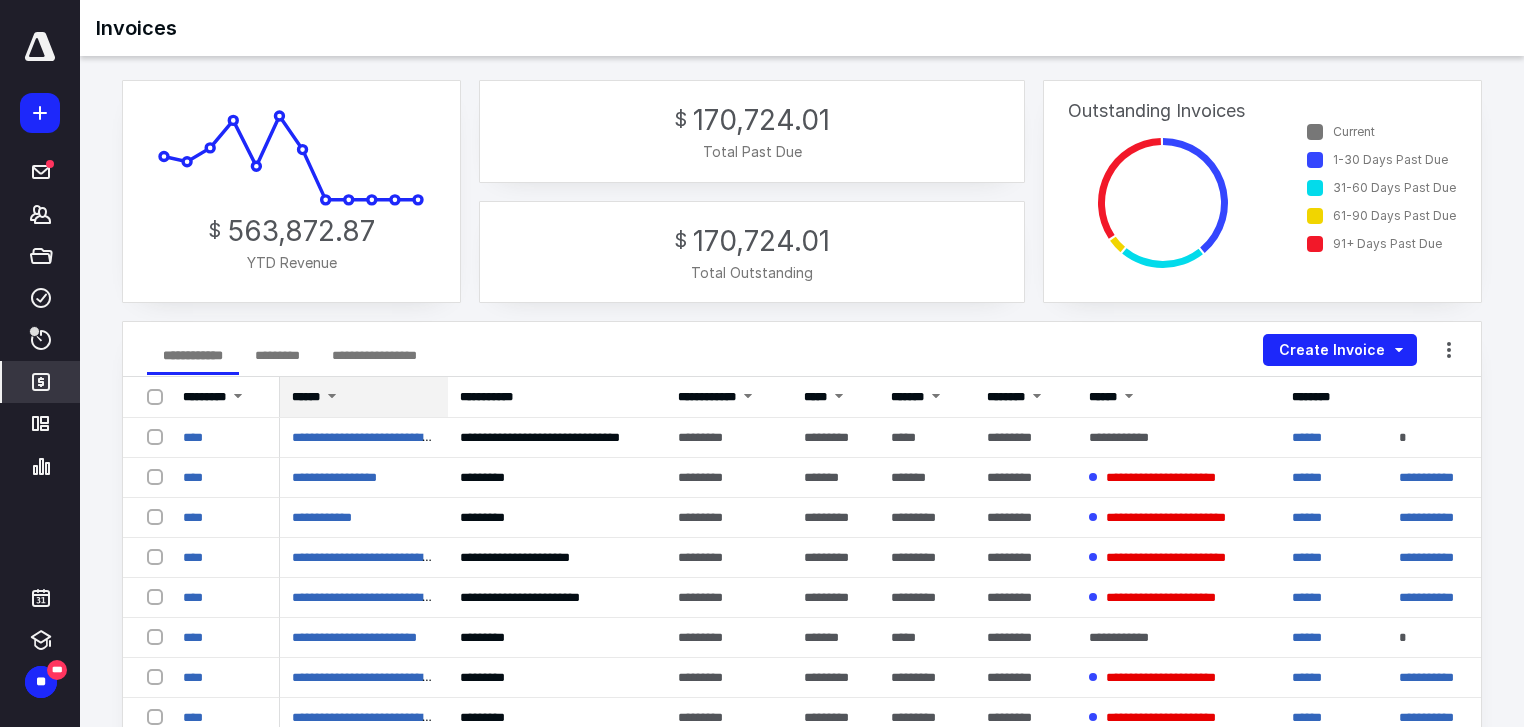 click on "******" at bounding box center (306, 397) 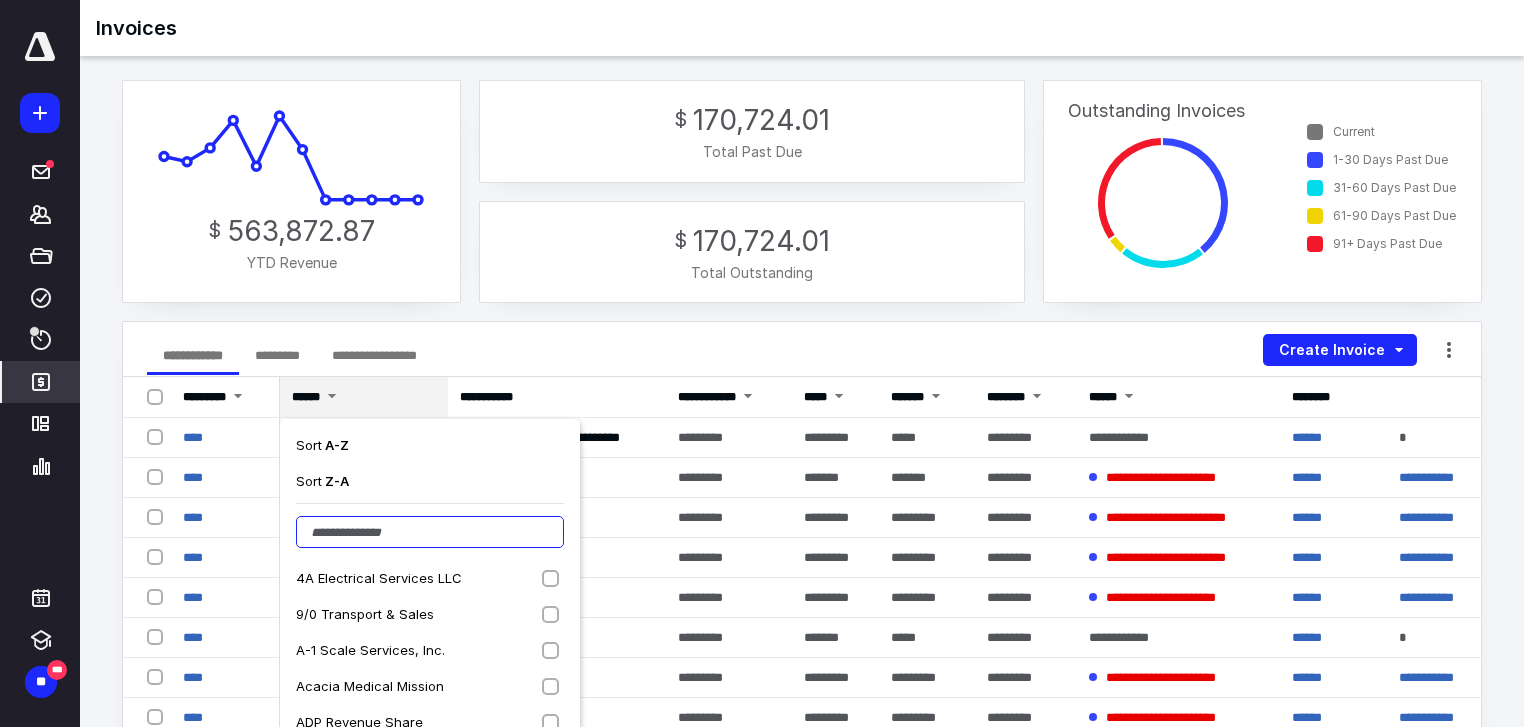 click at bounding box center (430, 532) 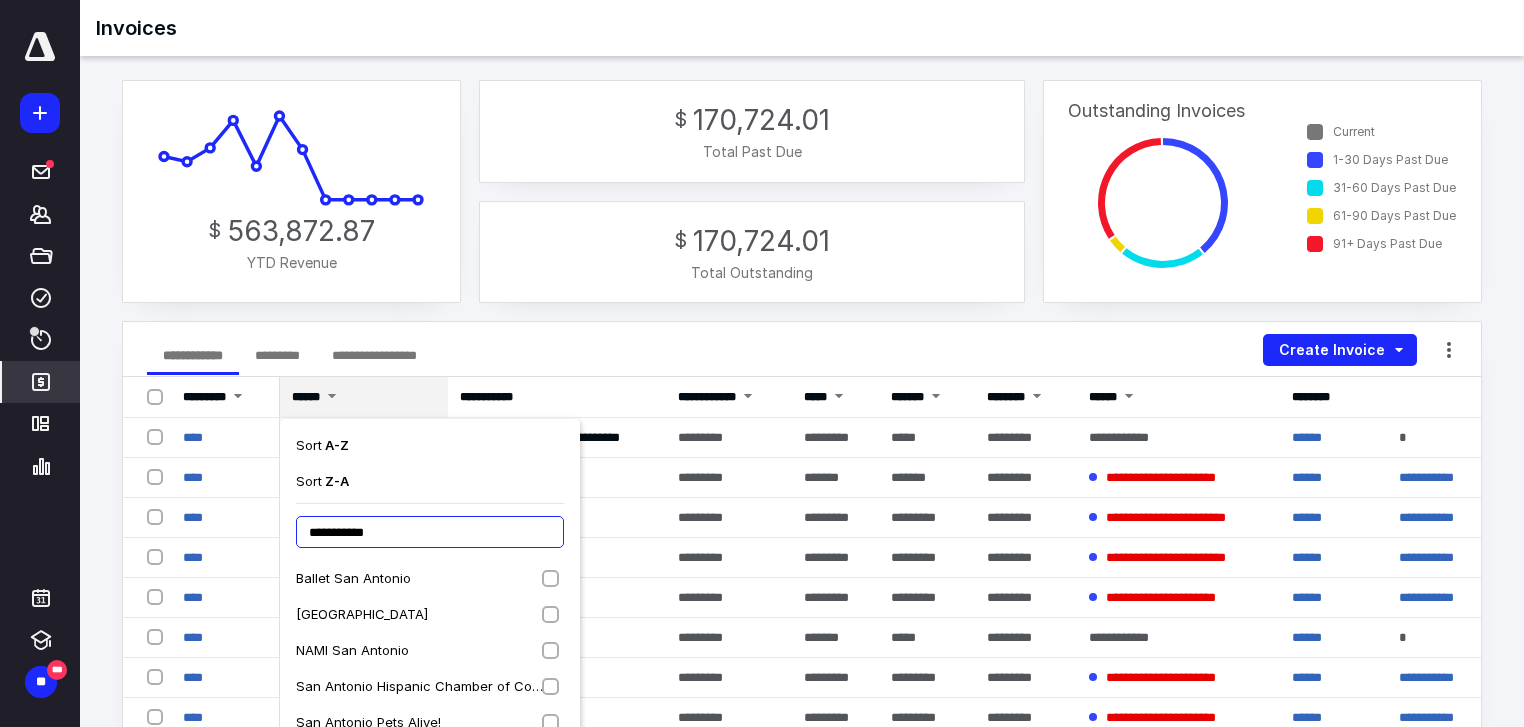 scroll, scrollTop: 76, scrollLeft: 0, axis: vertical 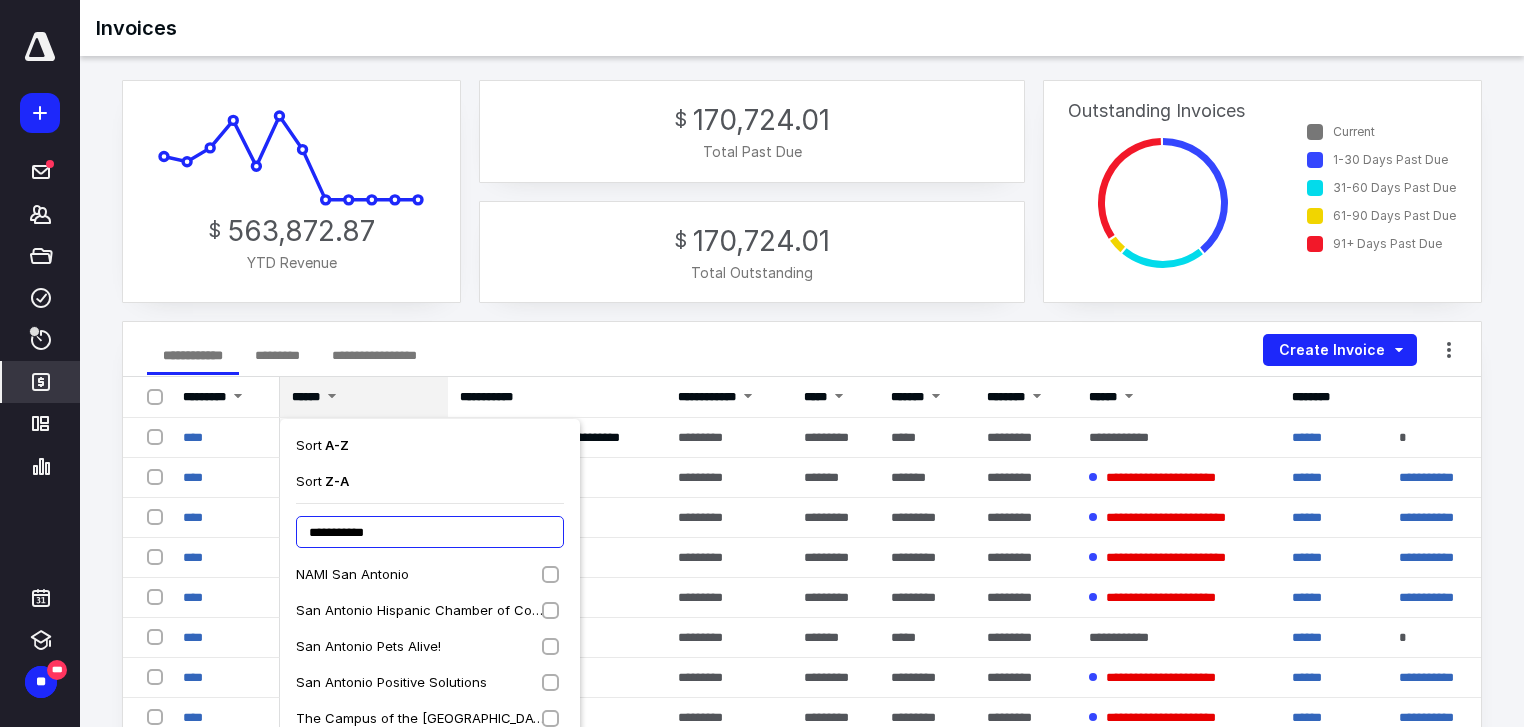 type on "**********" 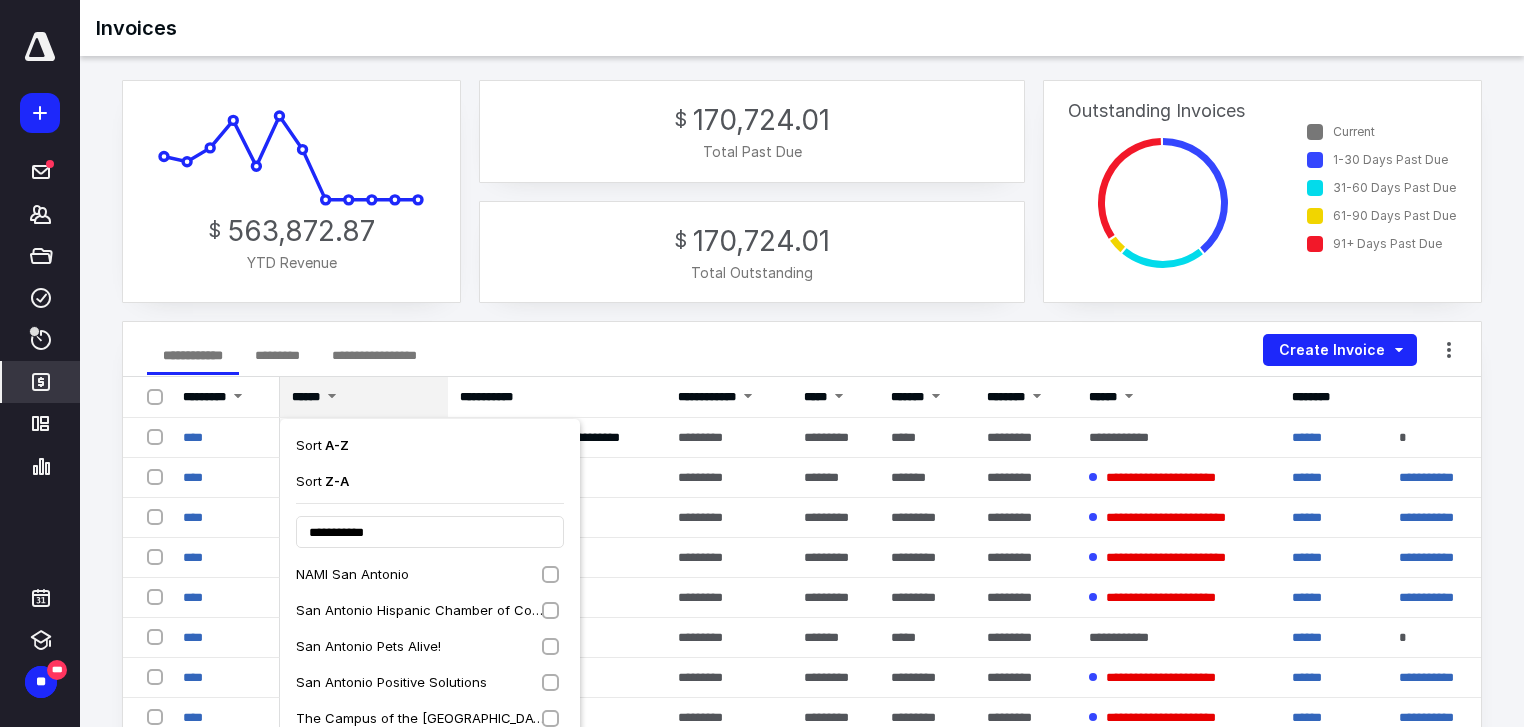 click on "San Antonio Positive Solutions" at bounding box center [430, 682] 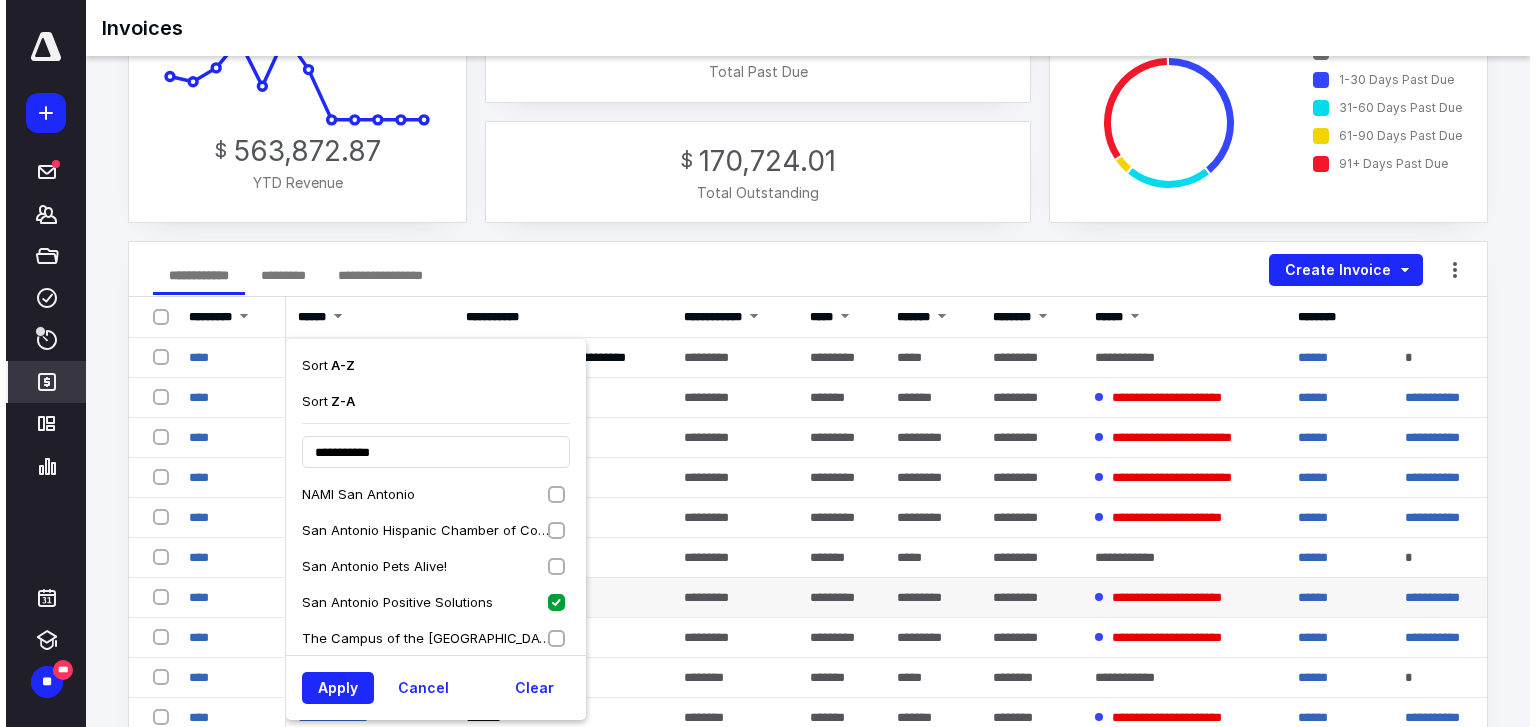 scroll, scrollTop: 160, scrollLeft: 0, axis: vertical 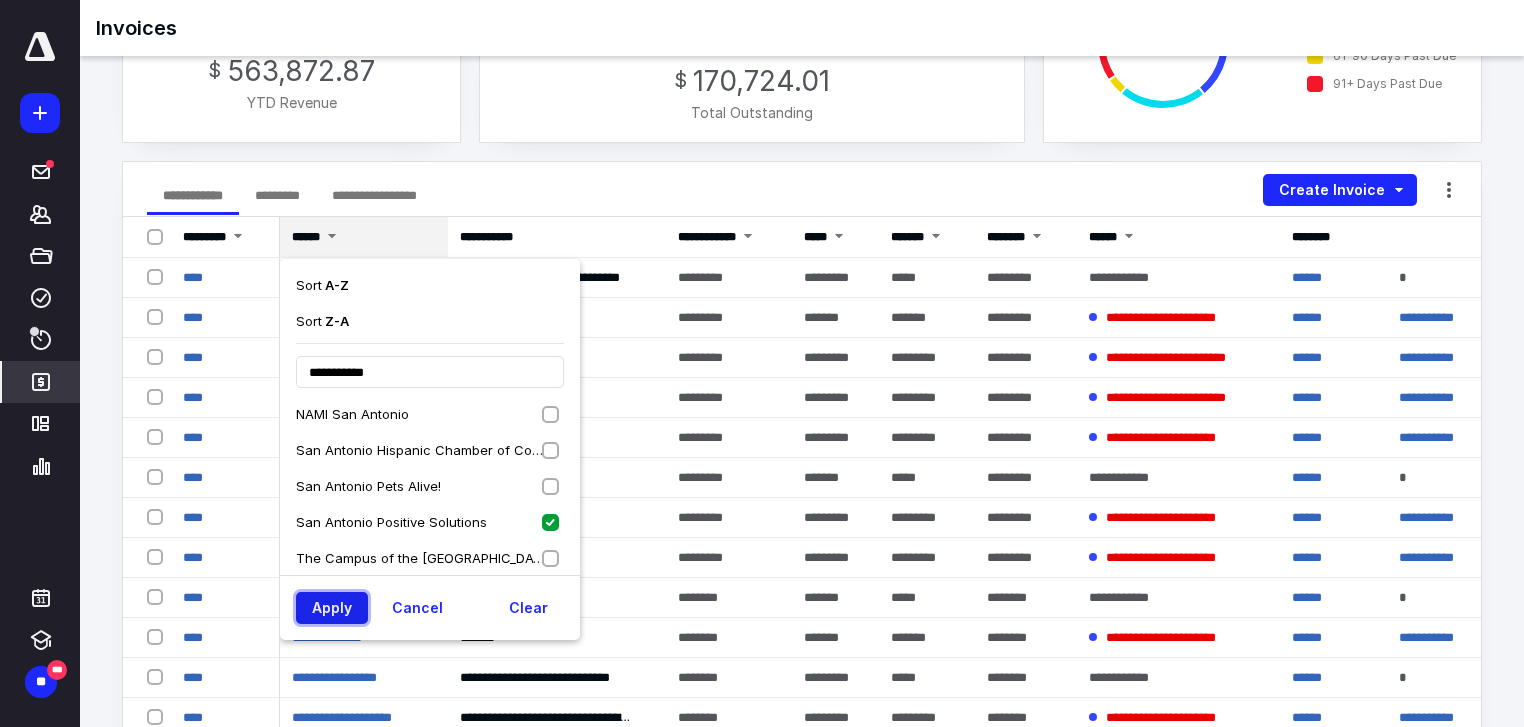 click on "Apply" at bounding box center (332, 608) 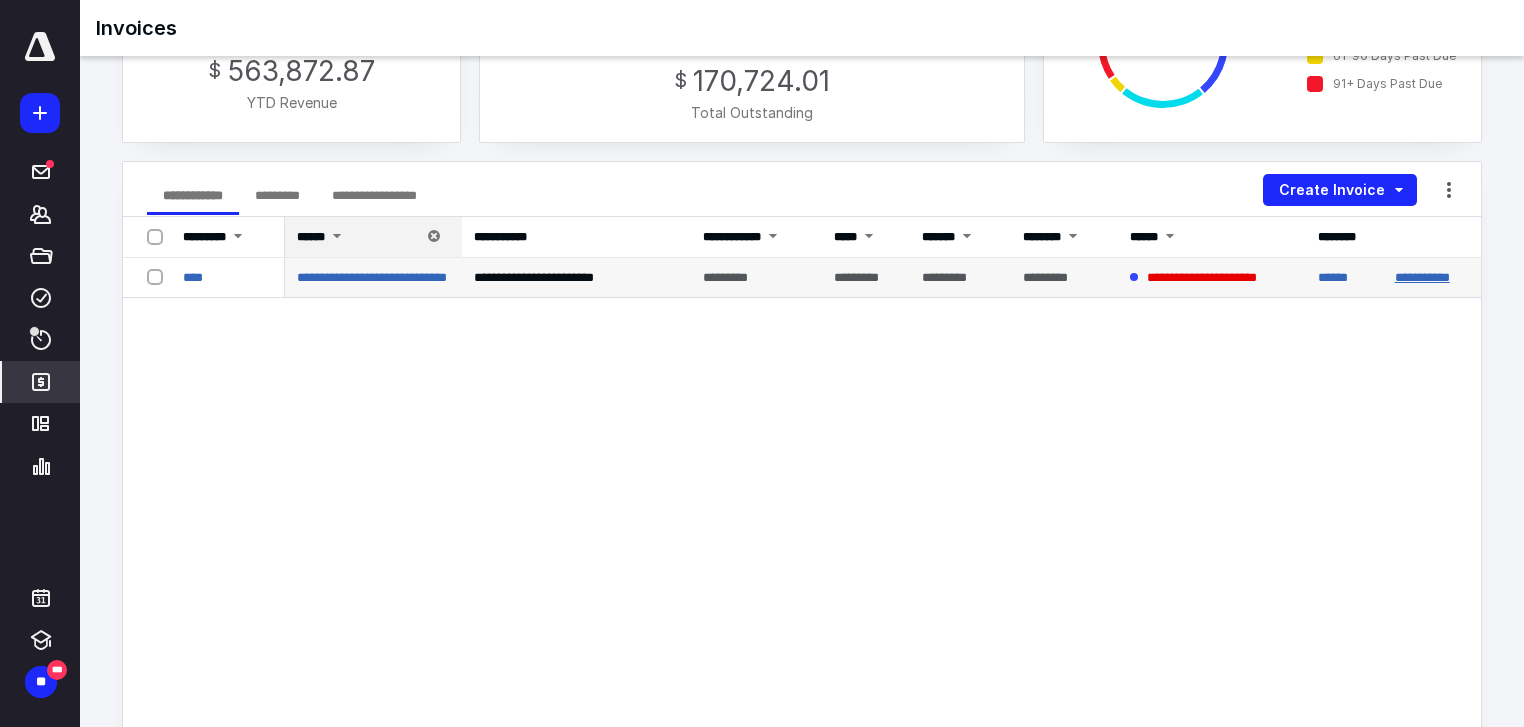 click on "**********" at bounding box center [1422, 277] 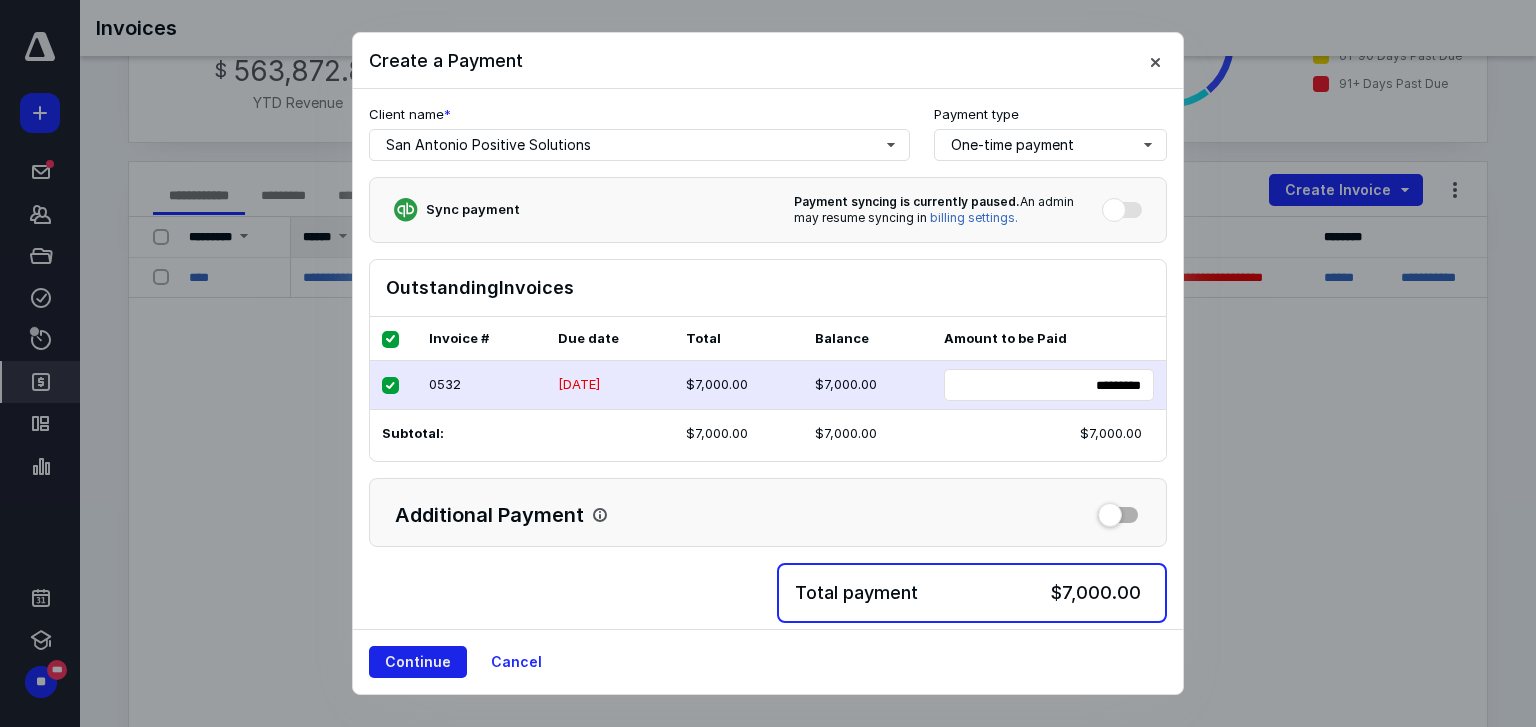 click on "Continue" at bounding box center (418, 662) 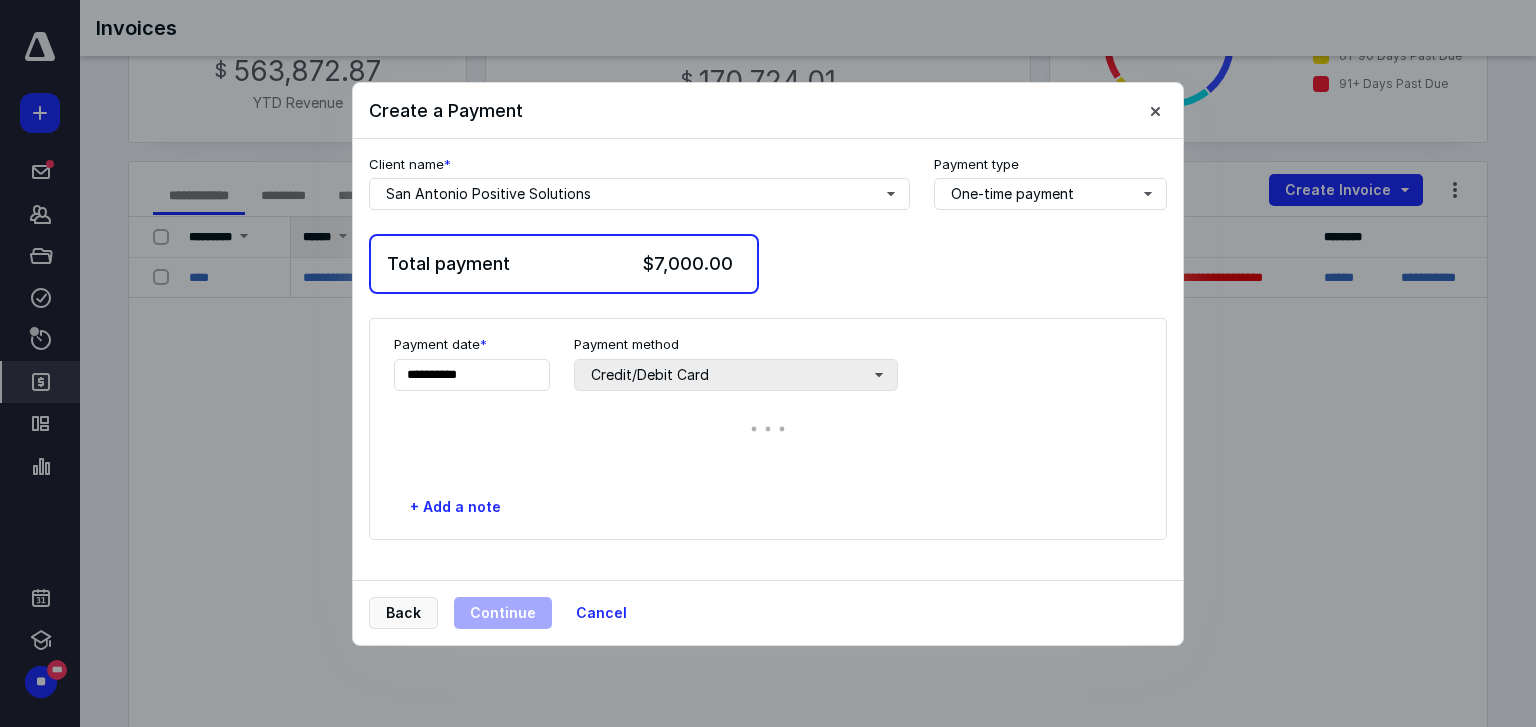 drag, startPoint x: 949, startPoint y: 374, endPoint x: 933, endPoint y: 372, distance: 16.124516 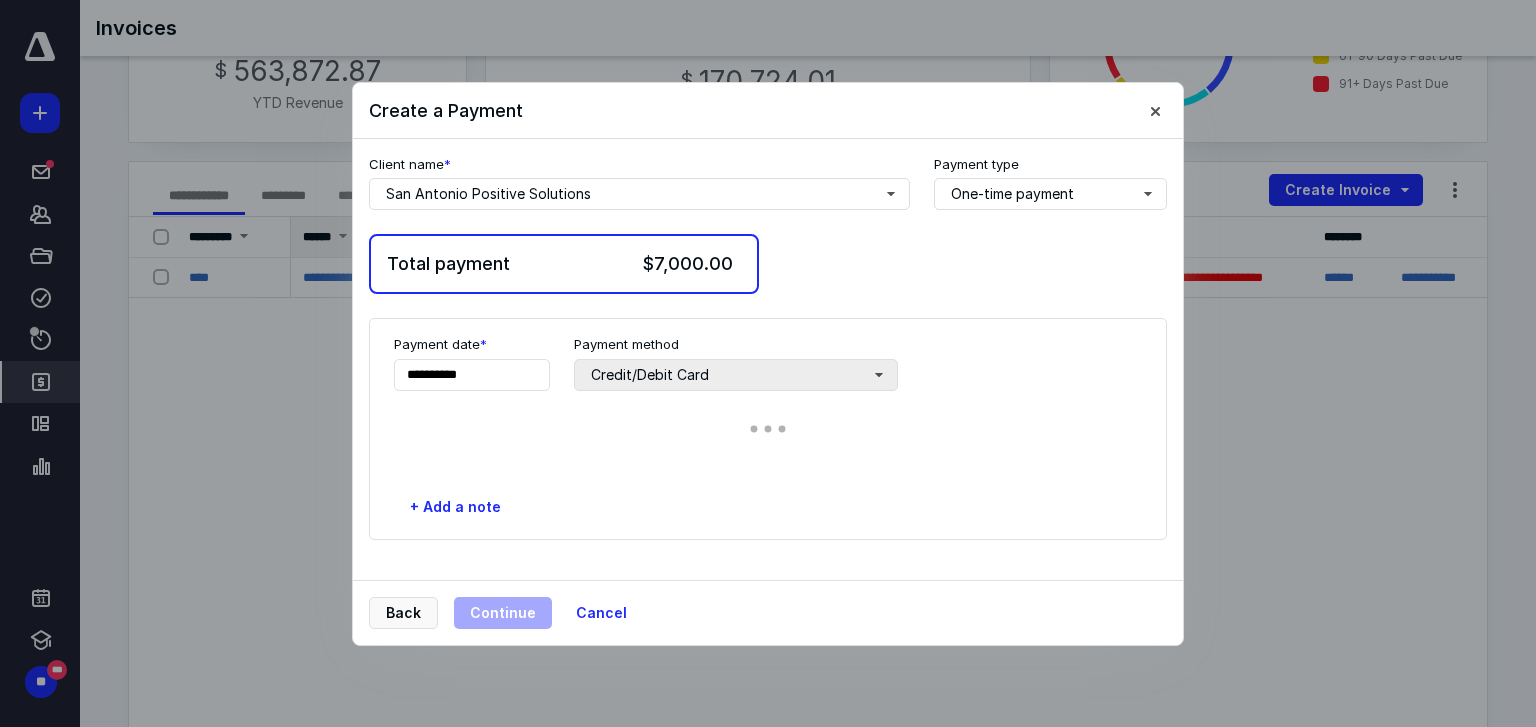 click on "**********" at bounding box center (768, 363) 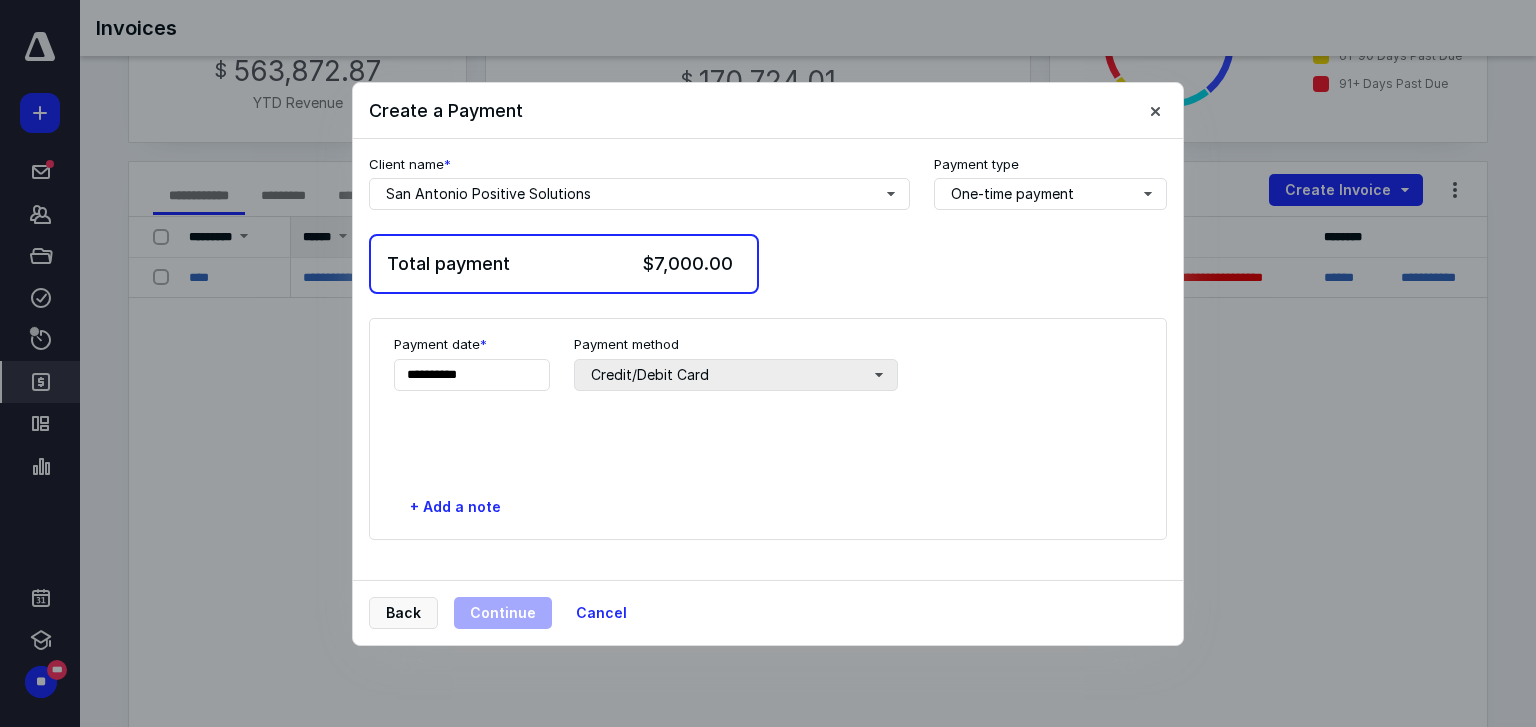 click at bounding box center (768, 429) 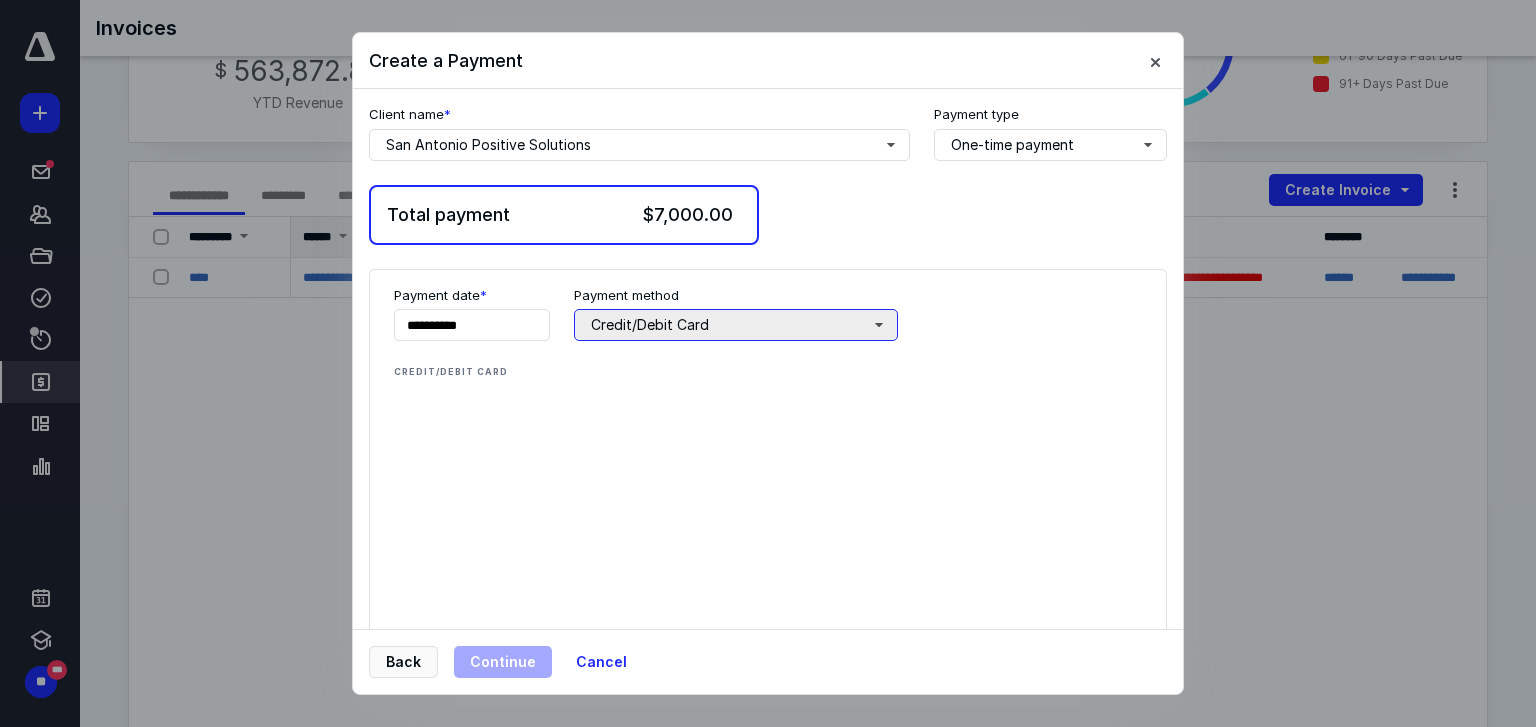 click on "Credit/Debit Card" at bounding box center (736, 325) 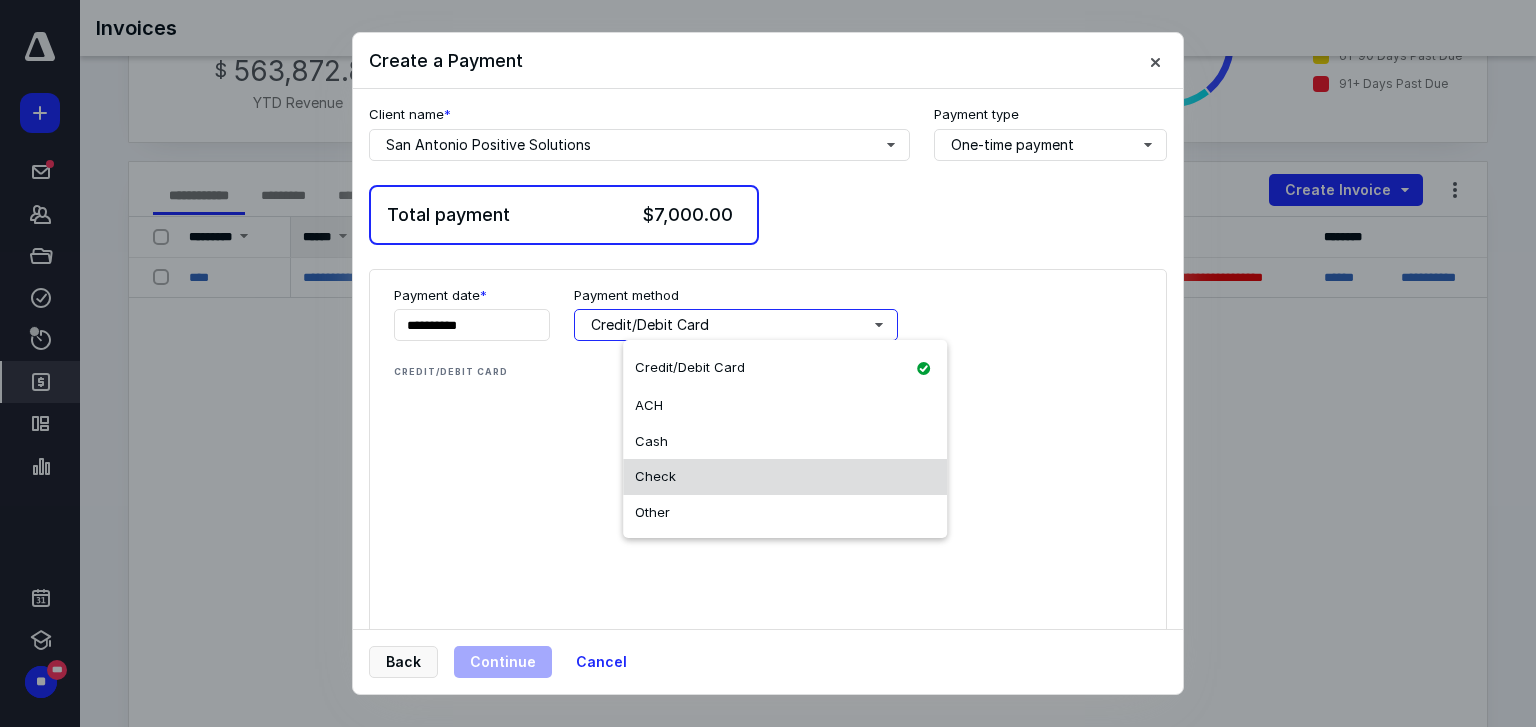 click on "Check" at bounding box center (785, 477) 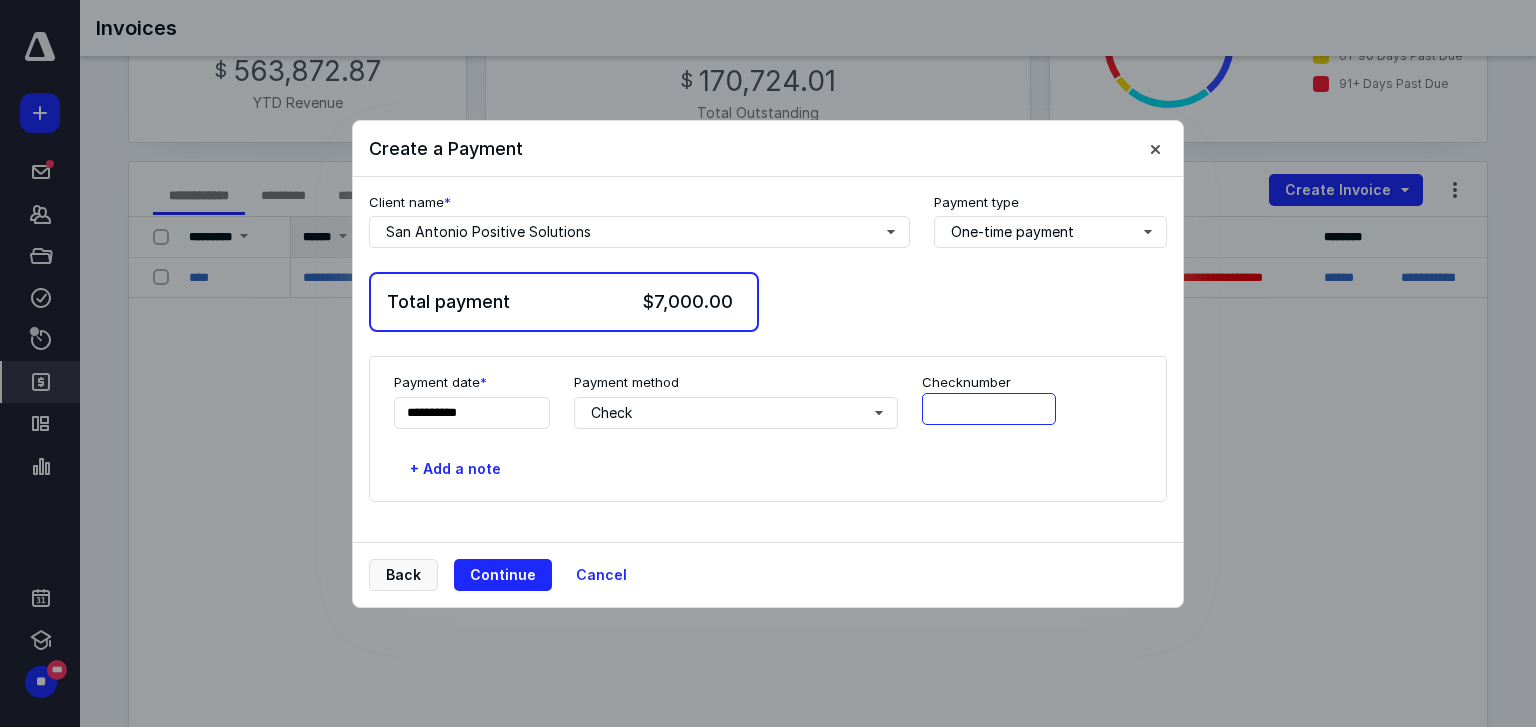 click at bounding box center [989, 409] 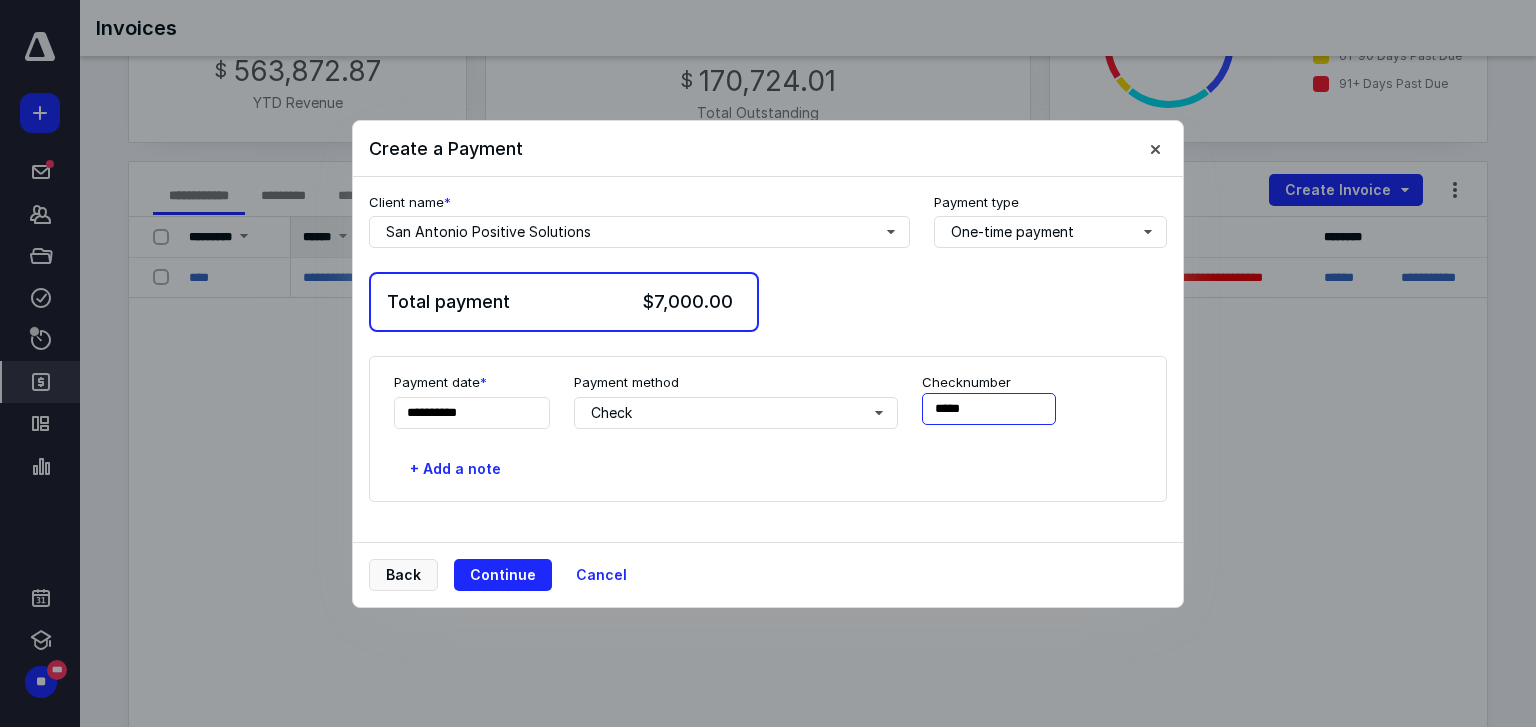 type on "*****" 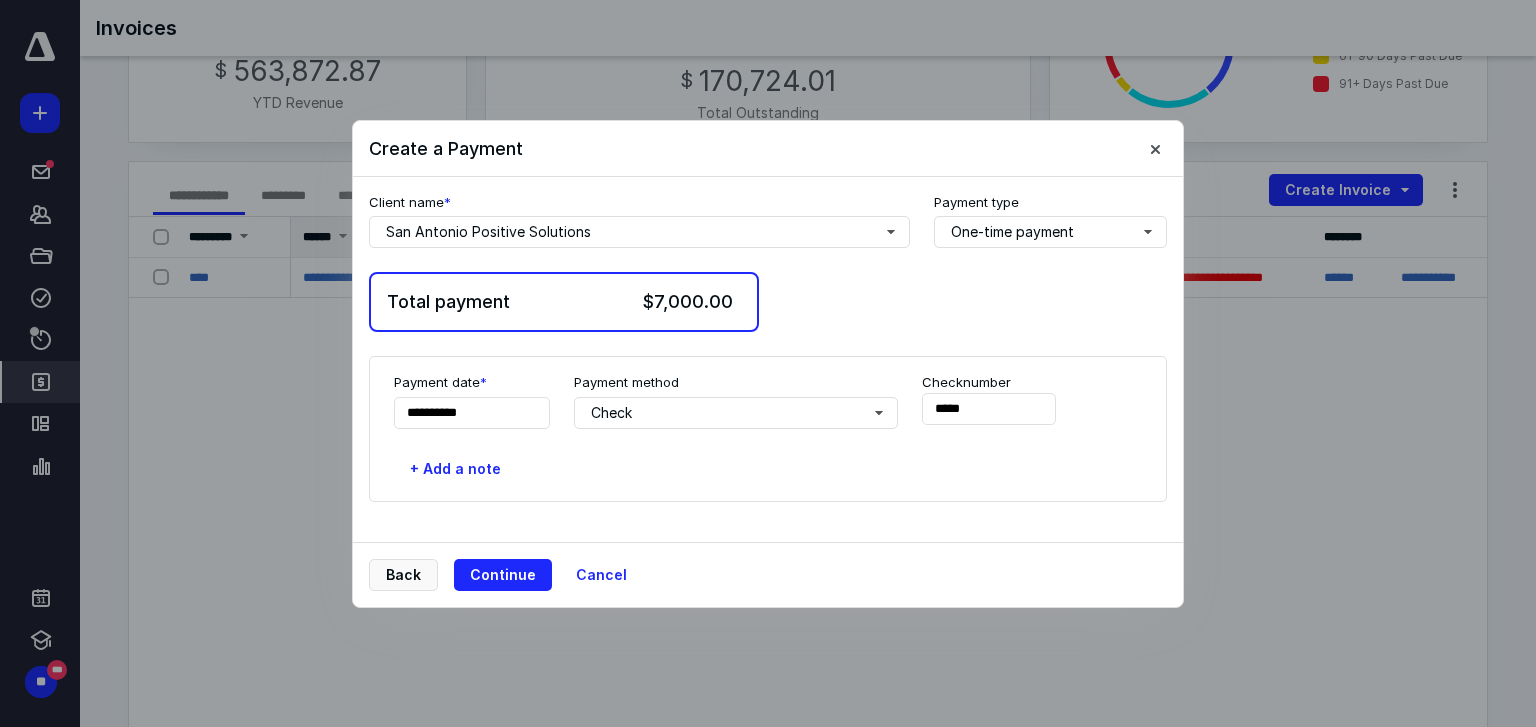 click on "**********" at bounding box center (768, 387) 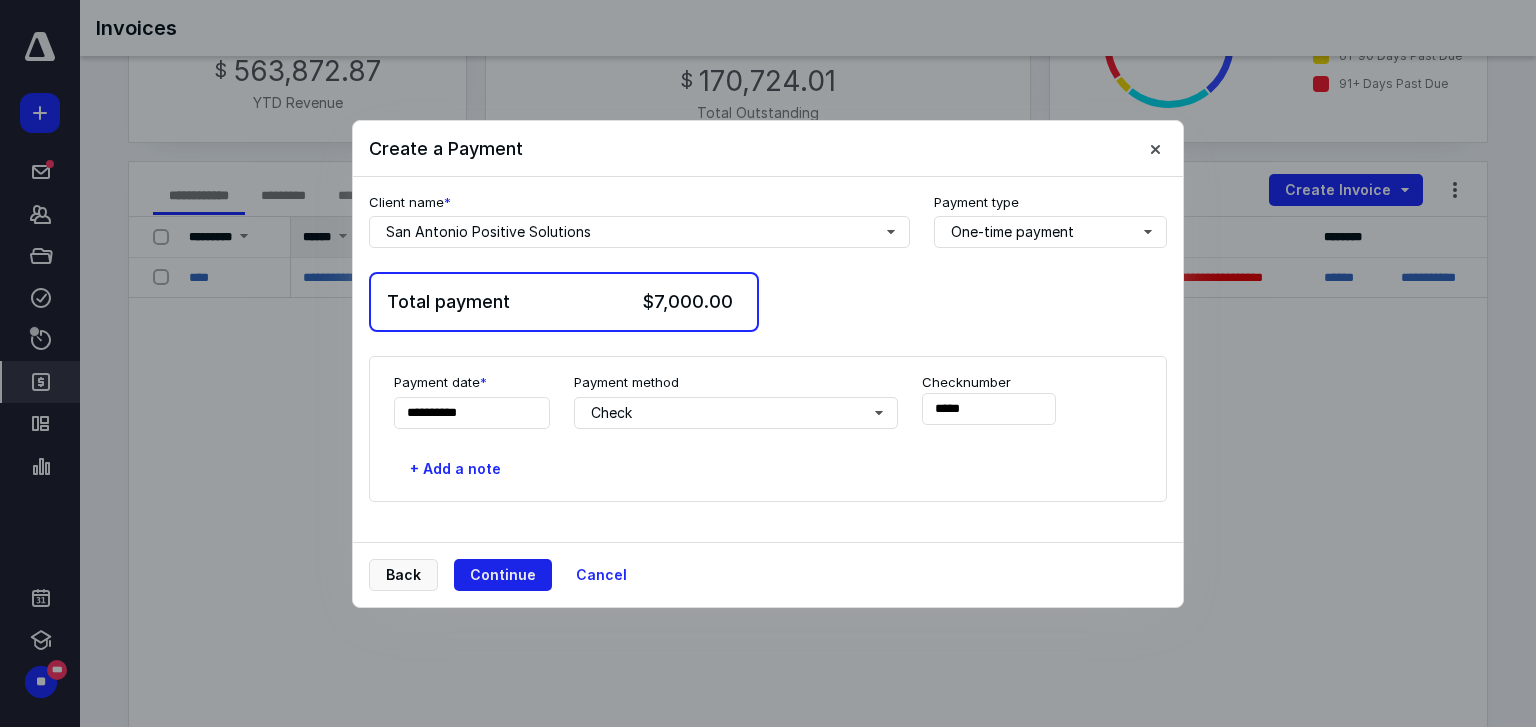 click on "Continue" at bounding box center [503, 575] 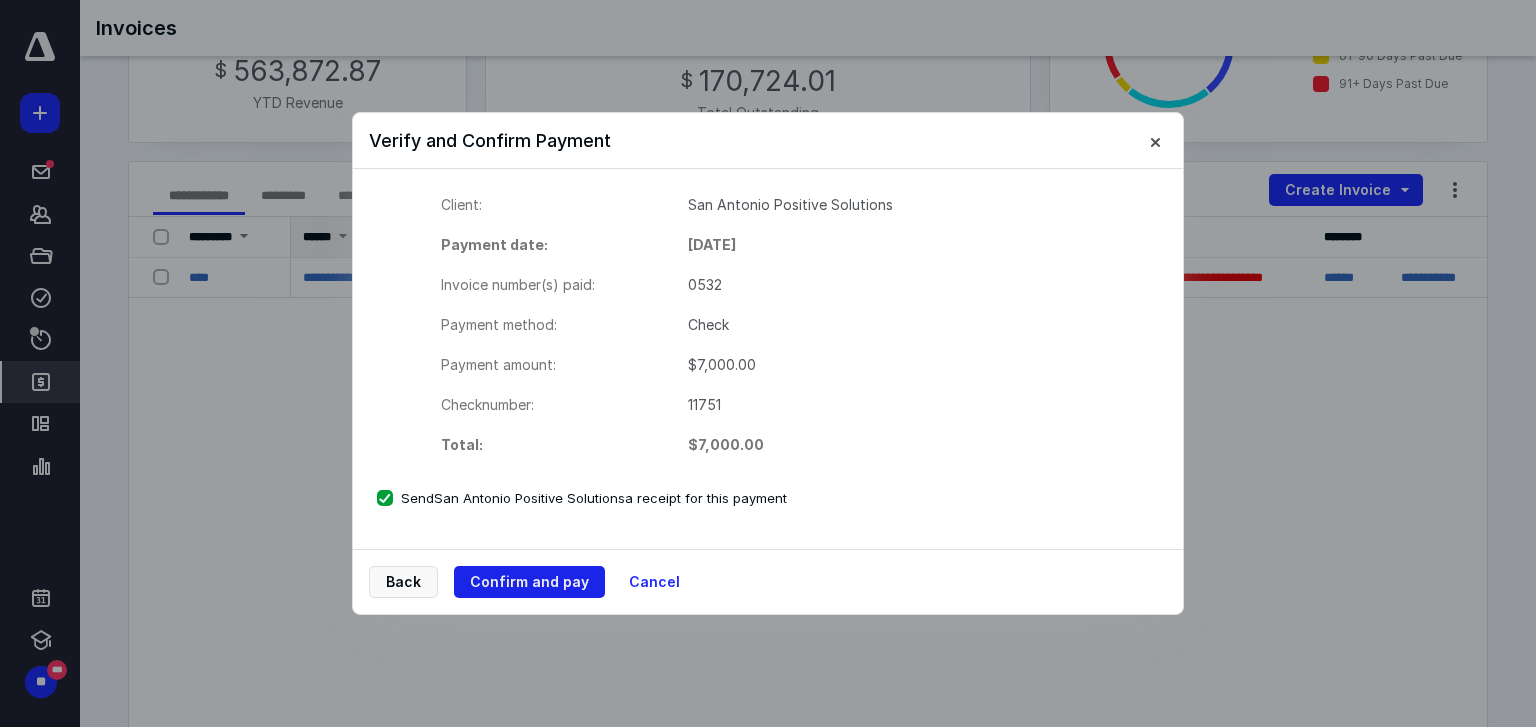 click on "Confirm and pay" at bounding box center [529, 582] 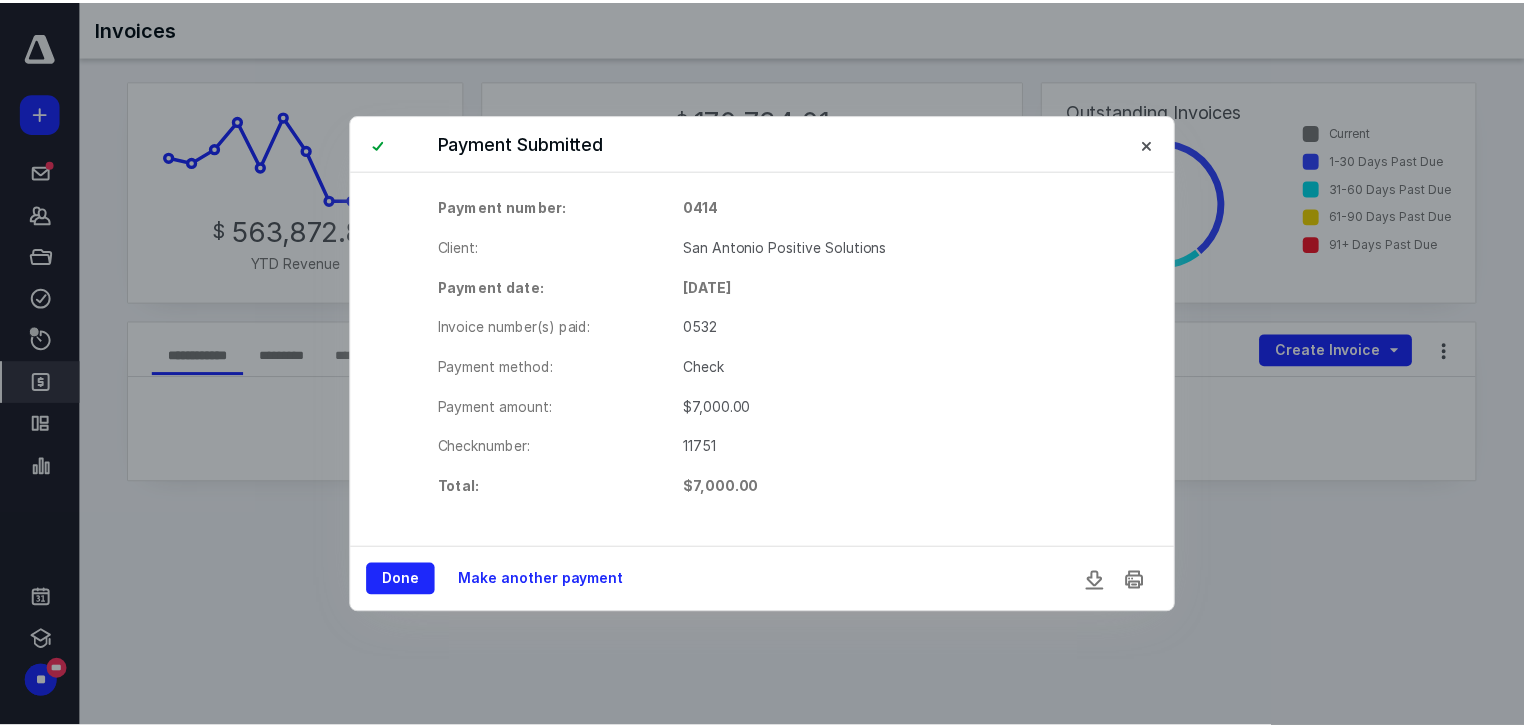 scroll, scrollTop: 0, scrollLeft: 0, axis: both 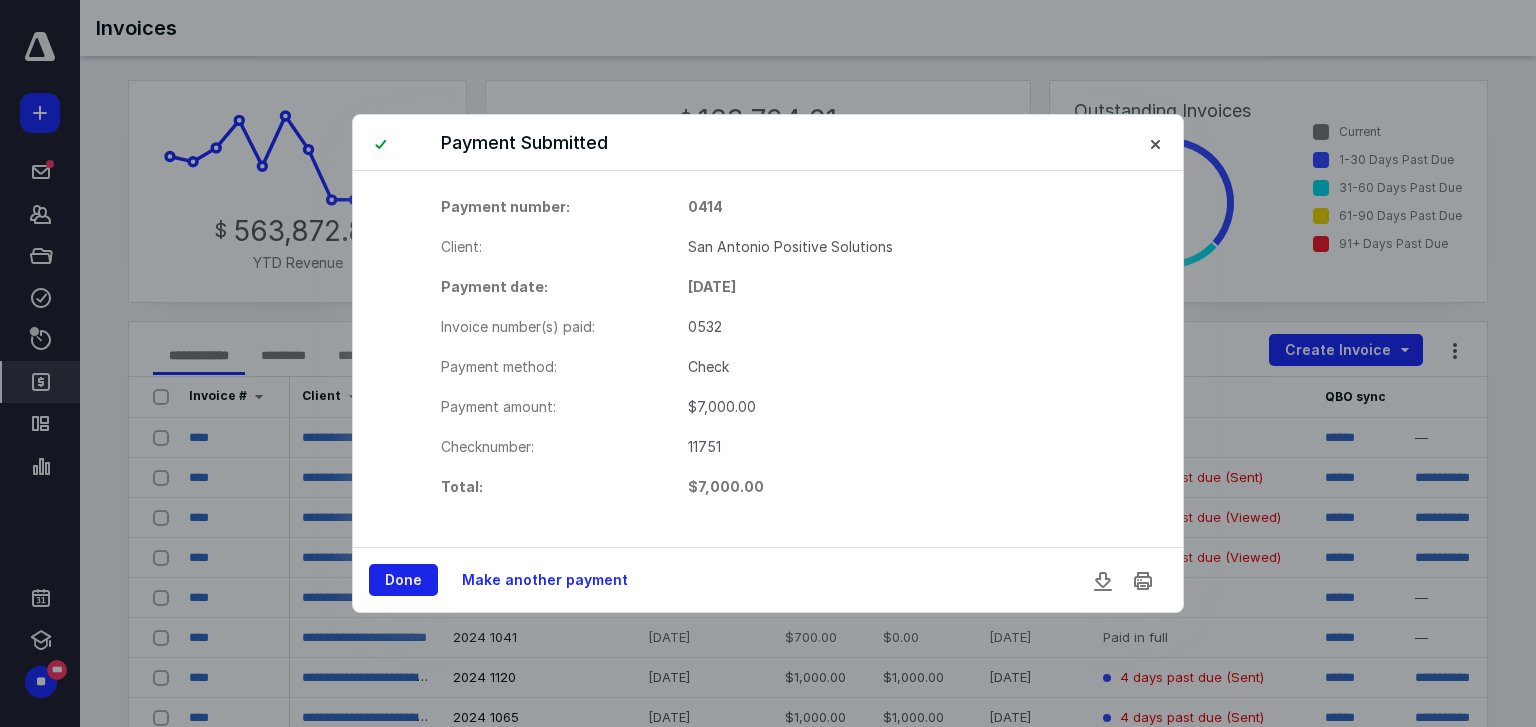 click on "Done" at bounding box center (403, 580) 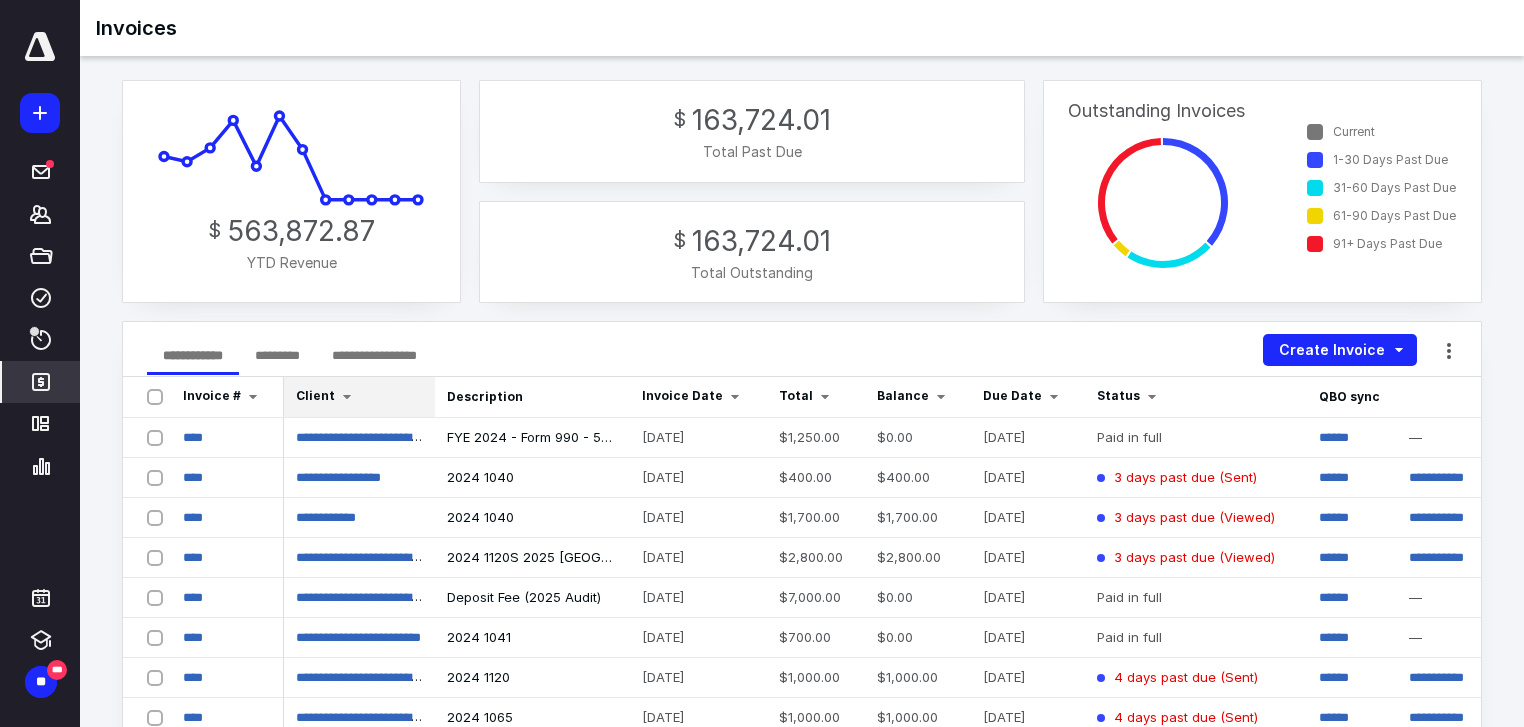 click at bounding box center (347, 397) 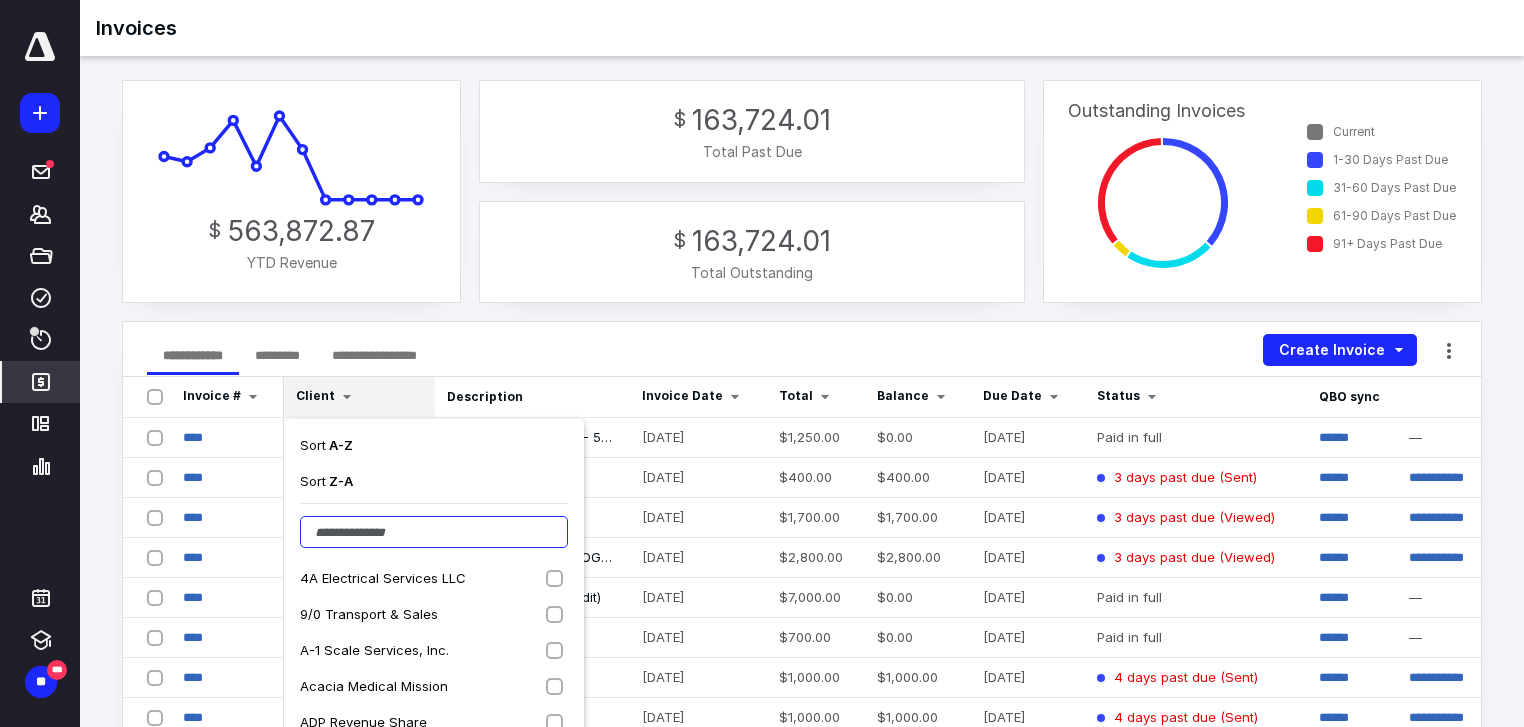 click at bounding box center [434, 532] 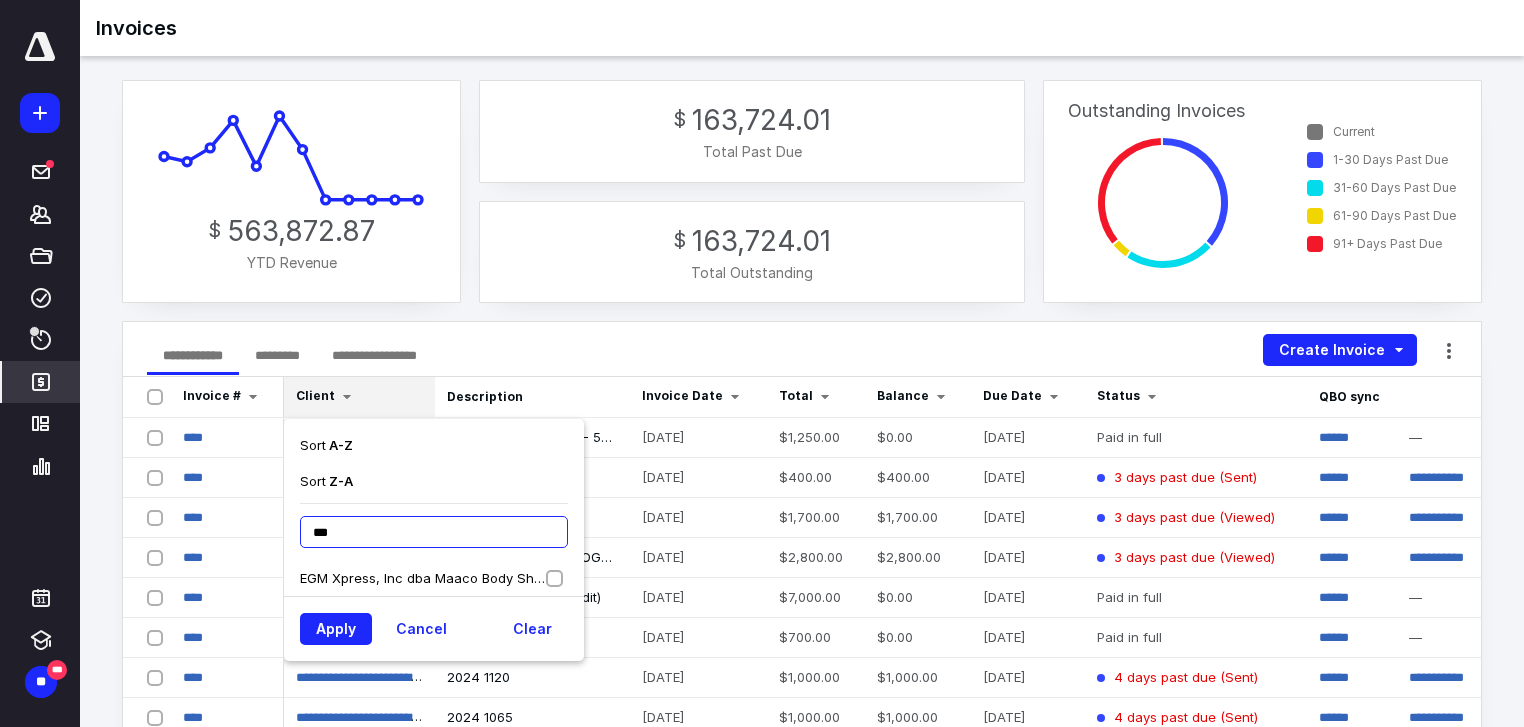 type on "***" 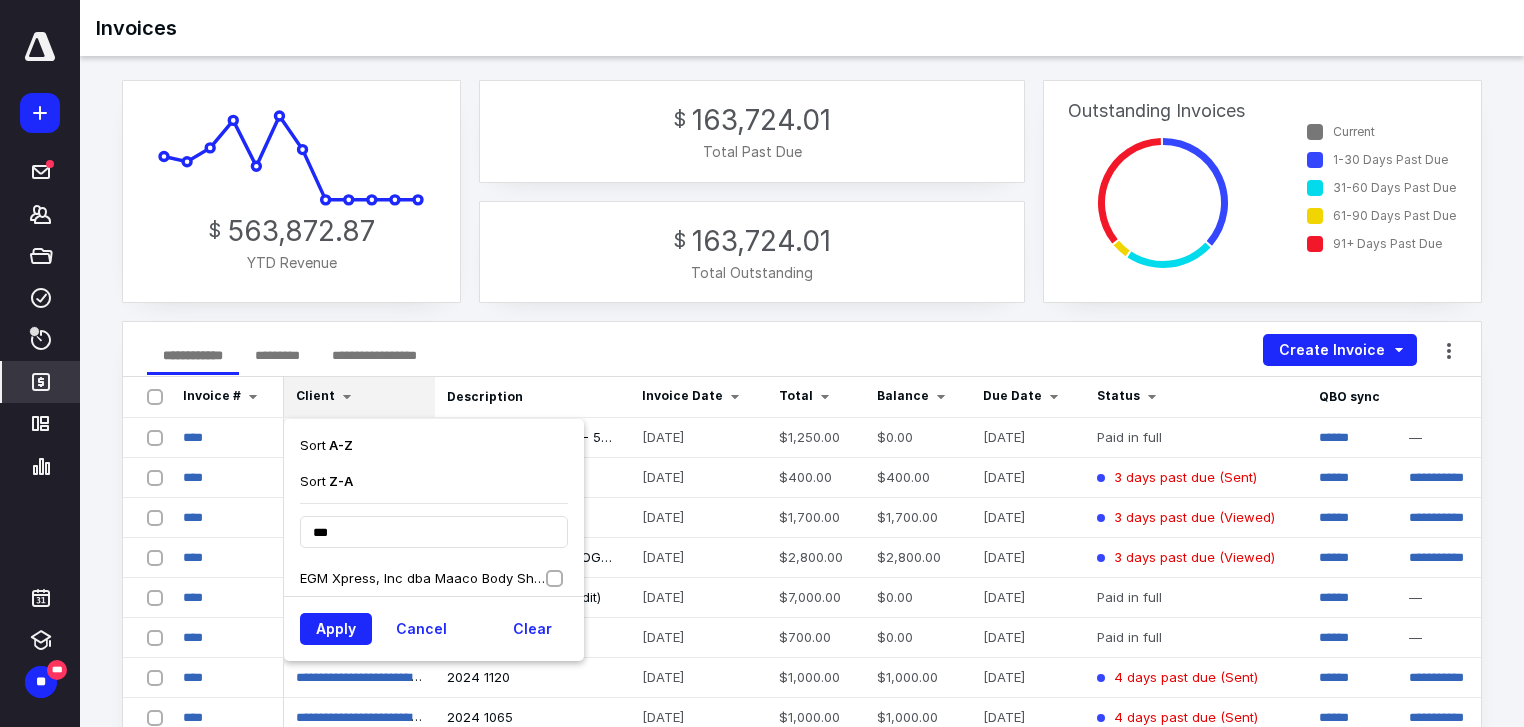 click on "EGM Xpress, Inc dba Maaco Body Shop" at bounding box center [424, 578] 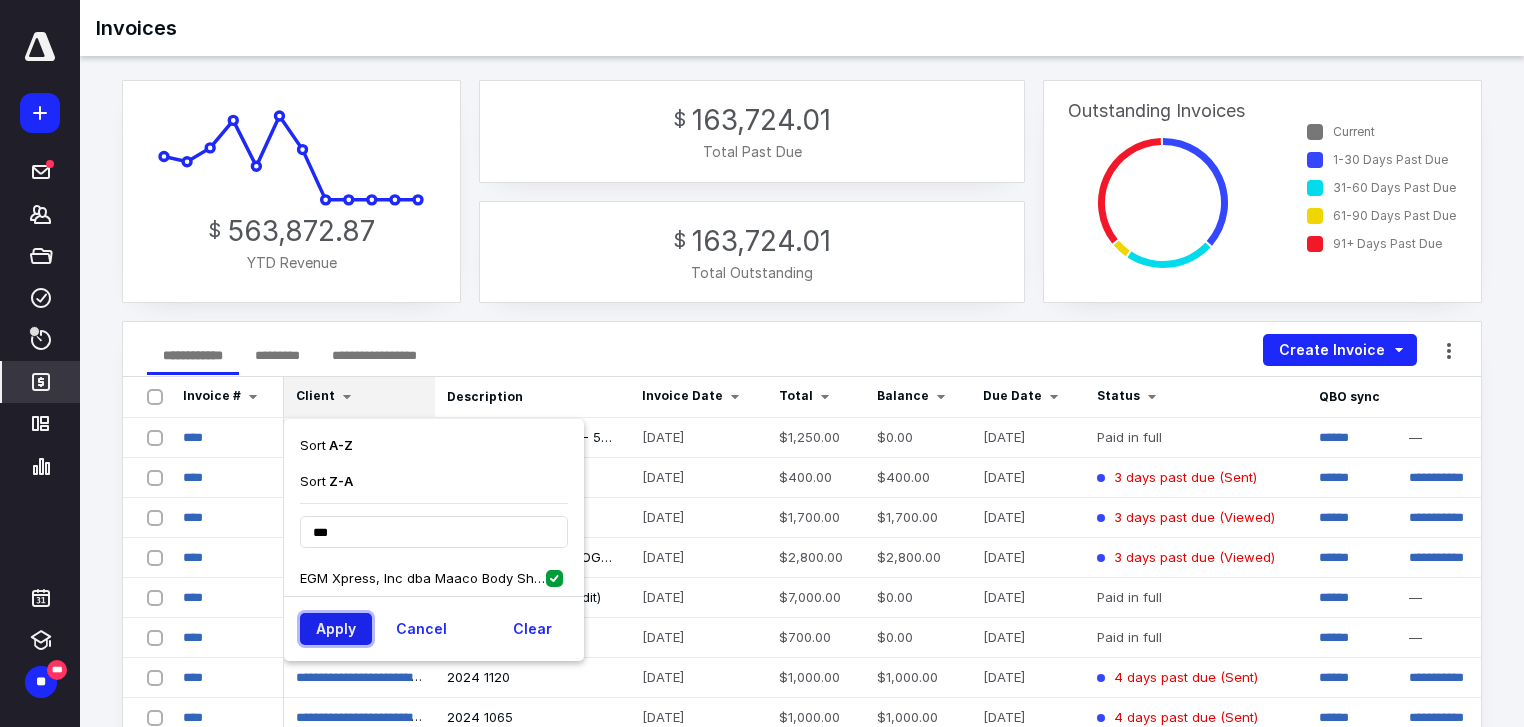 click on "Apply" at bounding box center [336, 629] 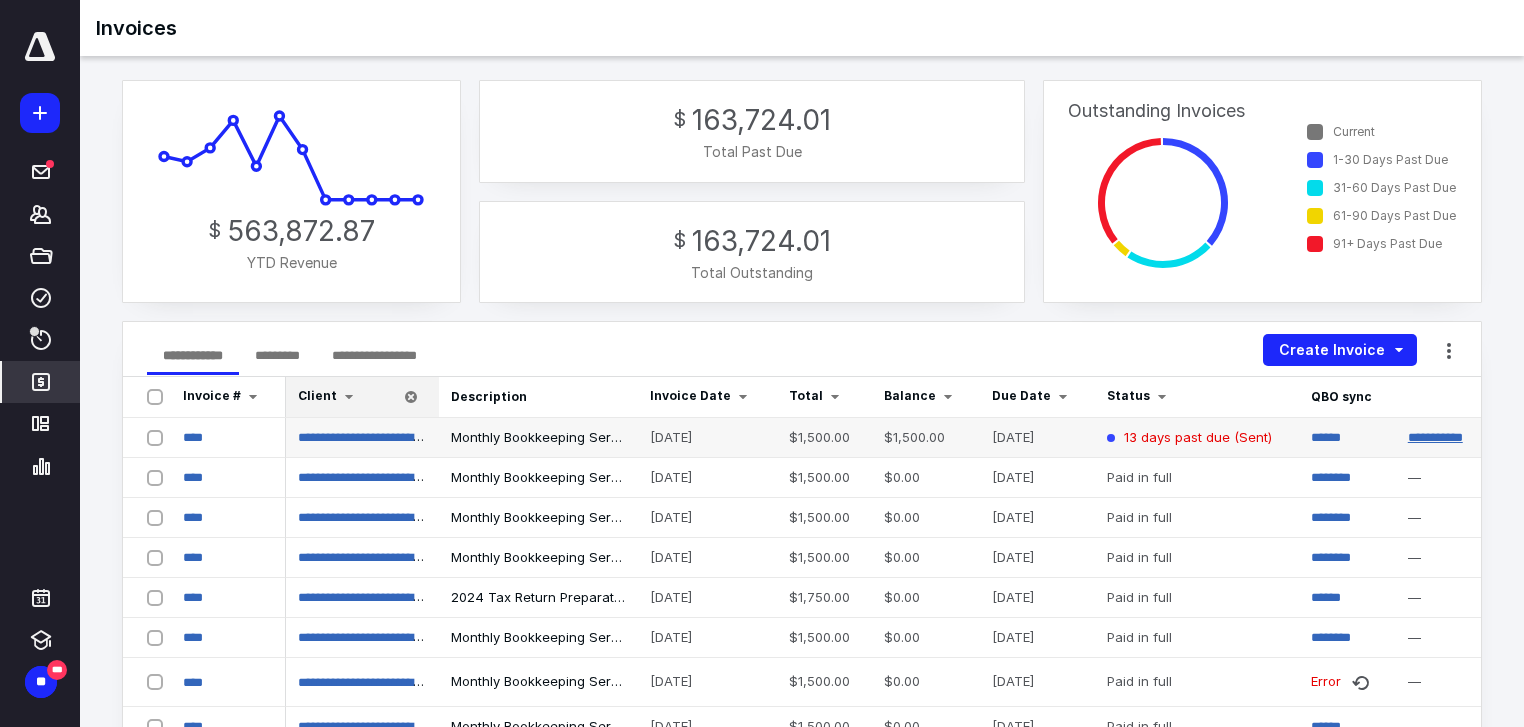 click on "**********" at bounding box center (1435, 437) 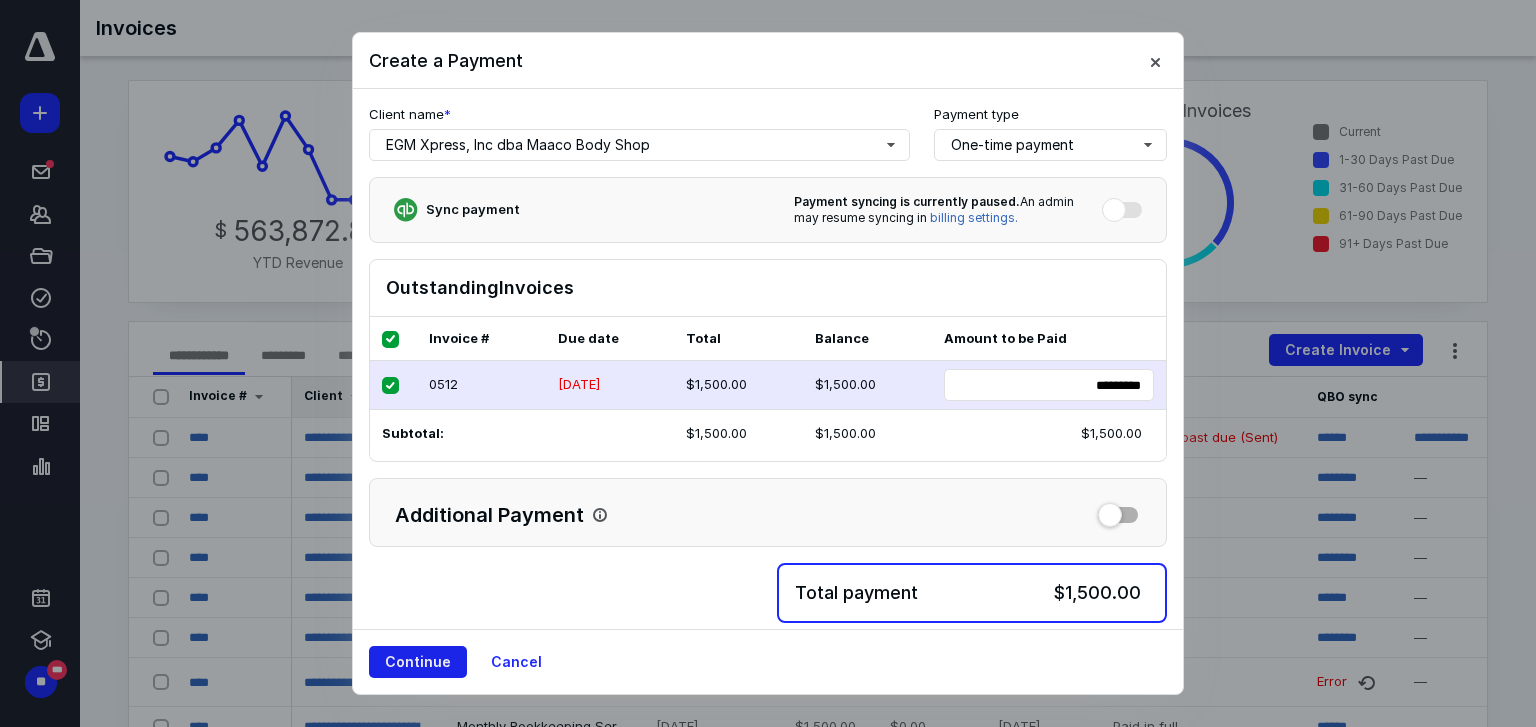 click on "Continue" at bounding box center [418, 662] 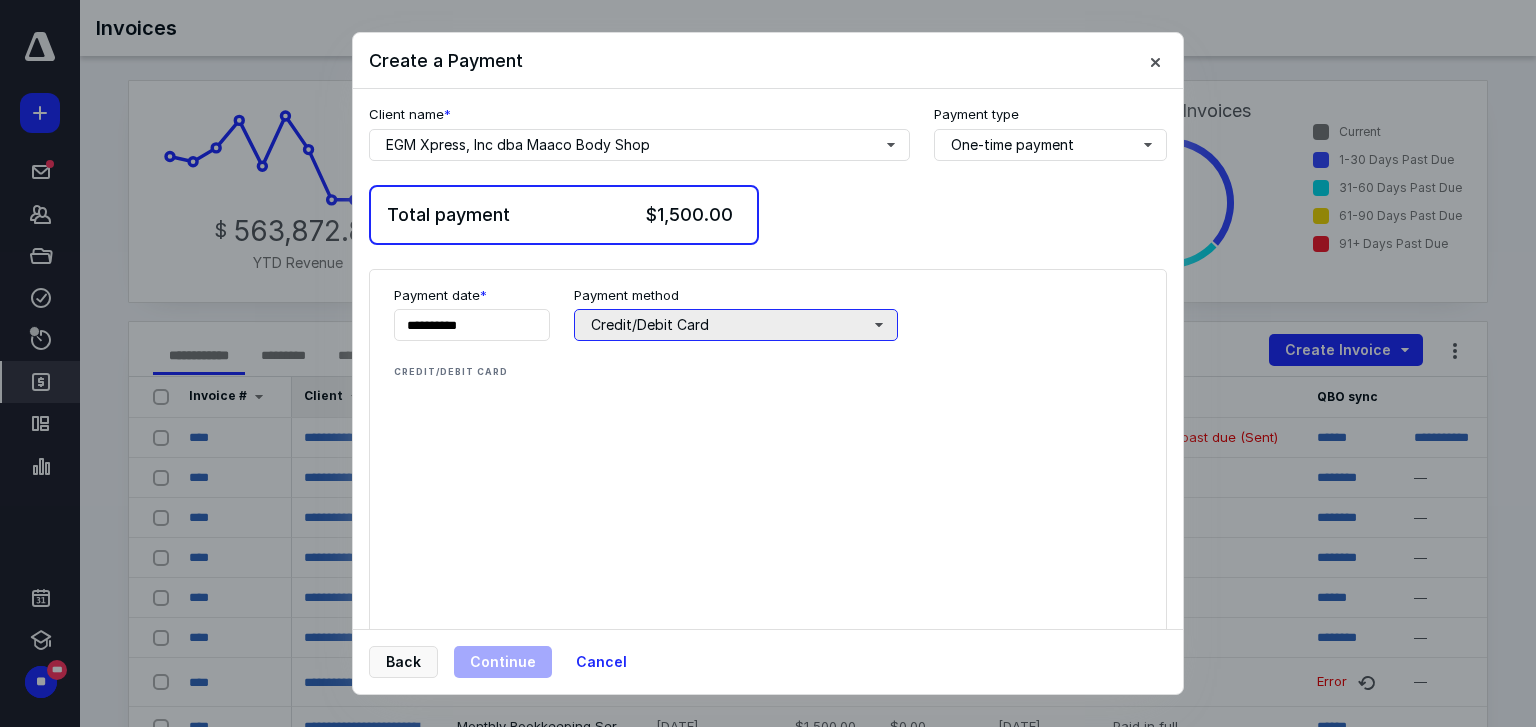 click on "Credit/Debit Card" at bounding box center [736, 325] 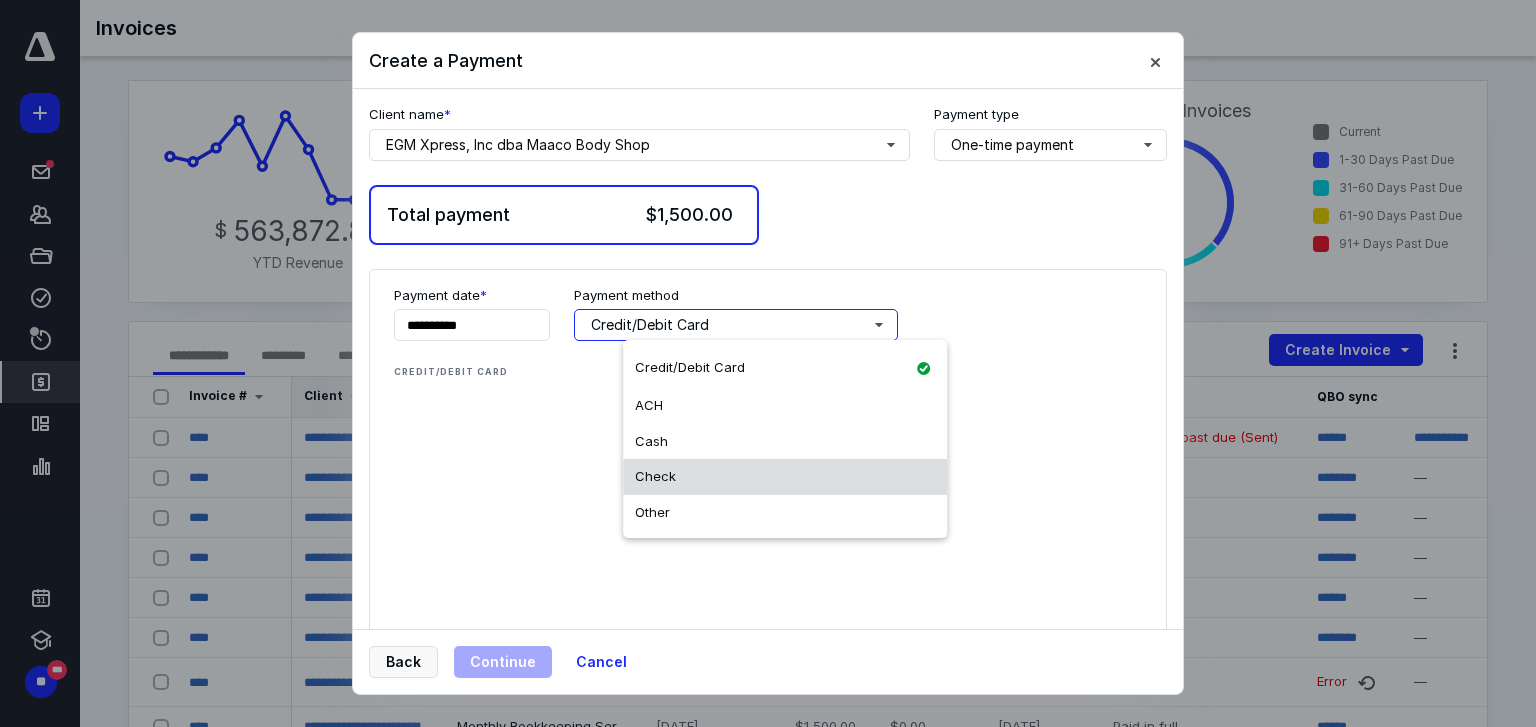 click on "Check" at bounding box center [785, 477] 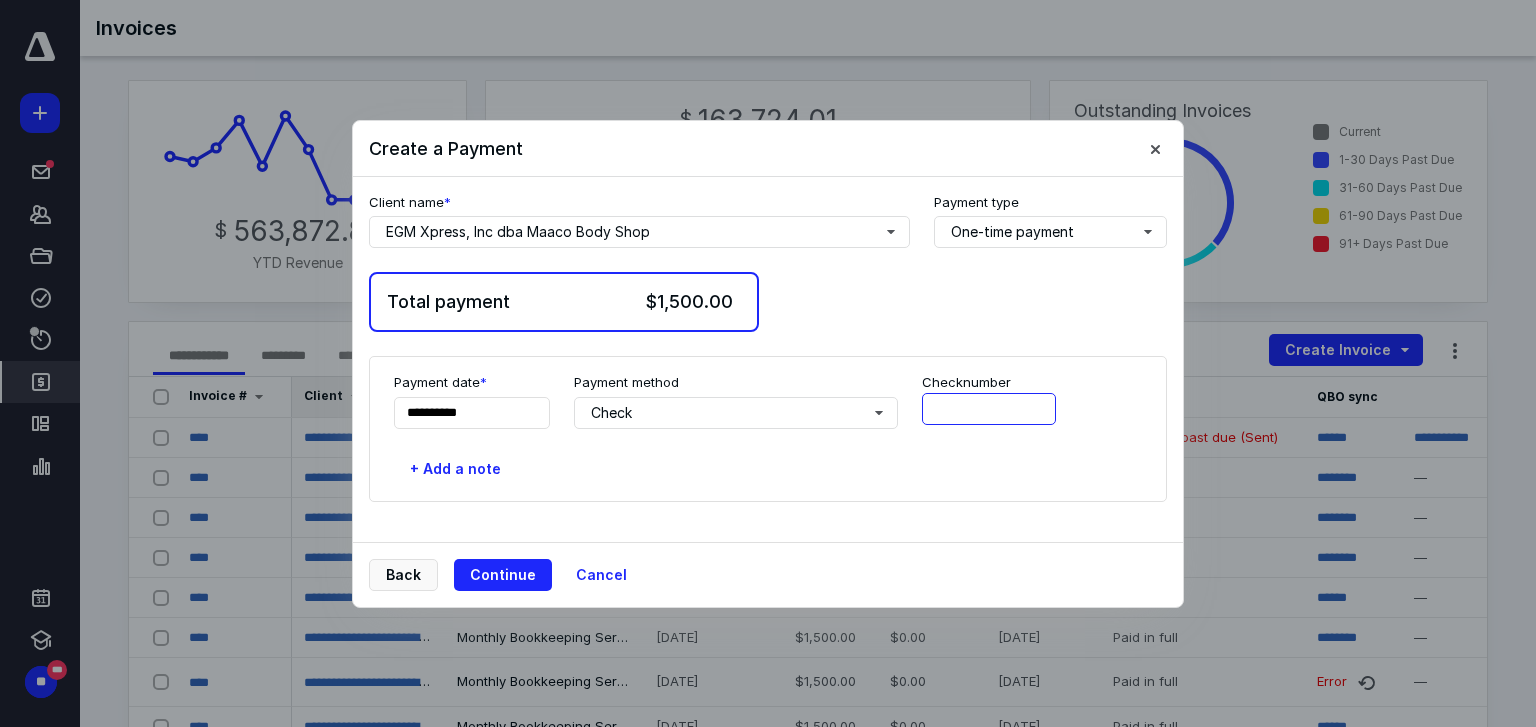 click at bounding box center [989, 409] 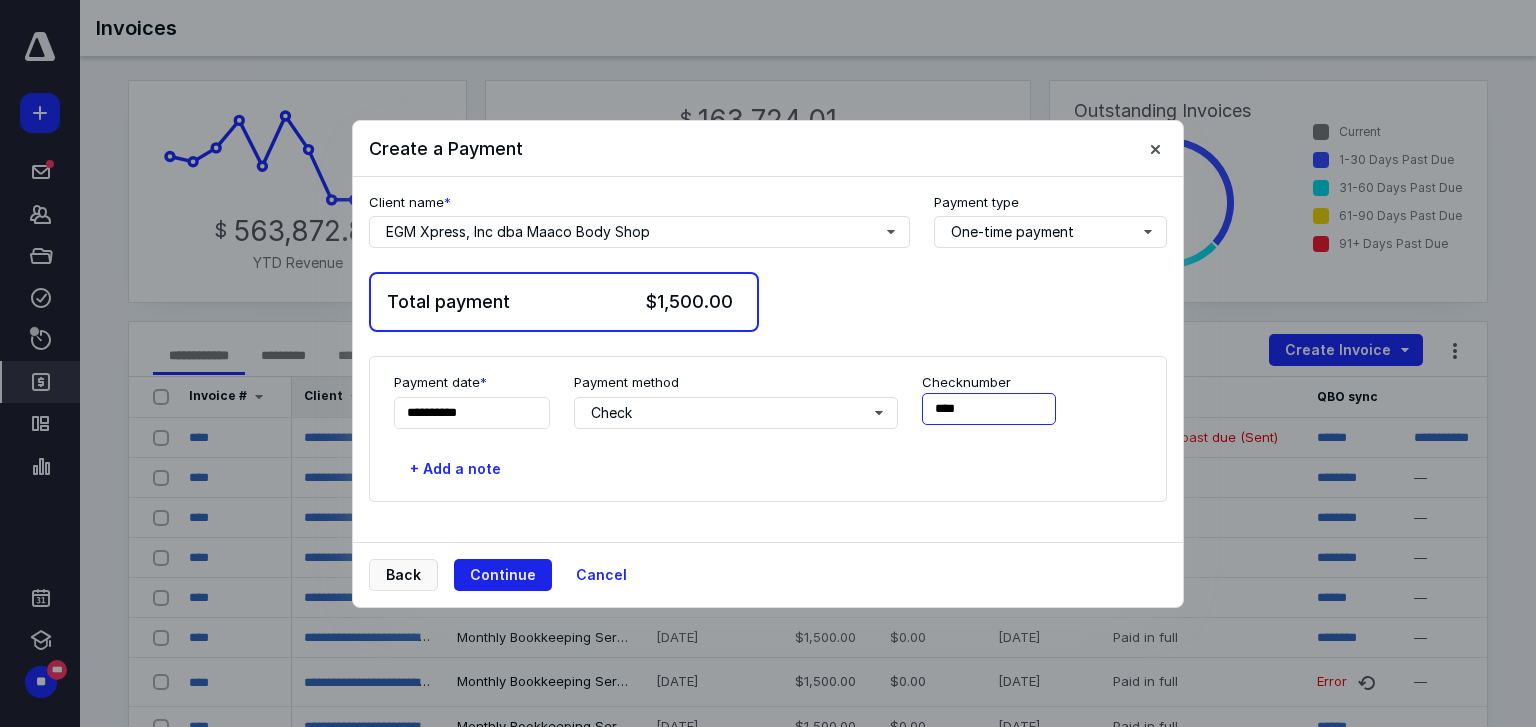 type on "****" 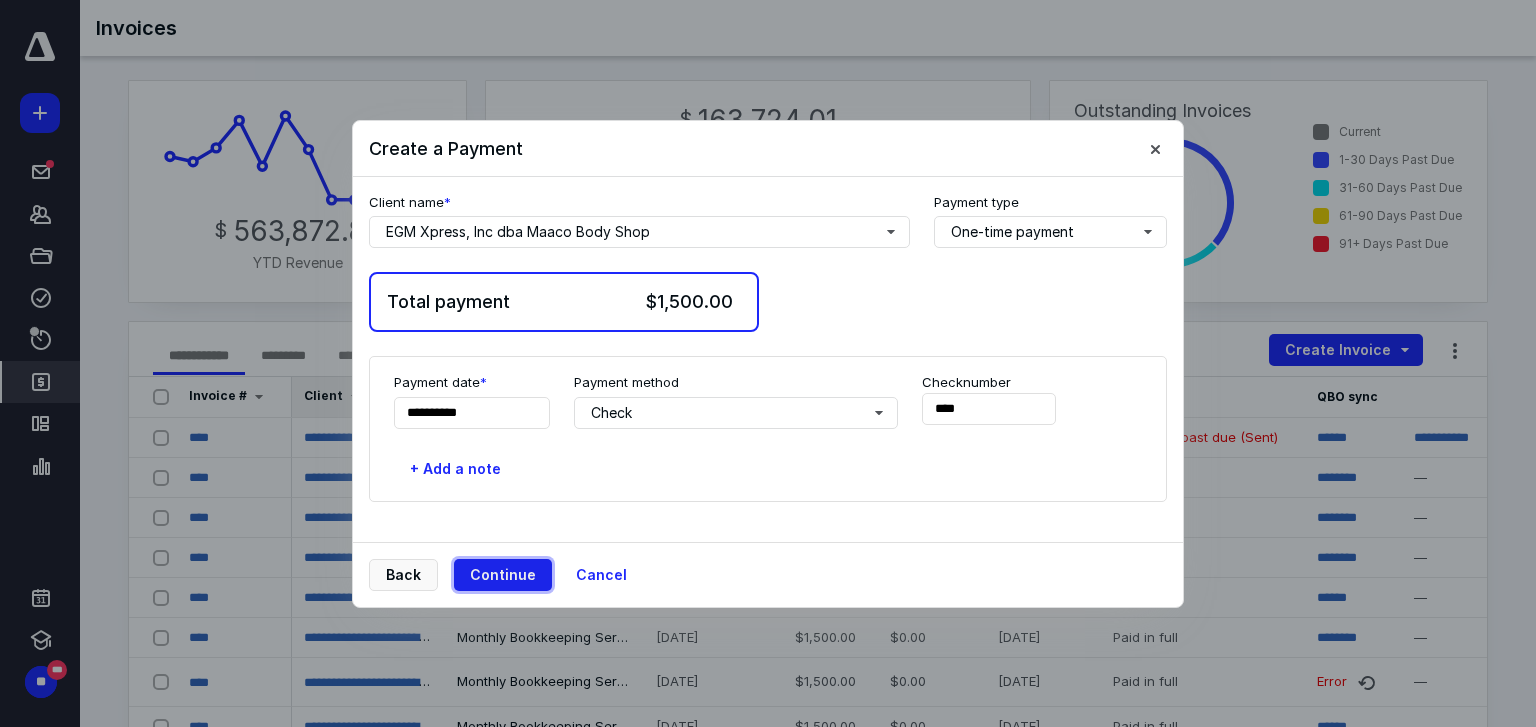 click on "Continue" at bounding box center (503, 575) 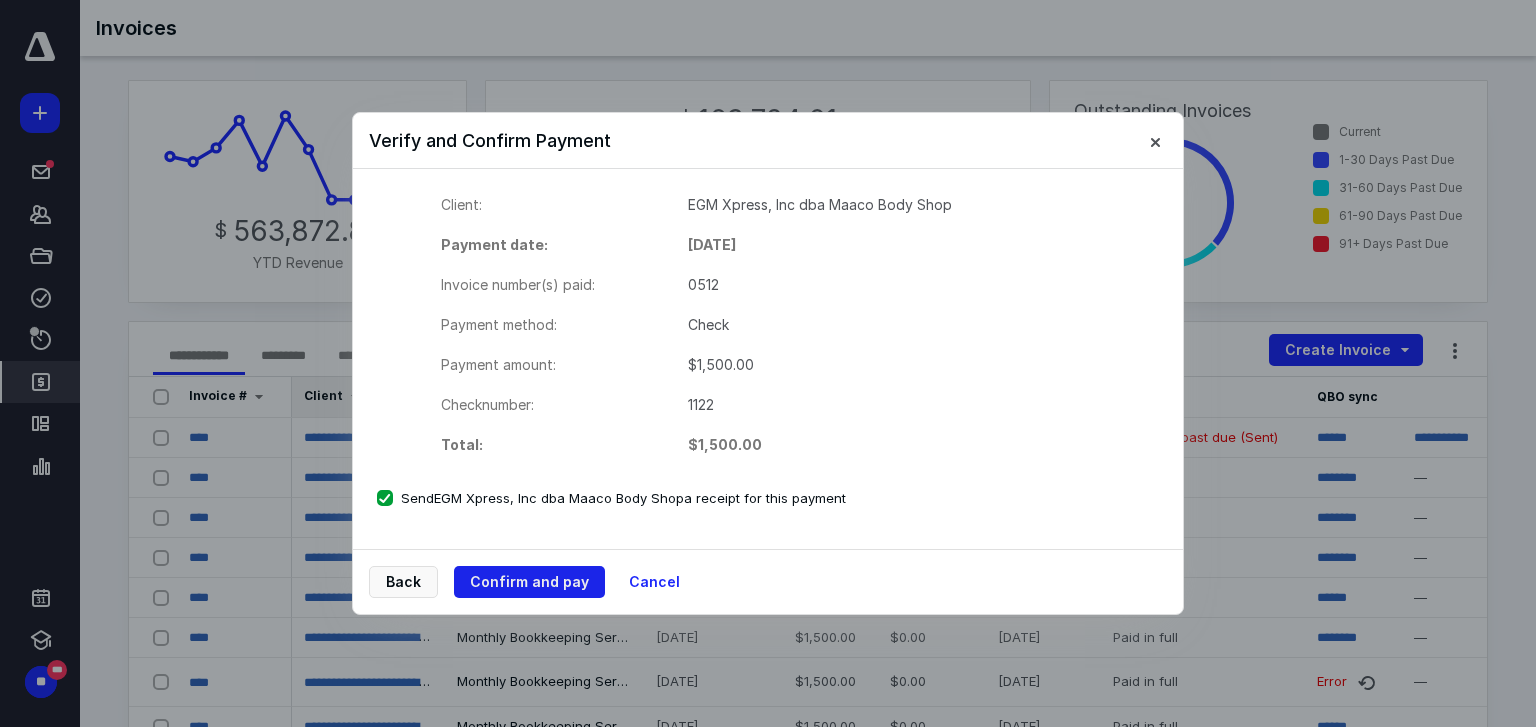 click on "Confirm and pay" at bounding box center [529, 582] 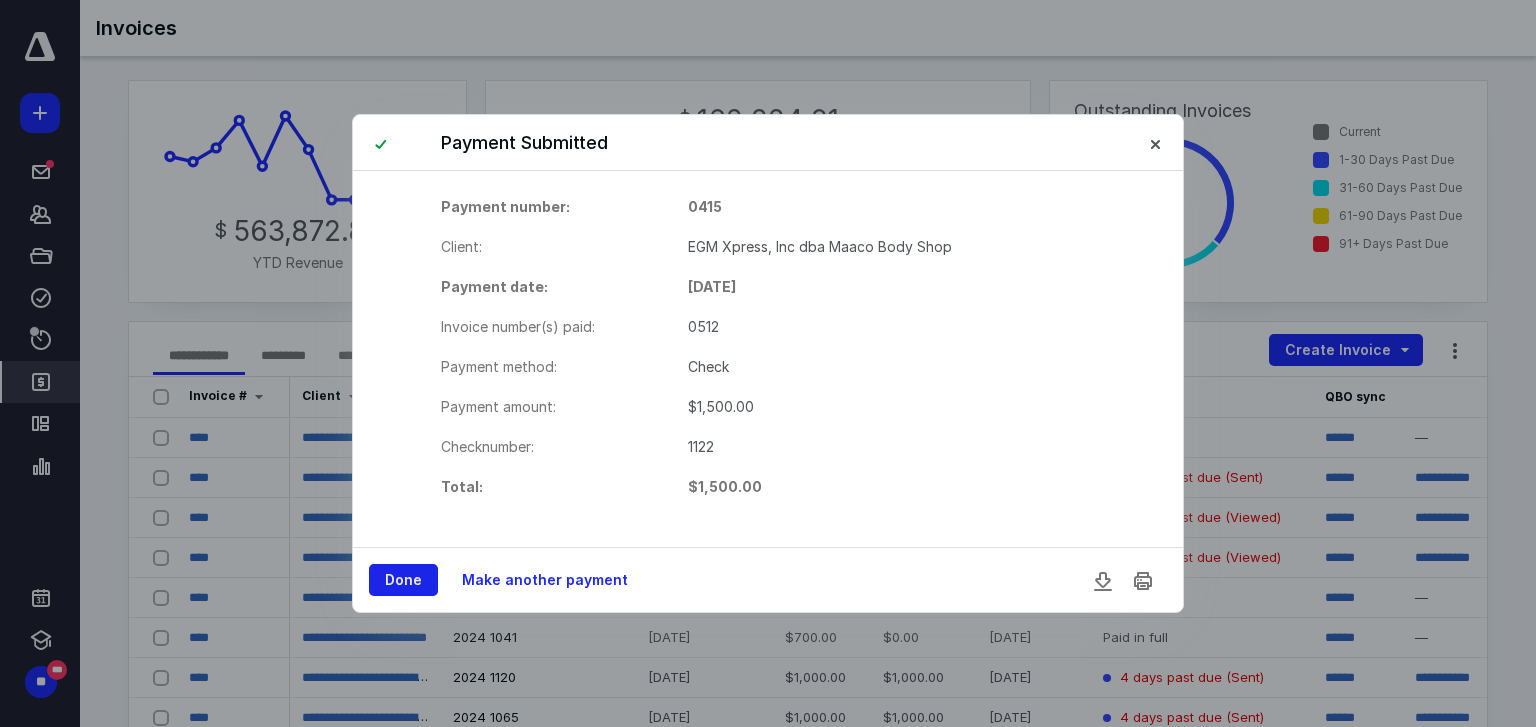 click on "Done" at bounding box center [403, 580] 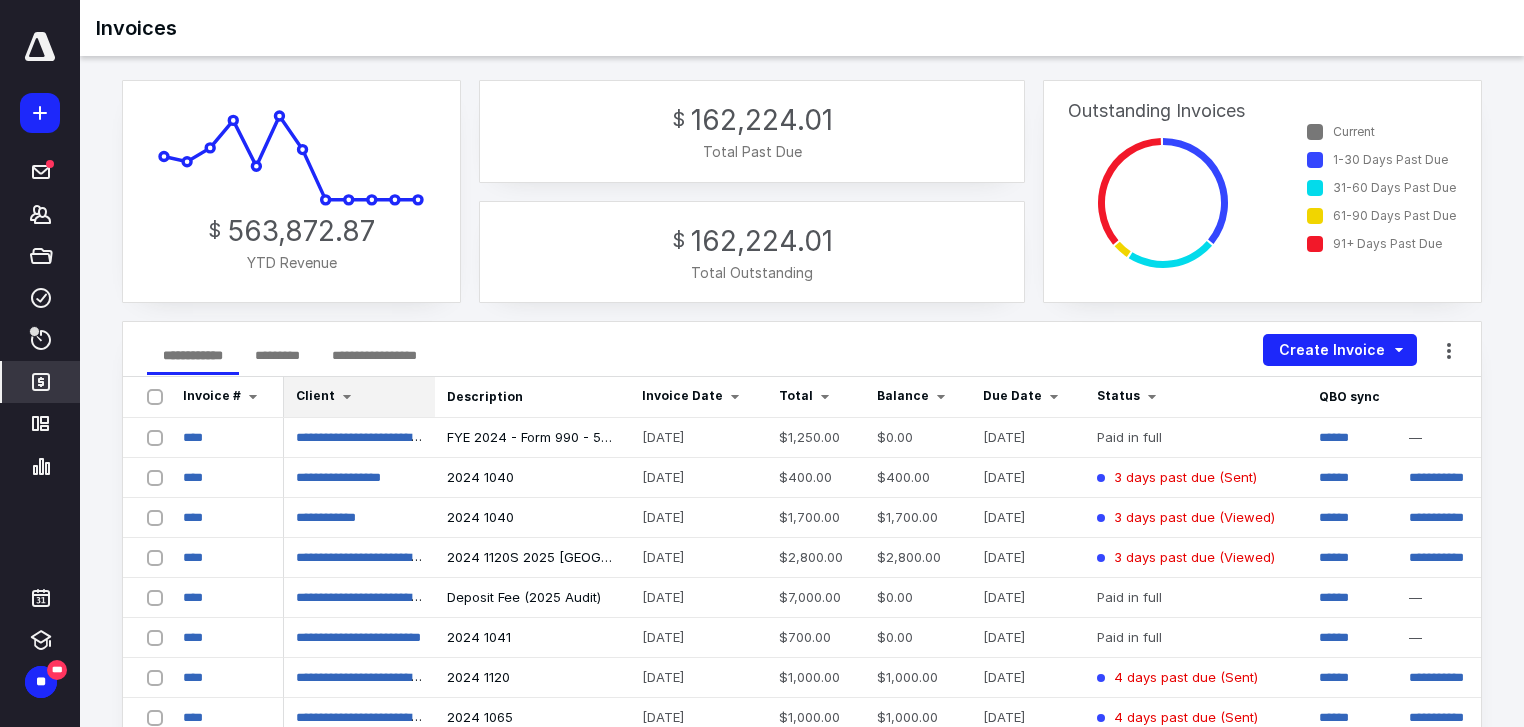 click on "Client" at bounding box center [315, 395] 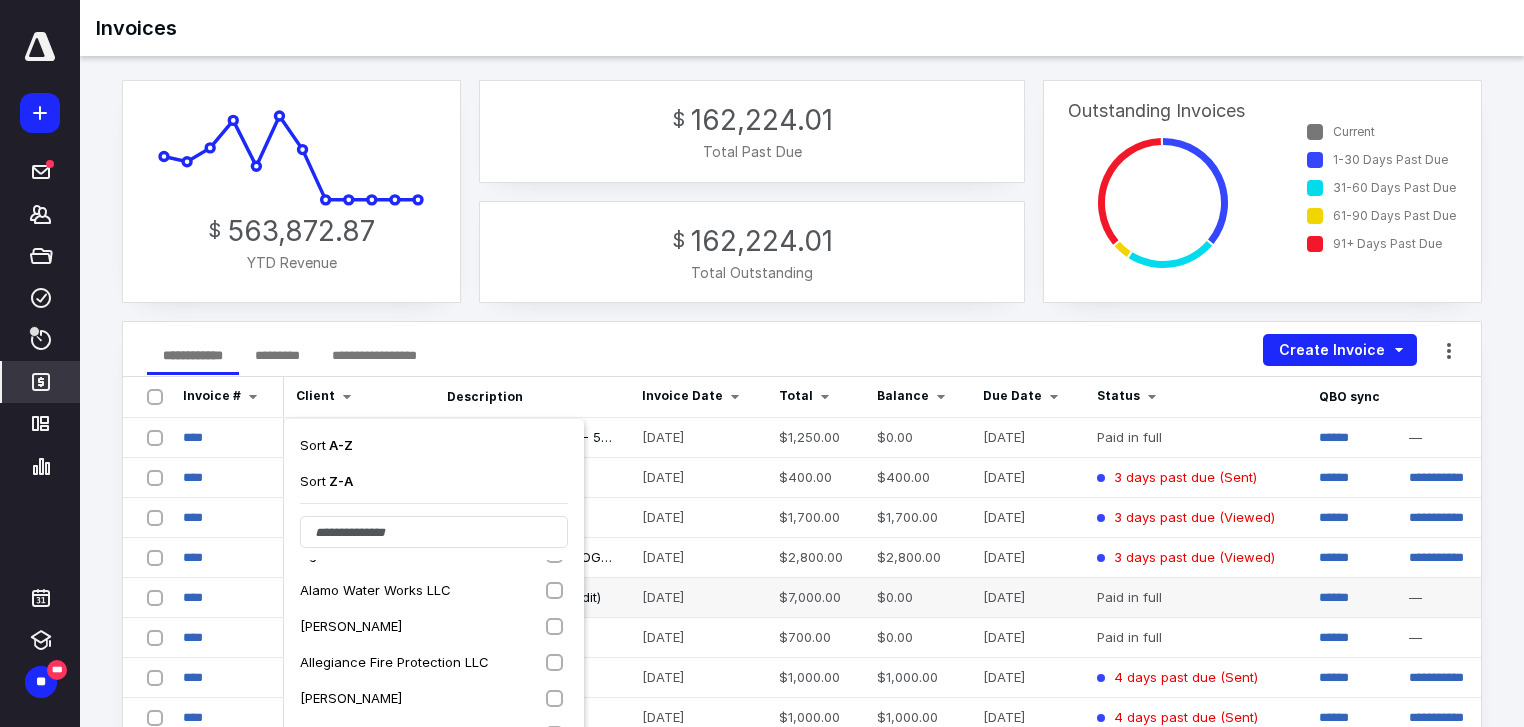 scroll, scrollTop: 320, scrollLeft: 0, axis: vertical 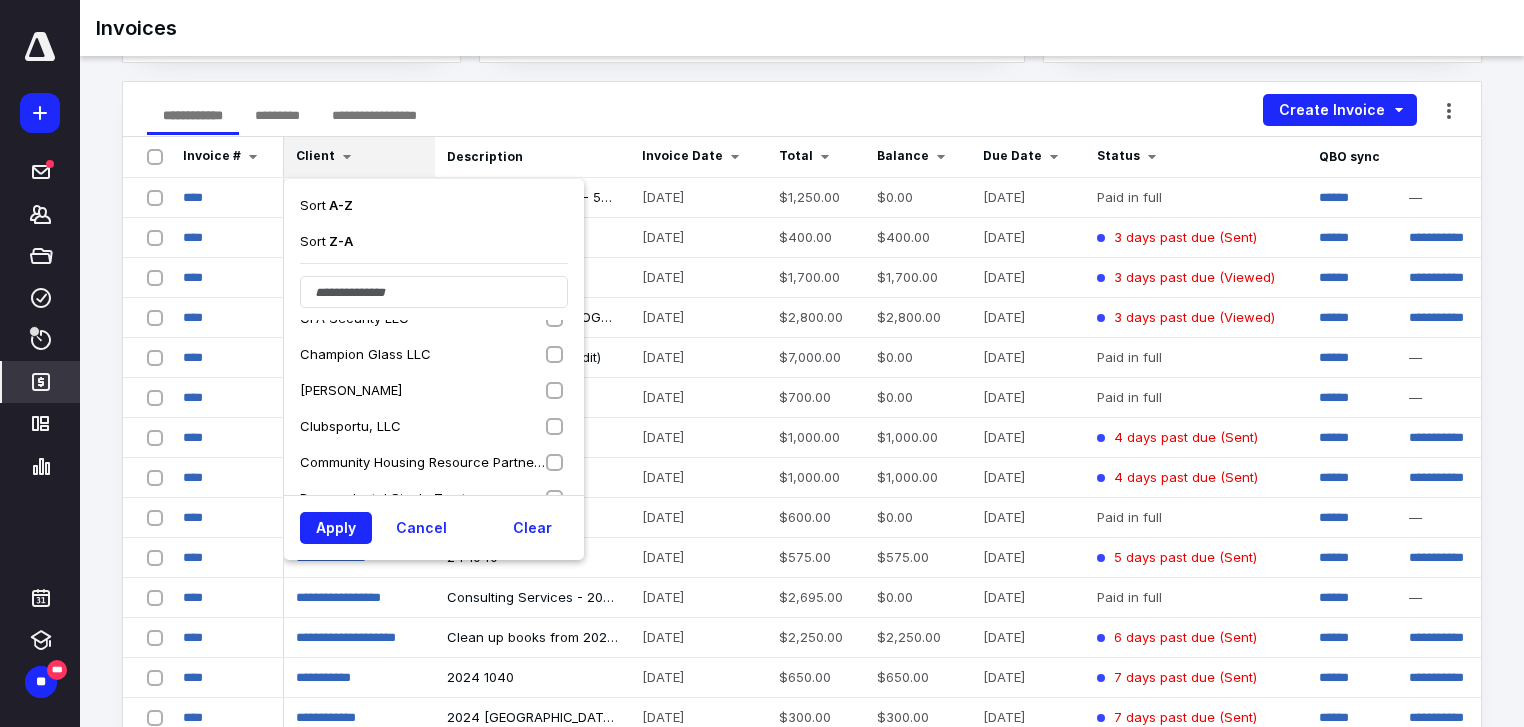 click on "Champion Glass LLC" at bounding box center [434, 354] 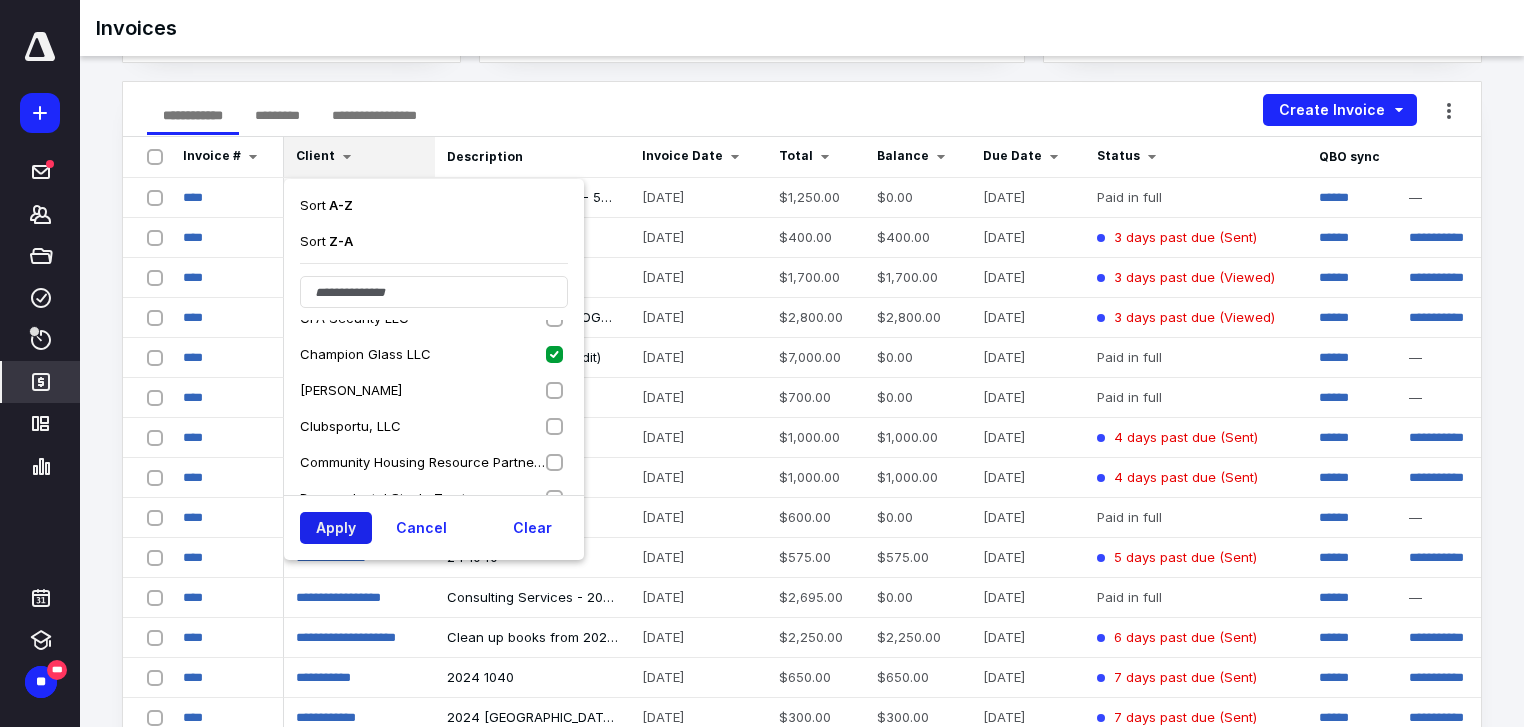 click on "Apply" at bounding box center (336, 528) 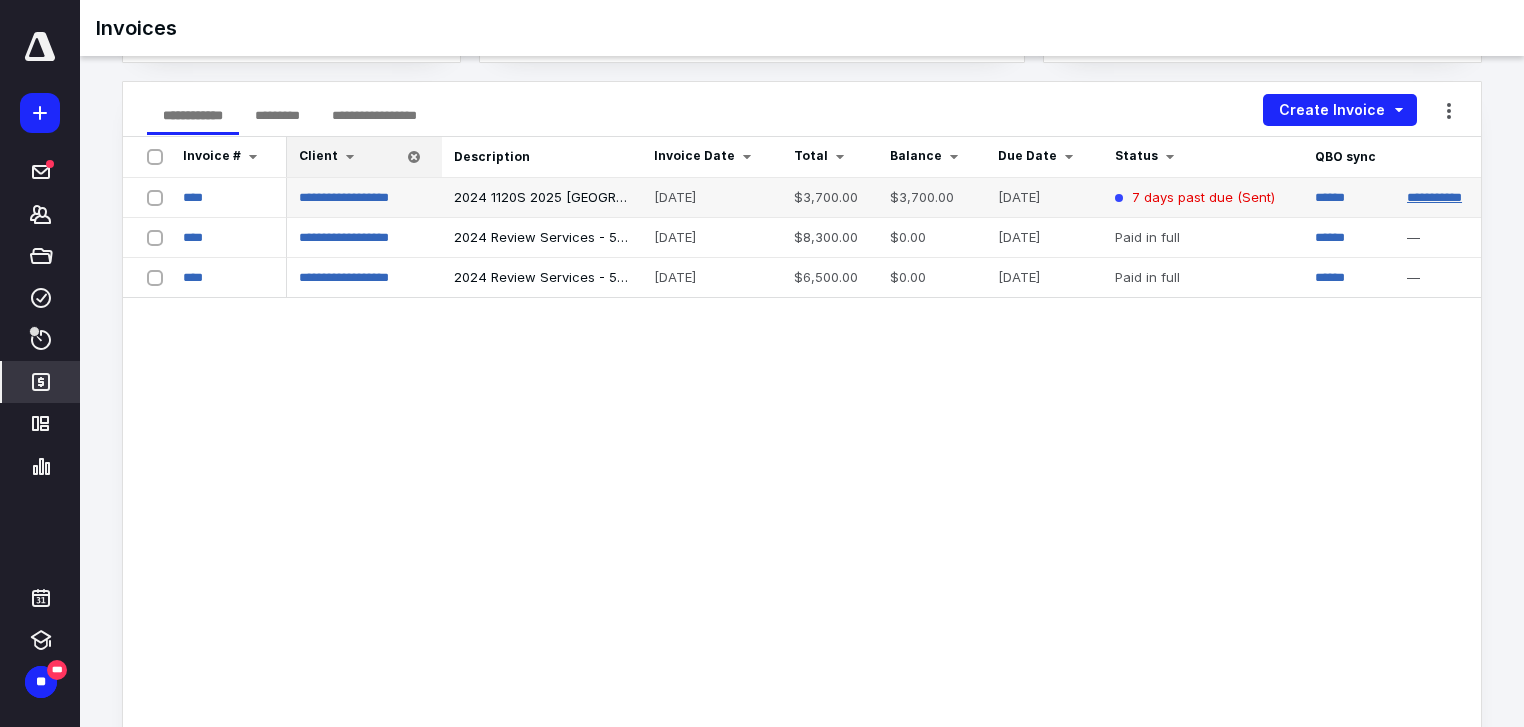 click on "**********" at bounding box center [1434, 197] 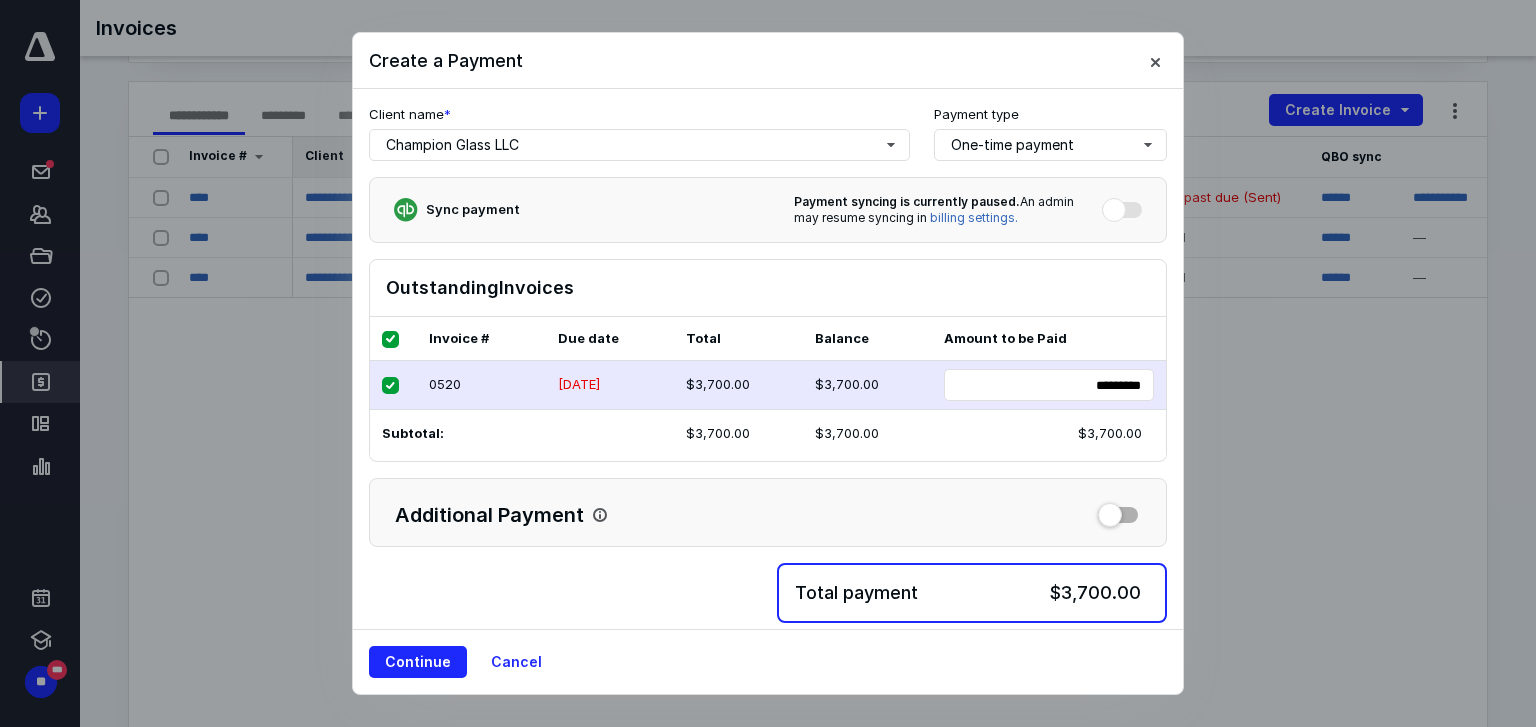 click on "Continue Cancel" at bounding box center [768, 661] 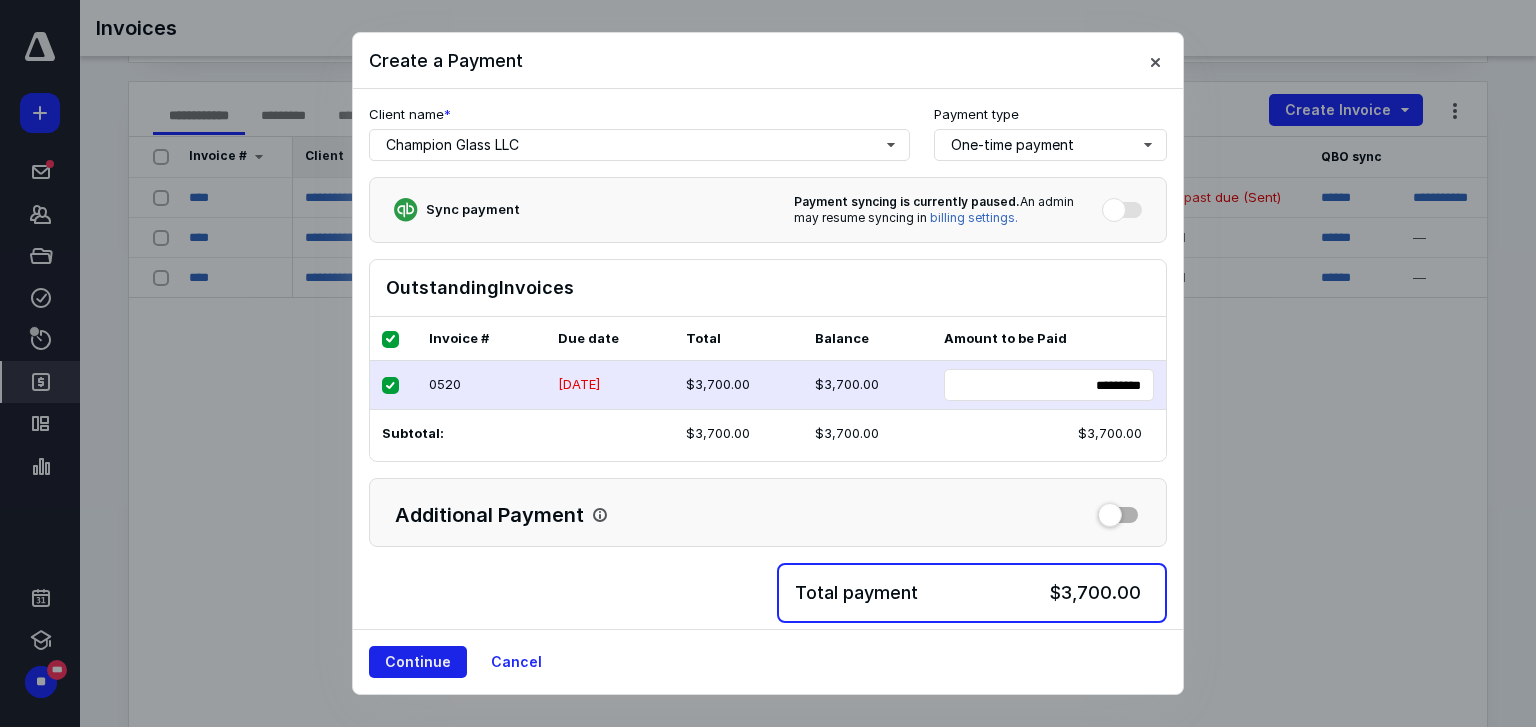click on "Continue" at bounding box center [418, 662] 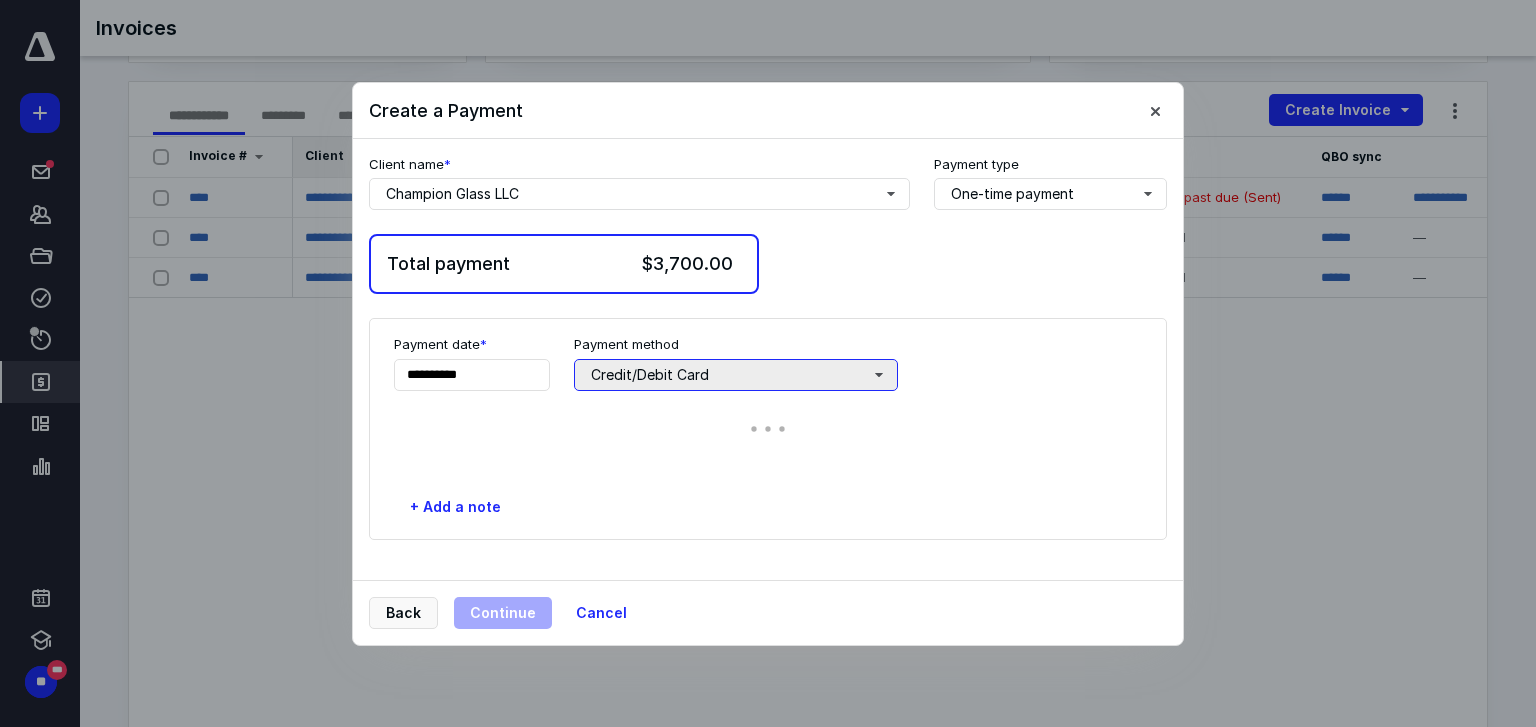click on "Credit/Debit Card" at bounding box center (736, 375) 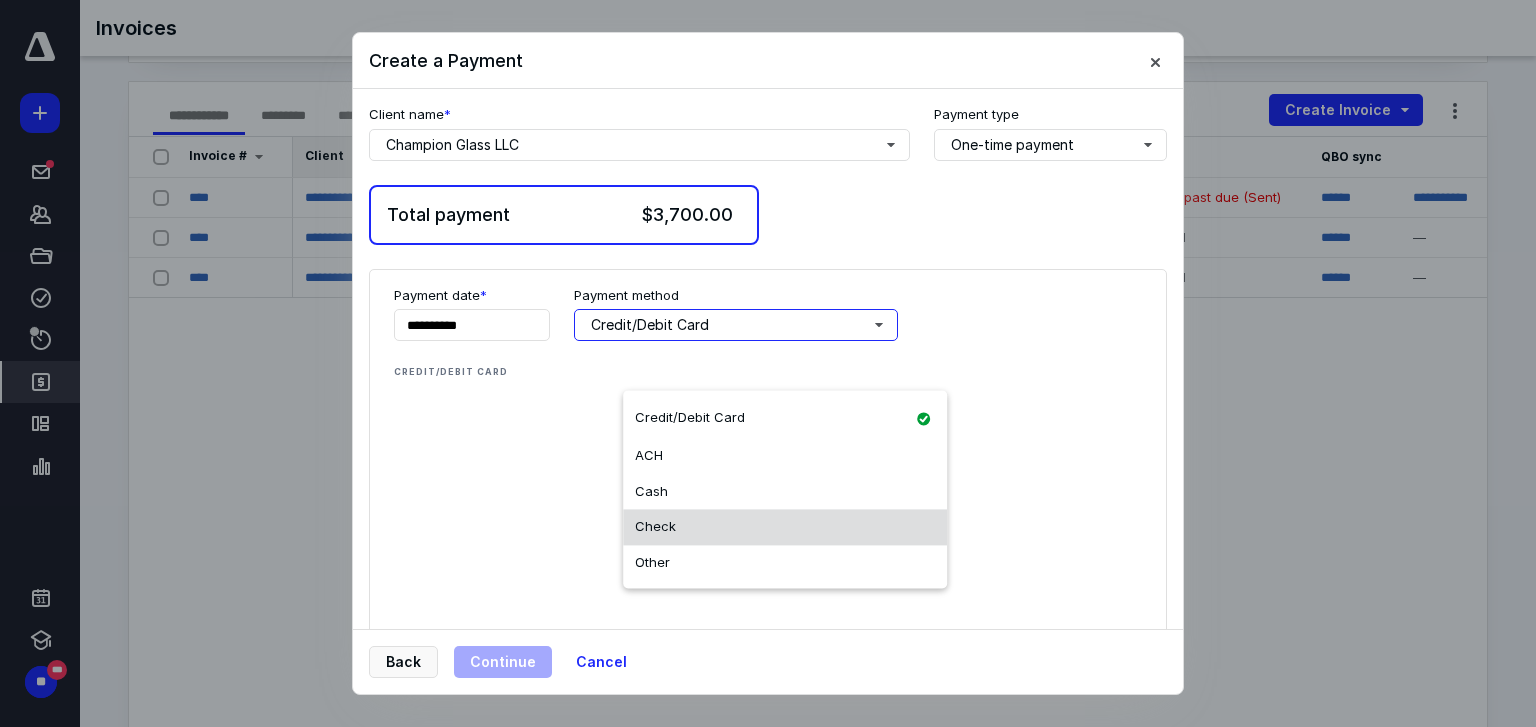 click on "Check" at bounding box center (785, 527) 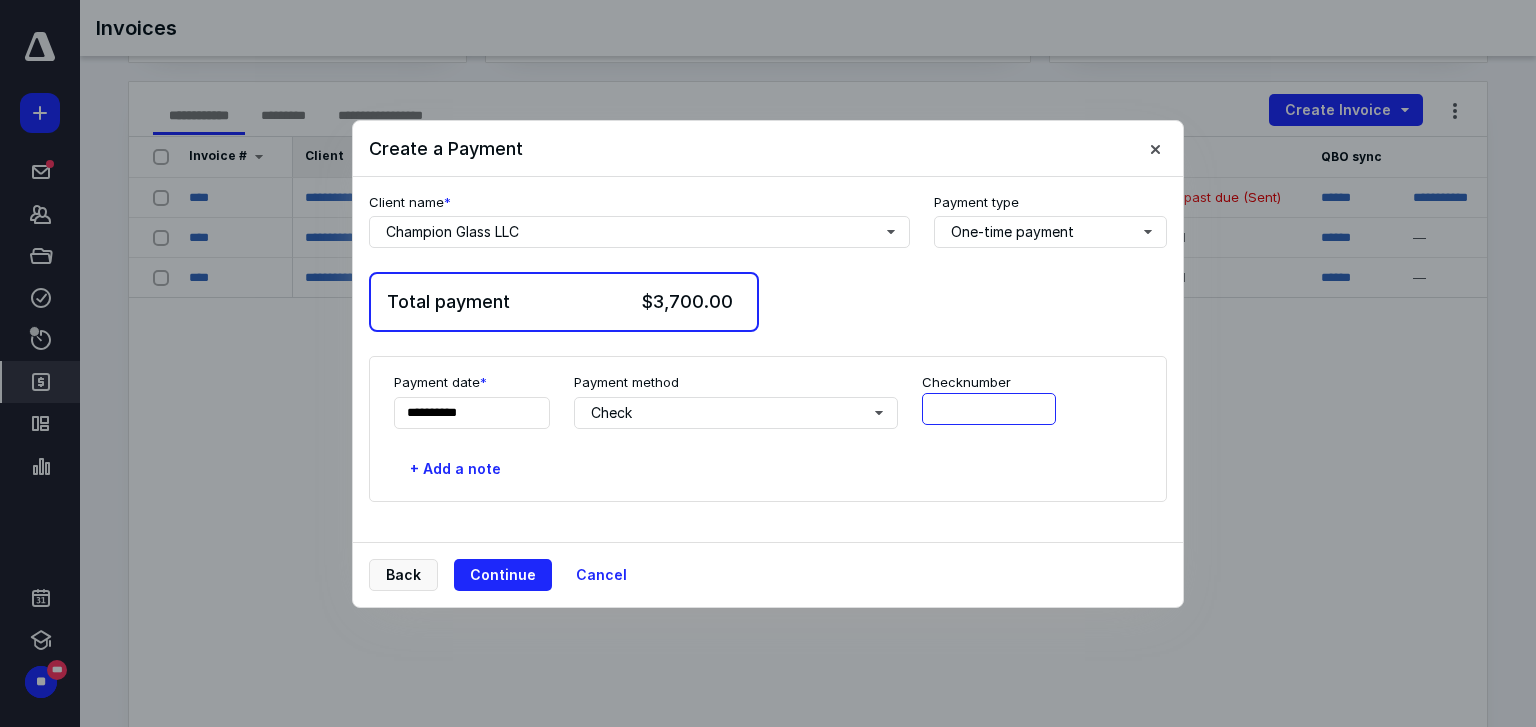 click at bounding box center [989, 409] 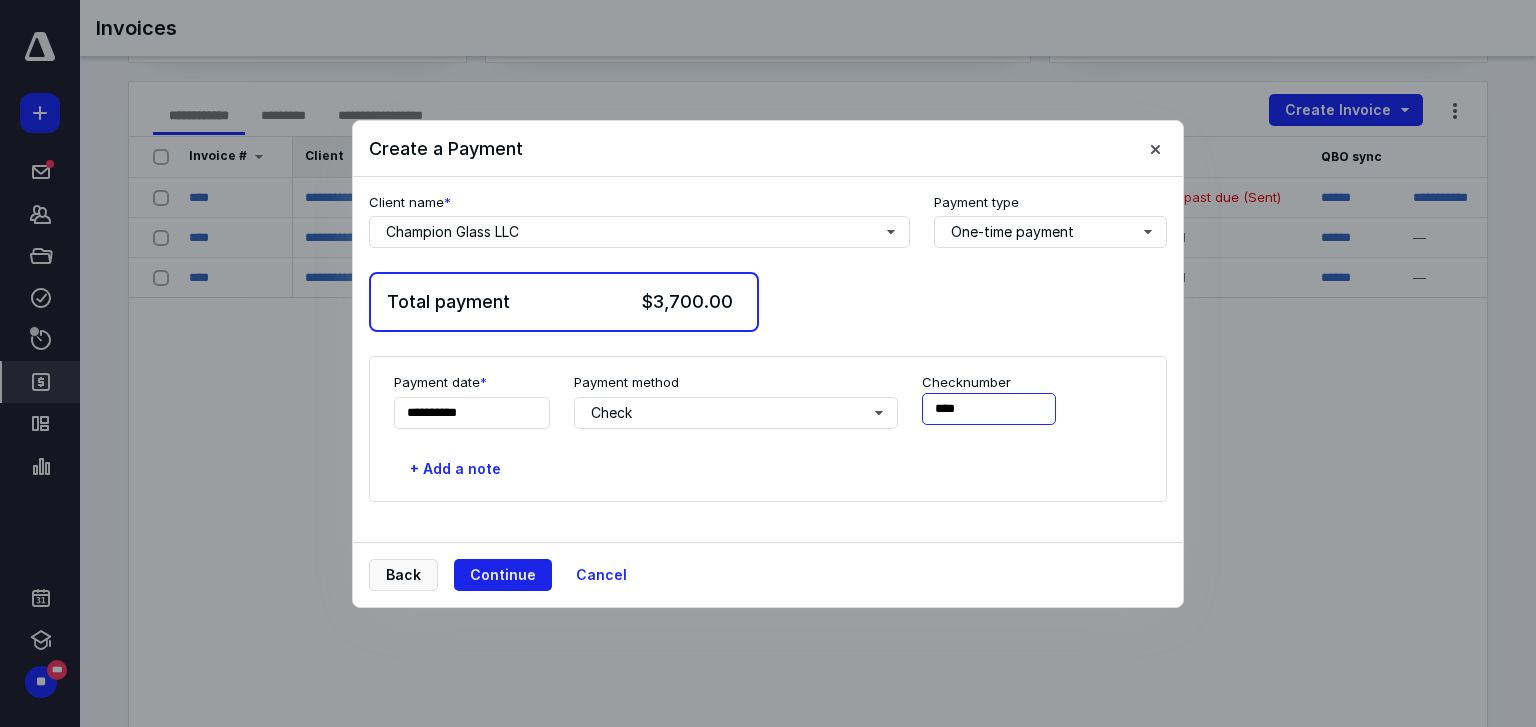 type on "****" 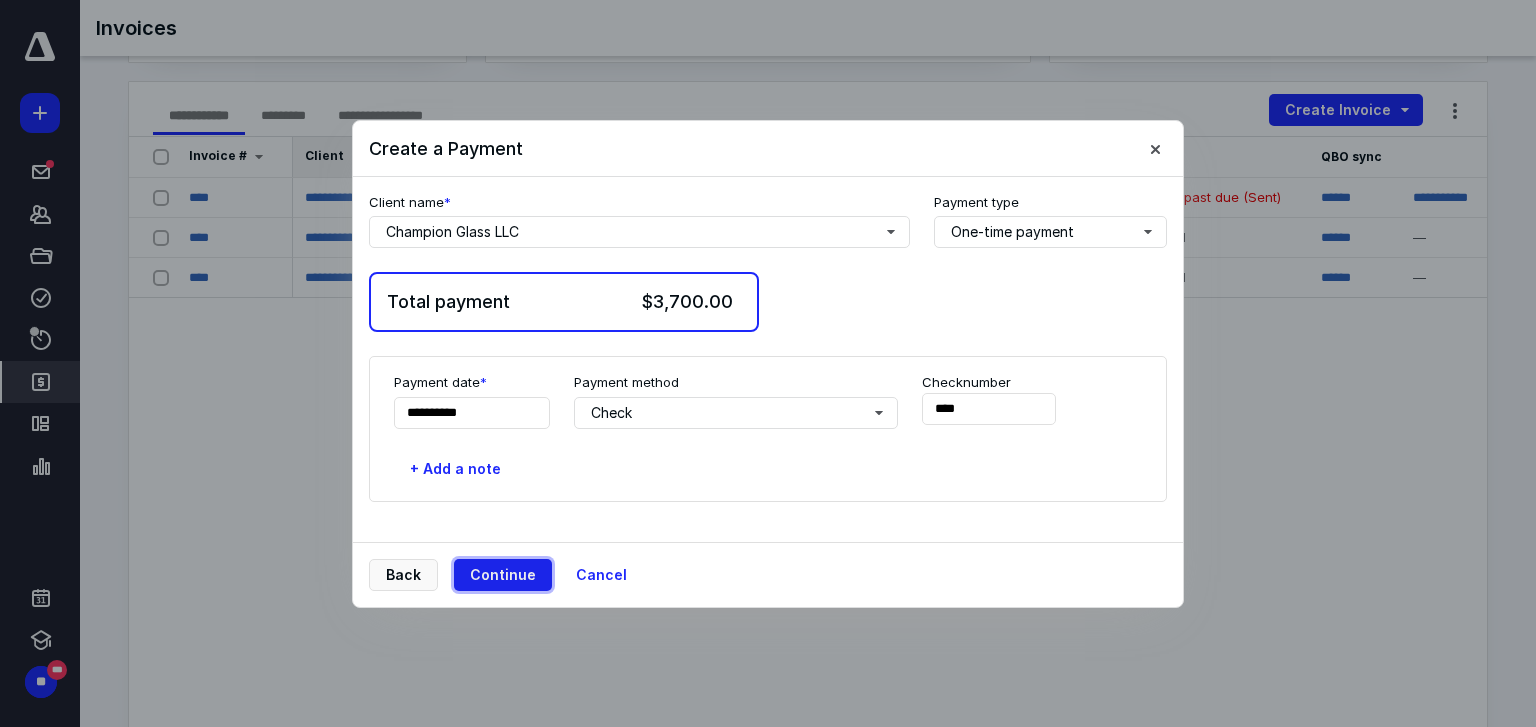 click on "Continue" at bounding box center (503, 575) 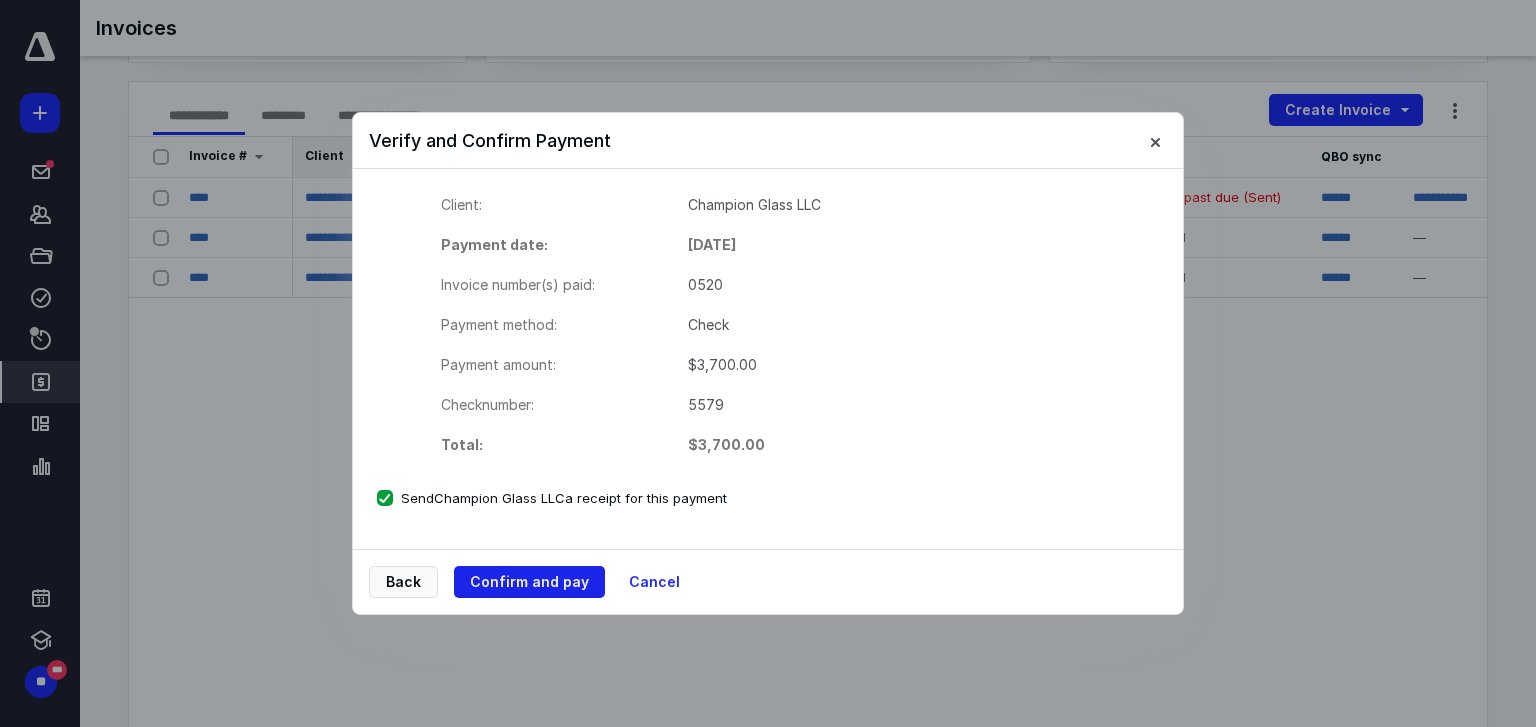 click on "Confirm and pay" at bounding box center [529, 582] 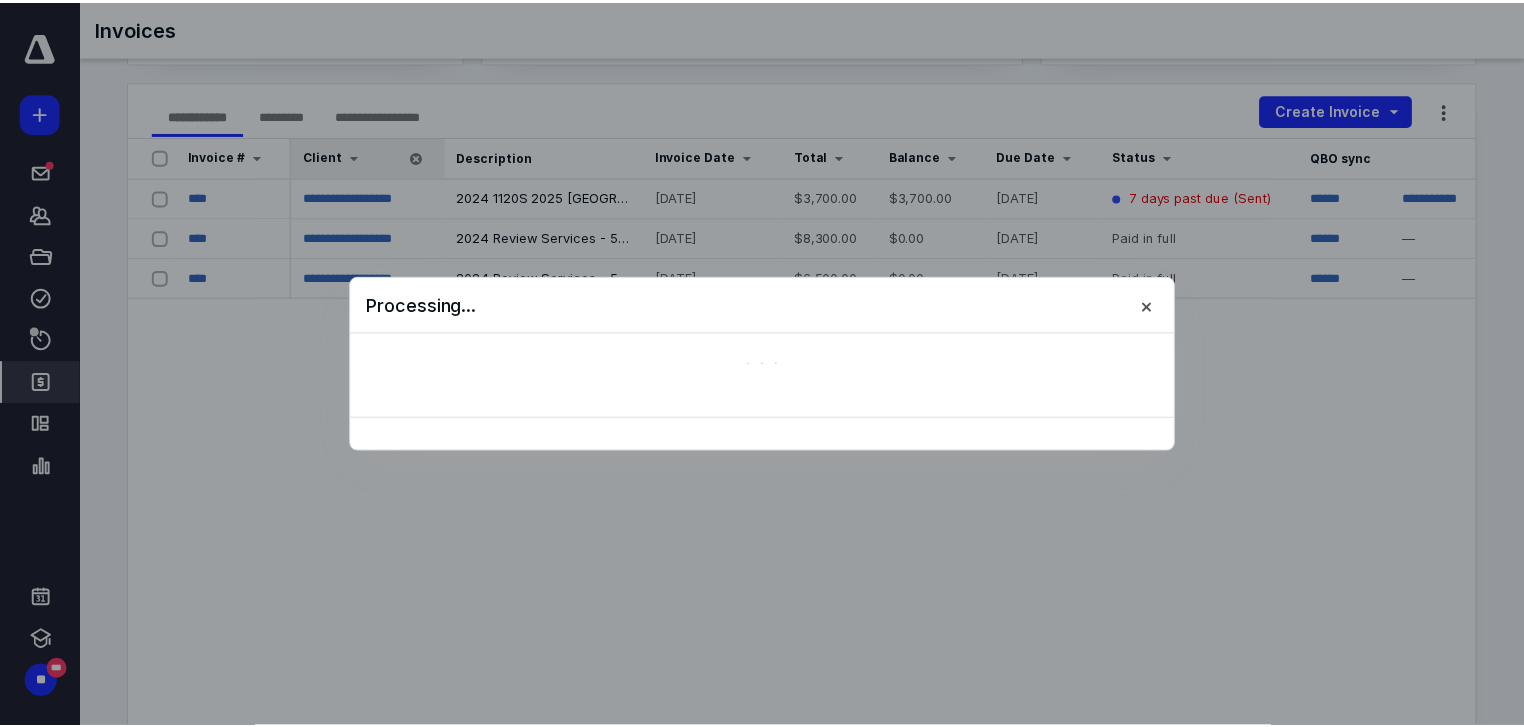 scroll, scrollTop: 0, scrollLeft: 0, axis: both 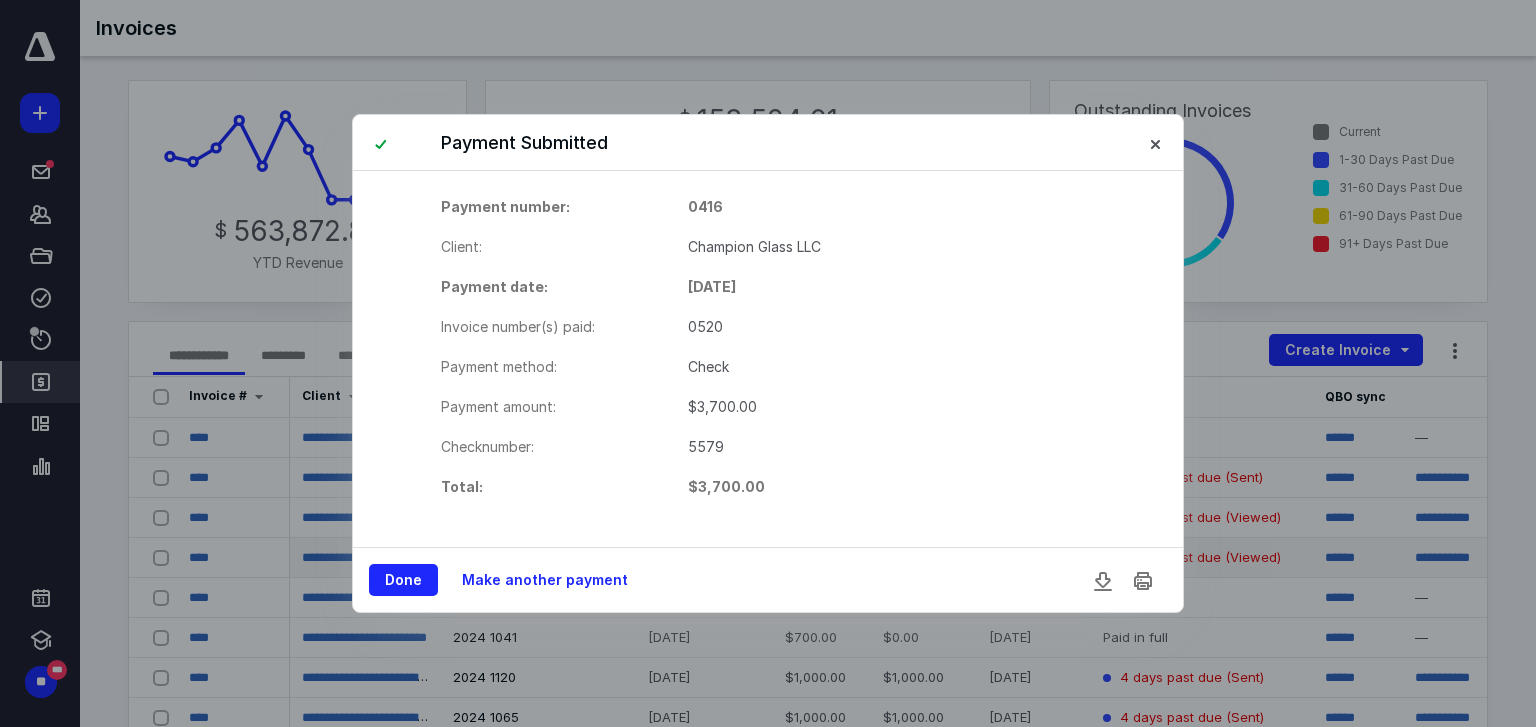 click on "Done" at bounding box center (403, 580) 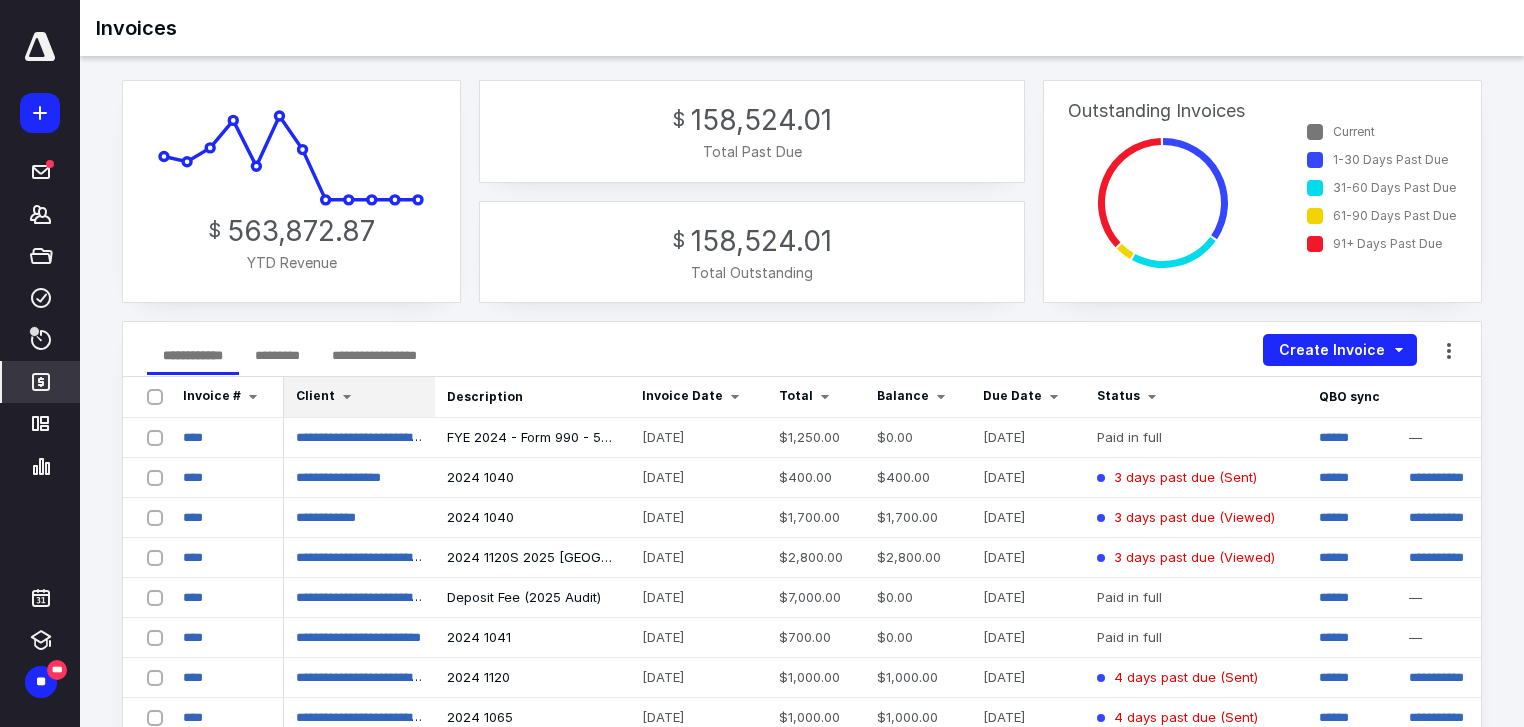 click at bounding box center [347, 397] 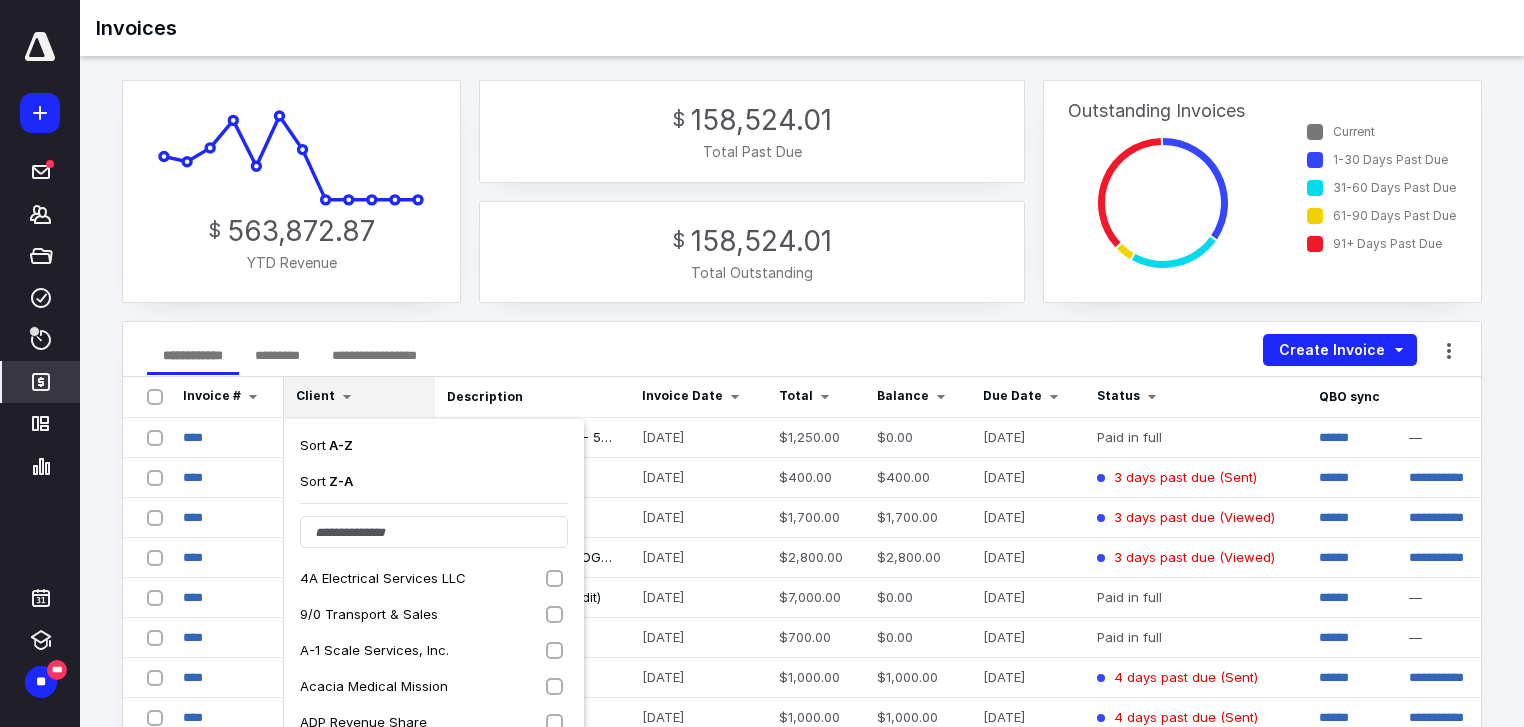 scroll, scrollTop: 240, scrollLeft: 0, axis: vertical 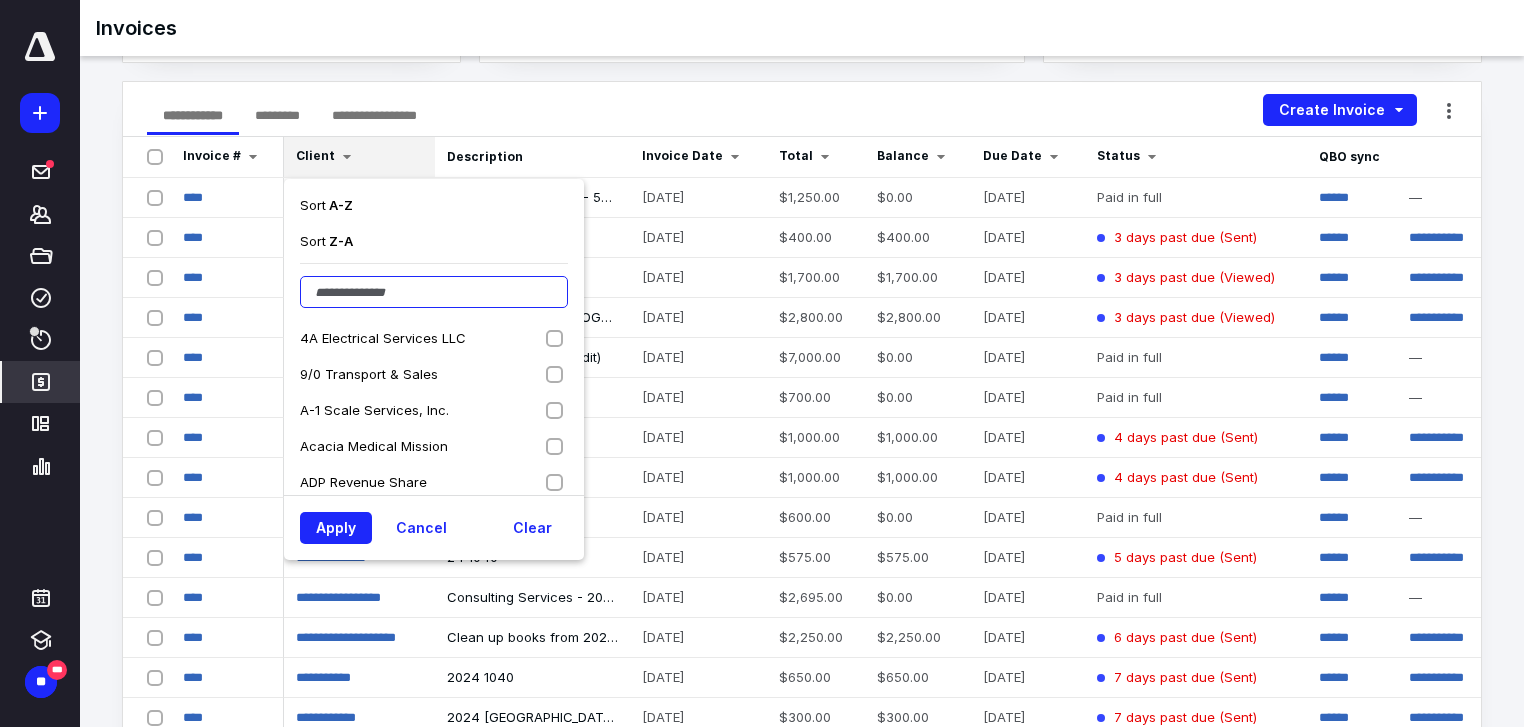 click at bounding box center [434, 292] 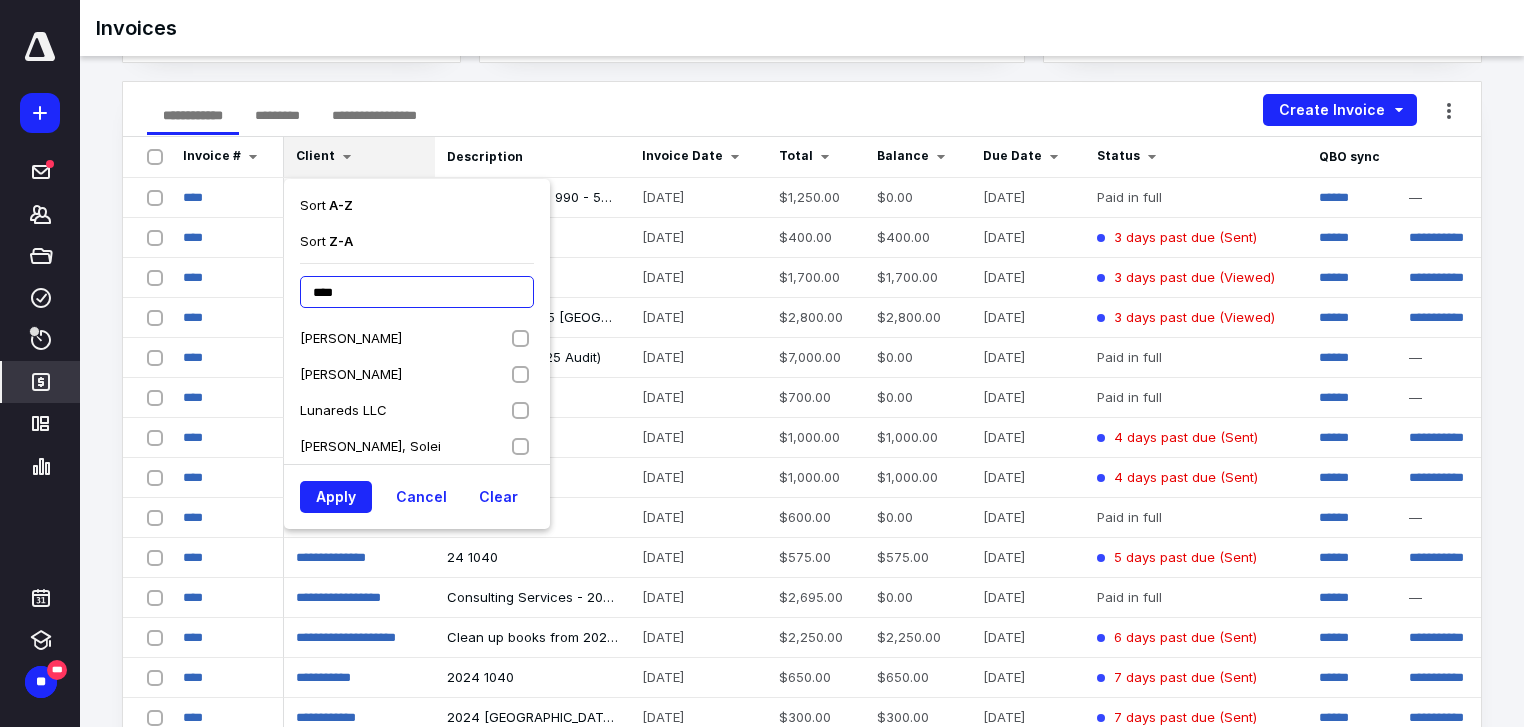 type on "****" 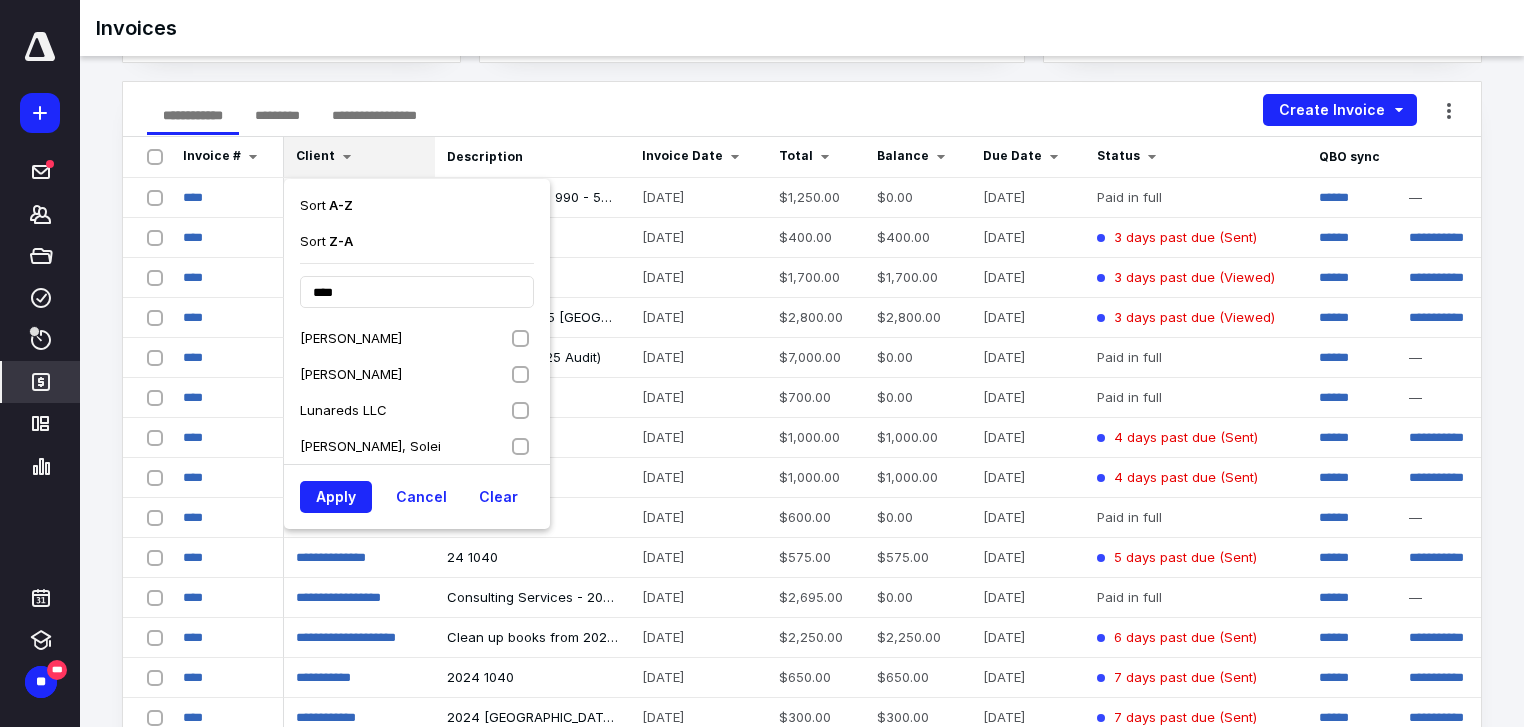 click on "[PERSON_NAME]" at bounding box center [417, 338] 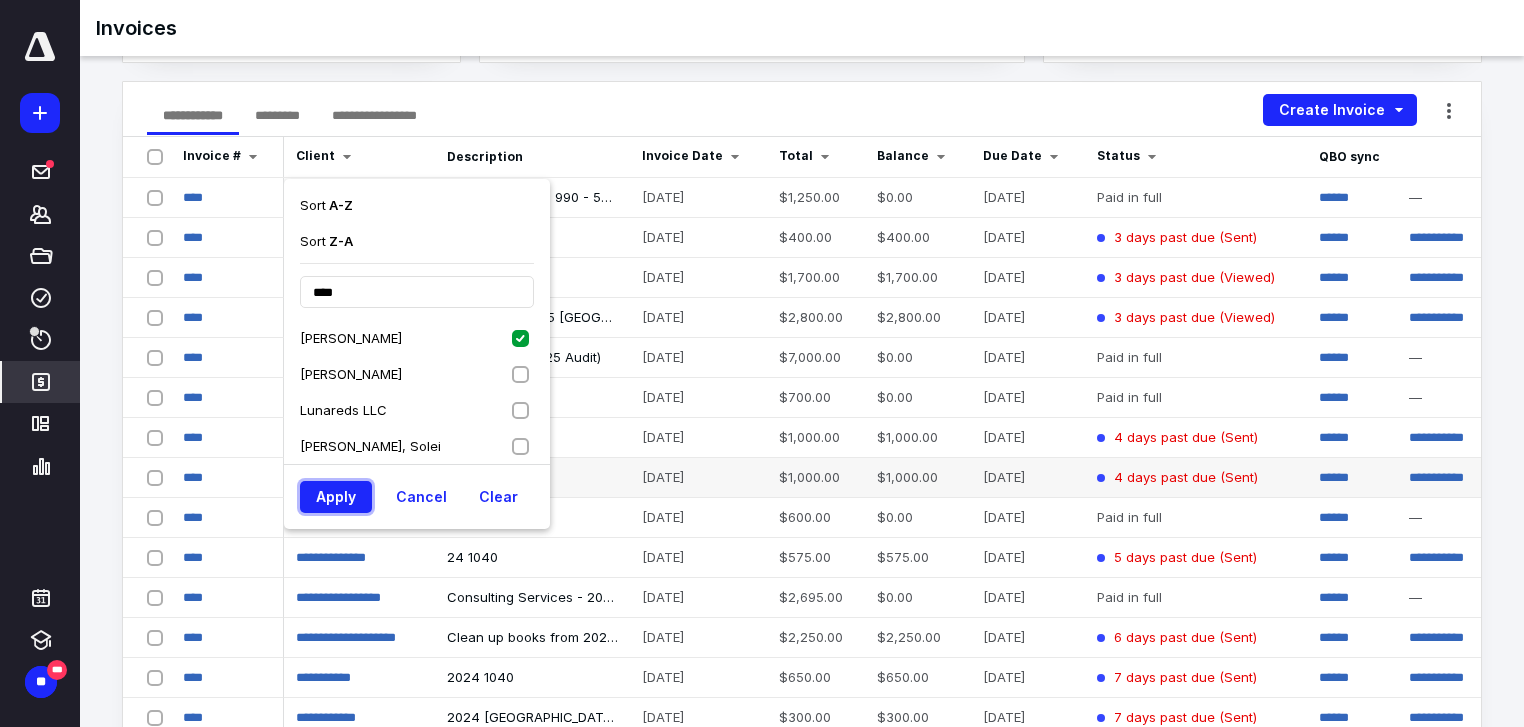click on "Apply" at bounding box center (336, 497) 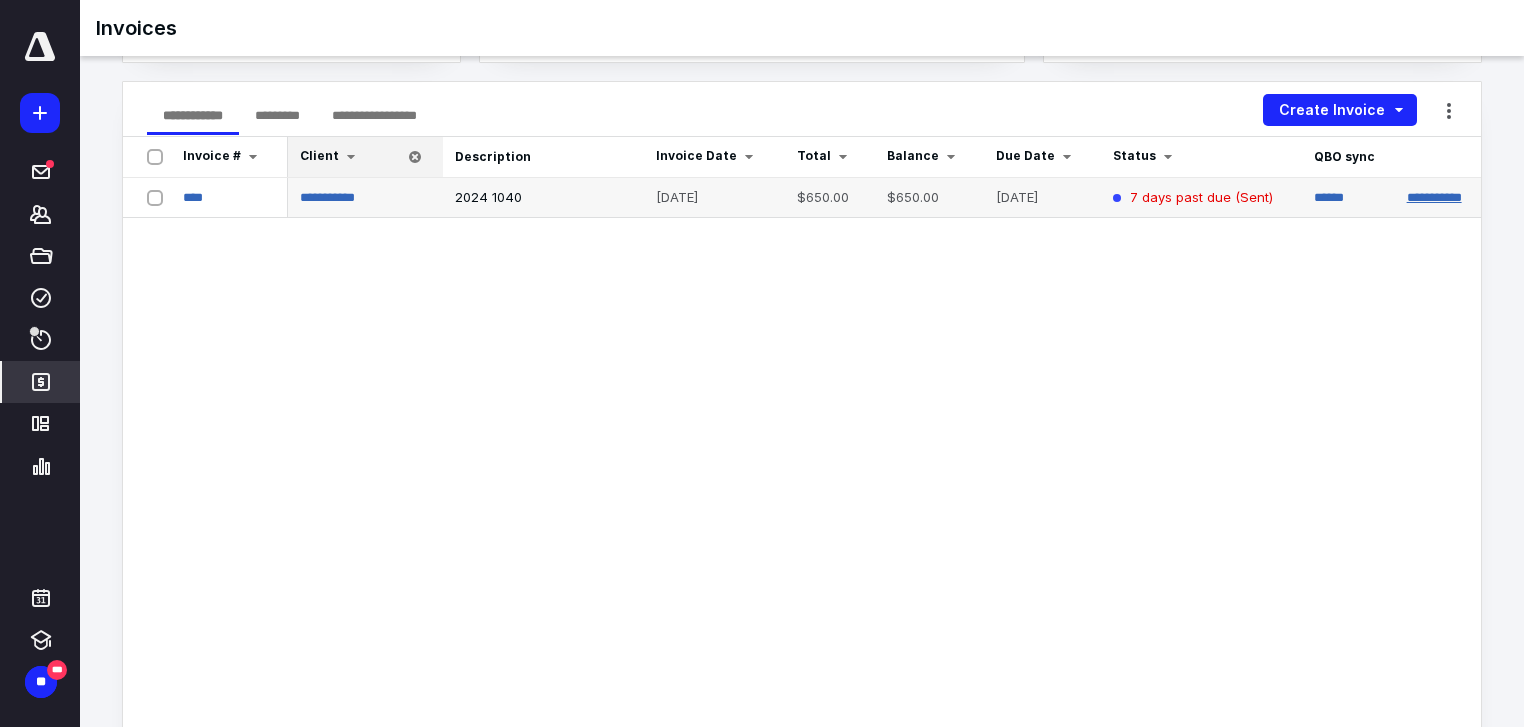 click on "**********" at bounding box center (1434, 197) 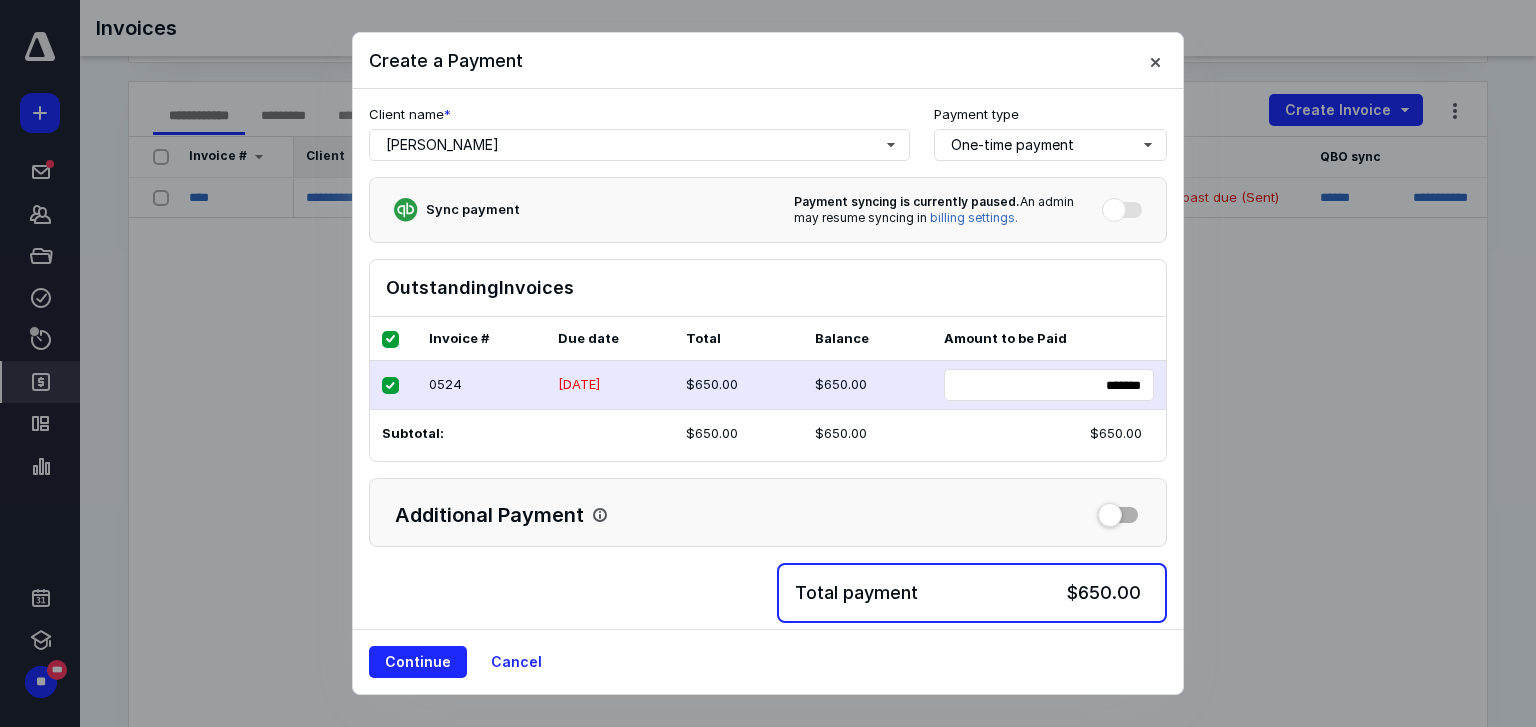 click on "Continue Cancel" at bounding box center (768, 661) 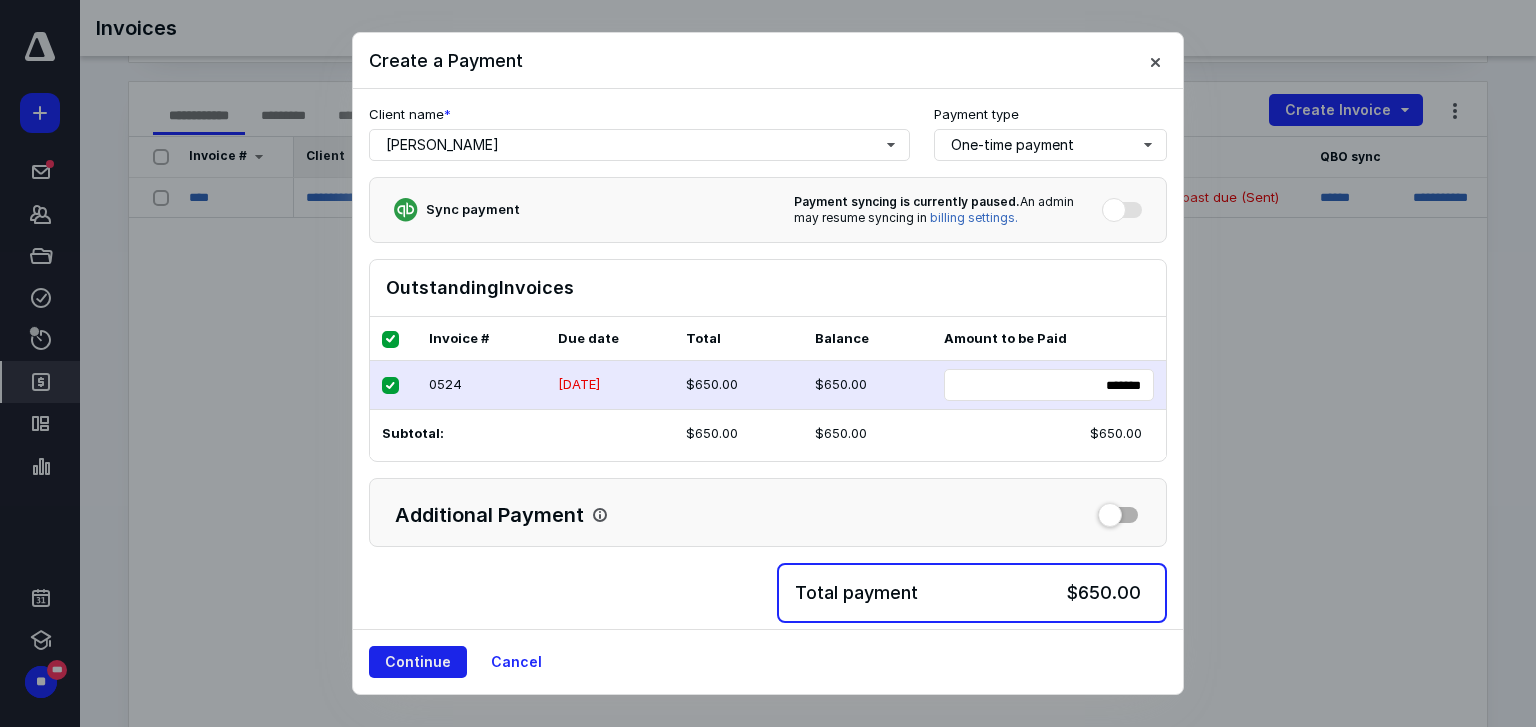 click on "Continue" at bounding box center [418, 662] 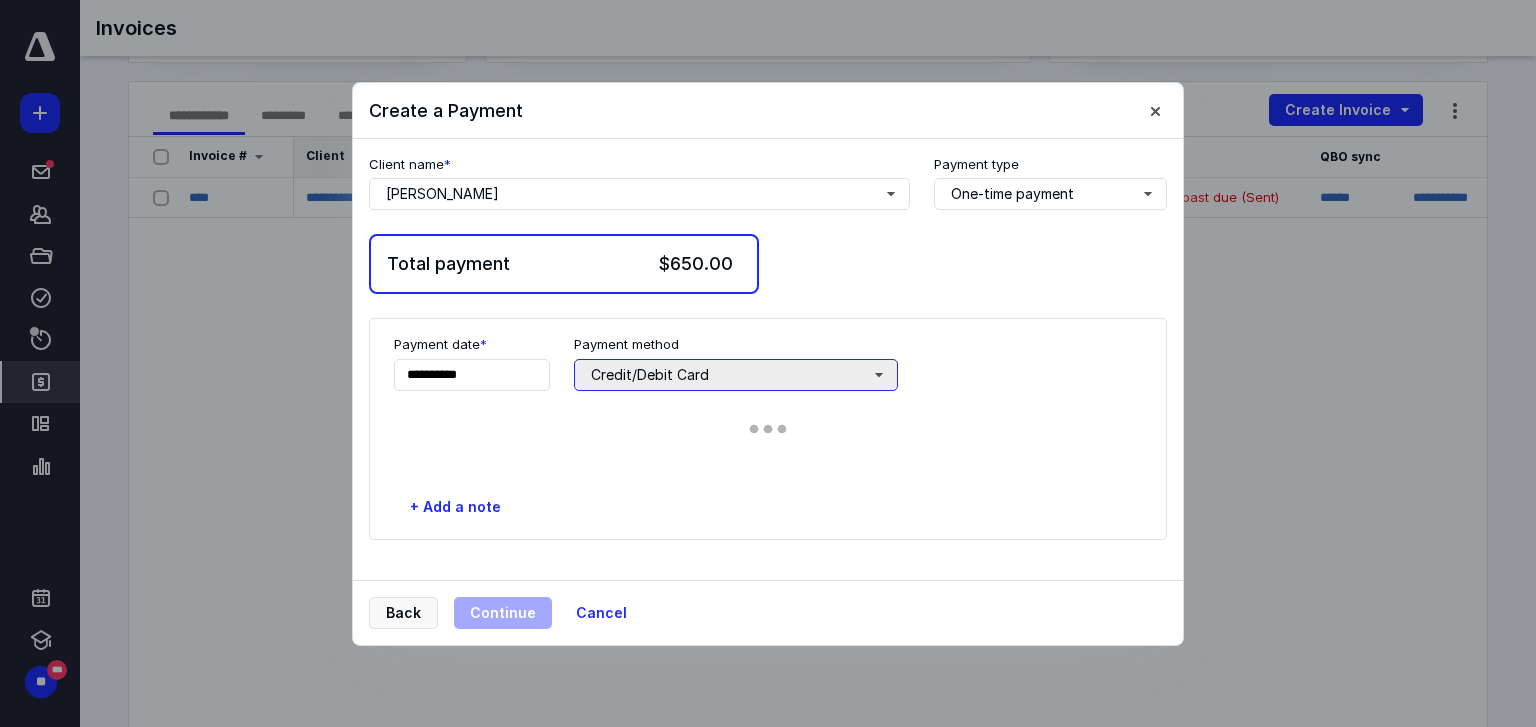click on "Credit/Debit Card" at bounding box center (736, 375) 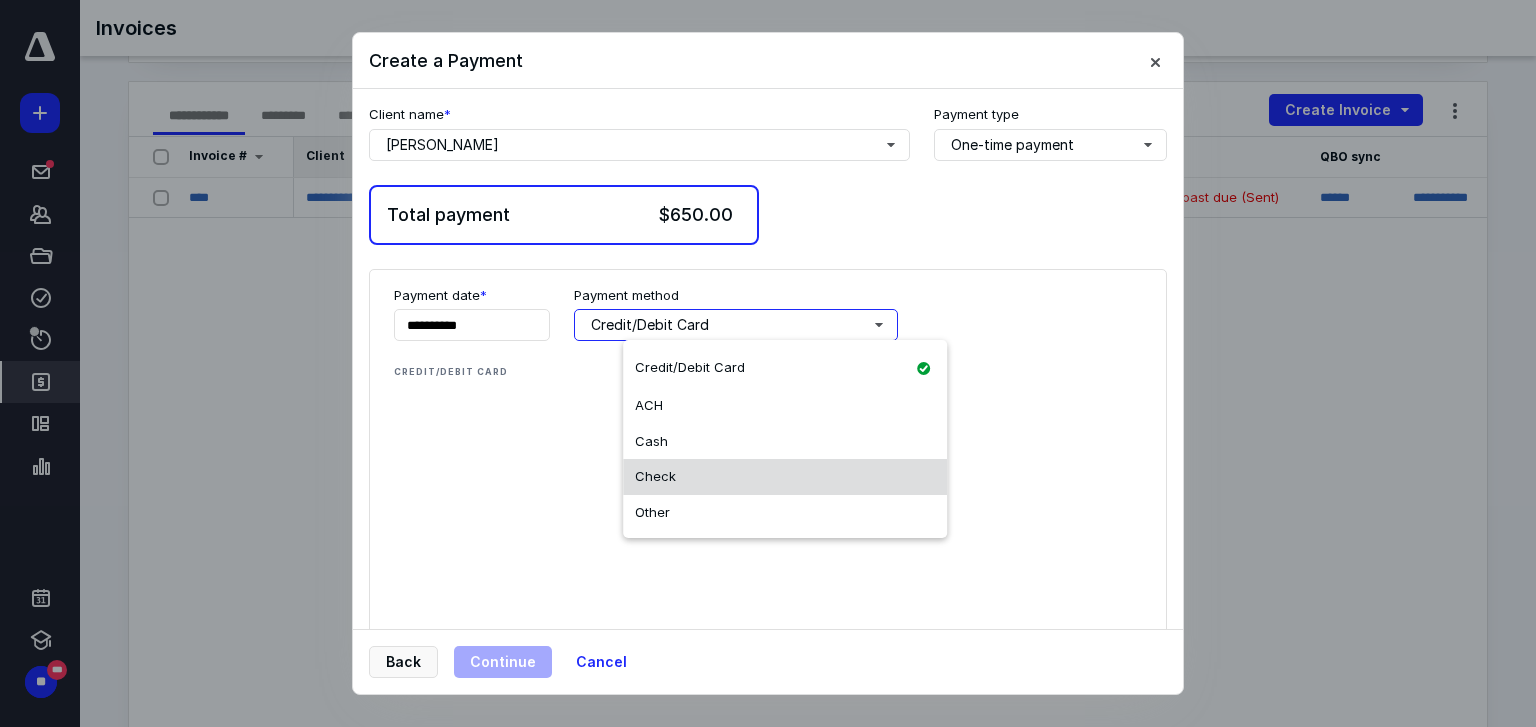 click on "Check" at bounding box center (785, 477) 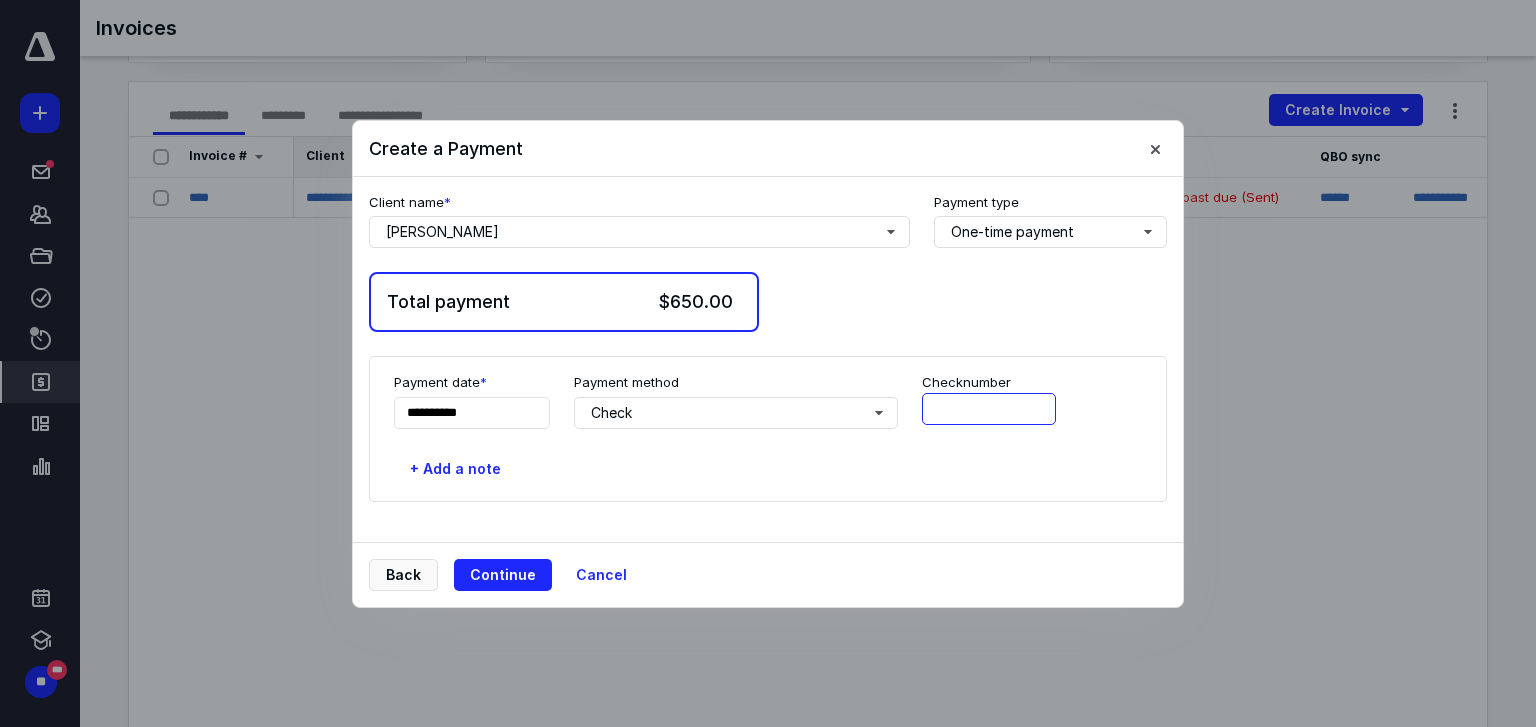 click at bounding box center [989, 409] 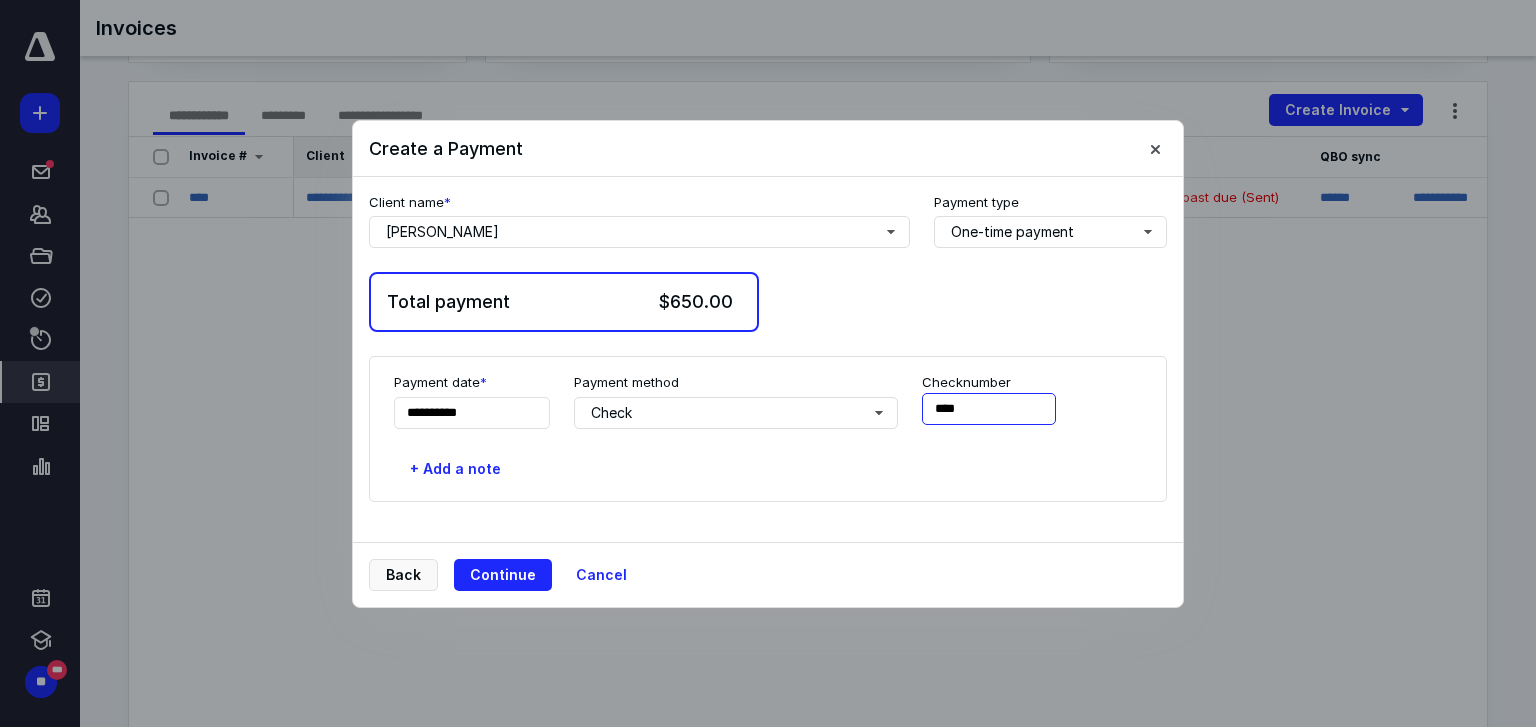 type on "****" 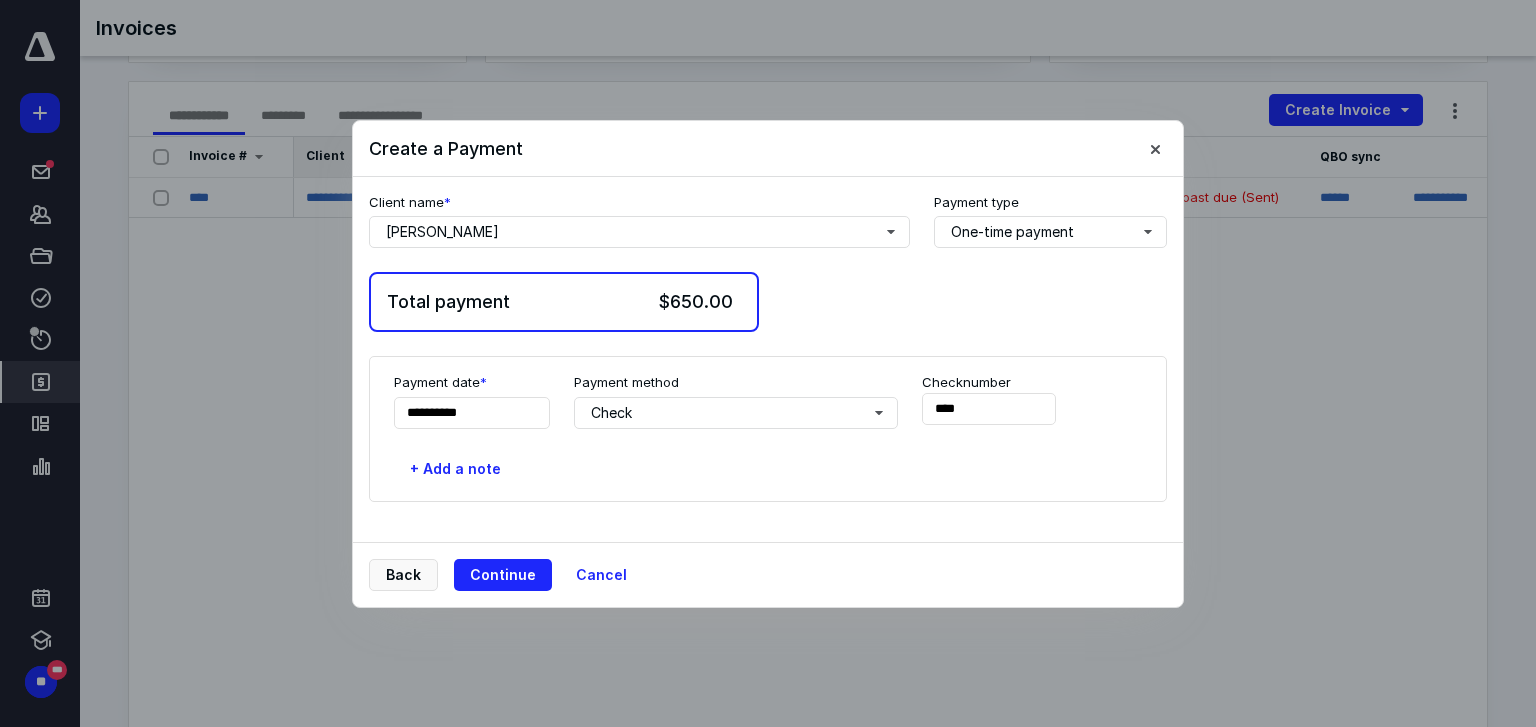 click on "**********" at bounding box center (768, 429) 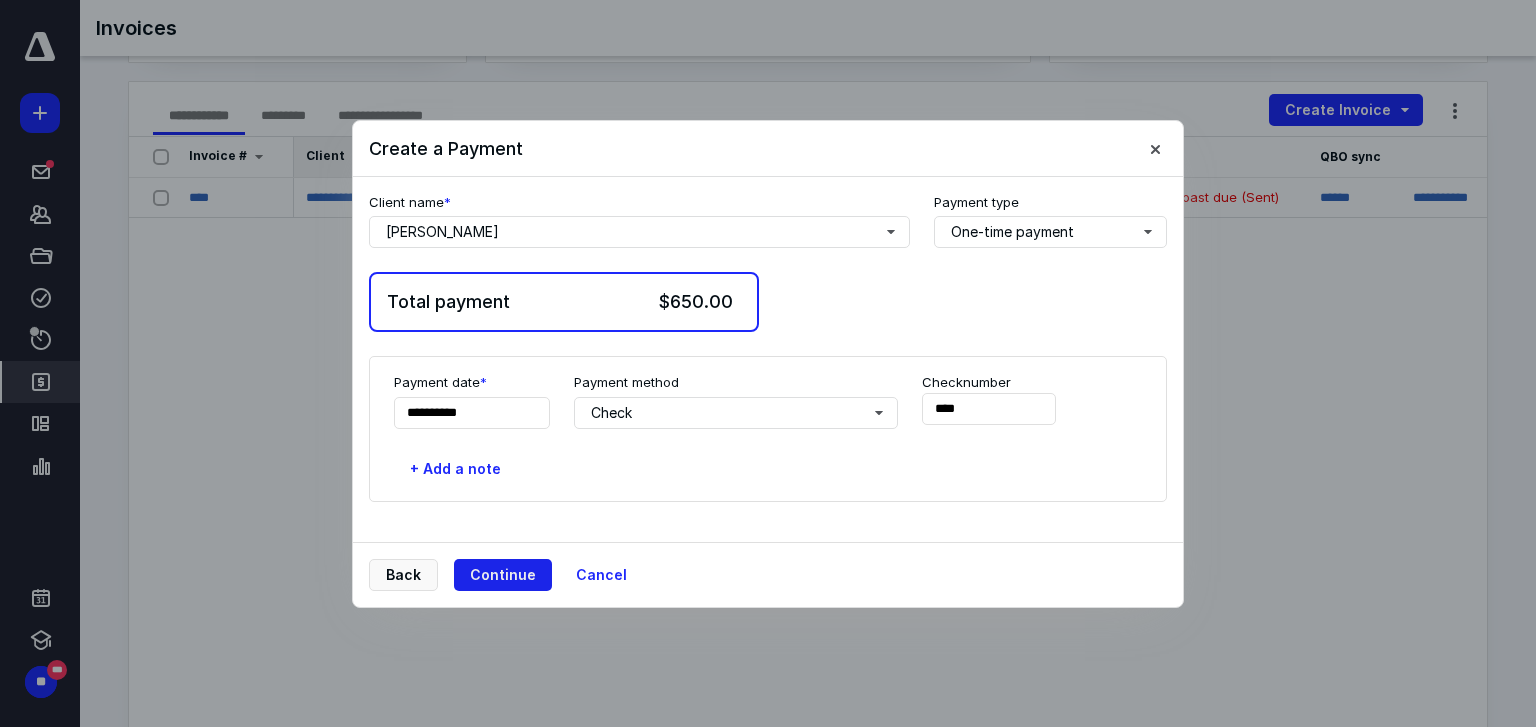 click on "Continue" at bounding box center (503, 575) 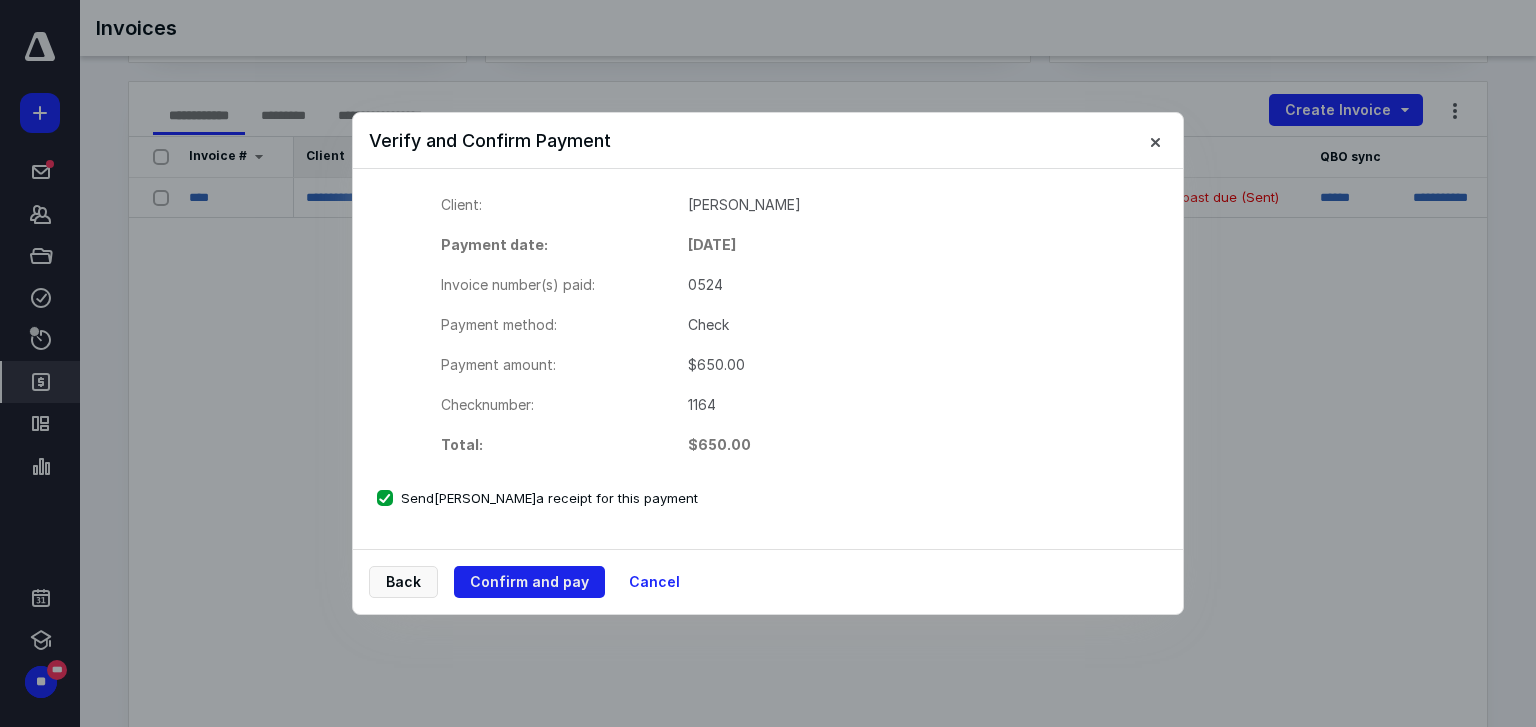click on "Confirm and pay" at bounding box center [529, 582] 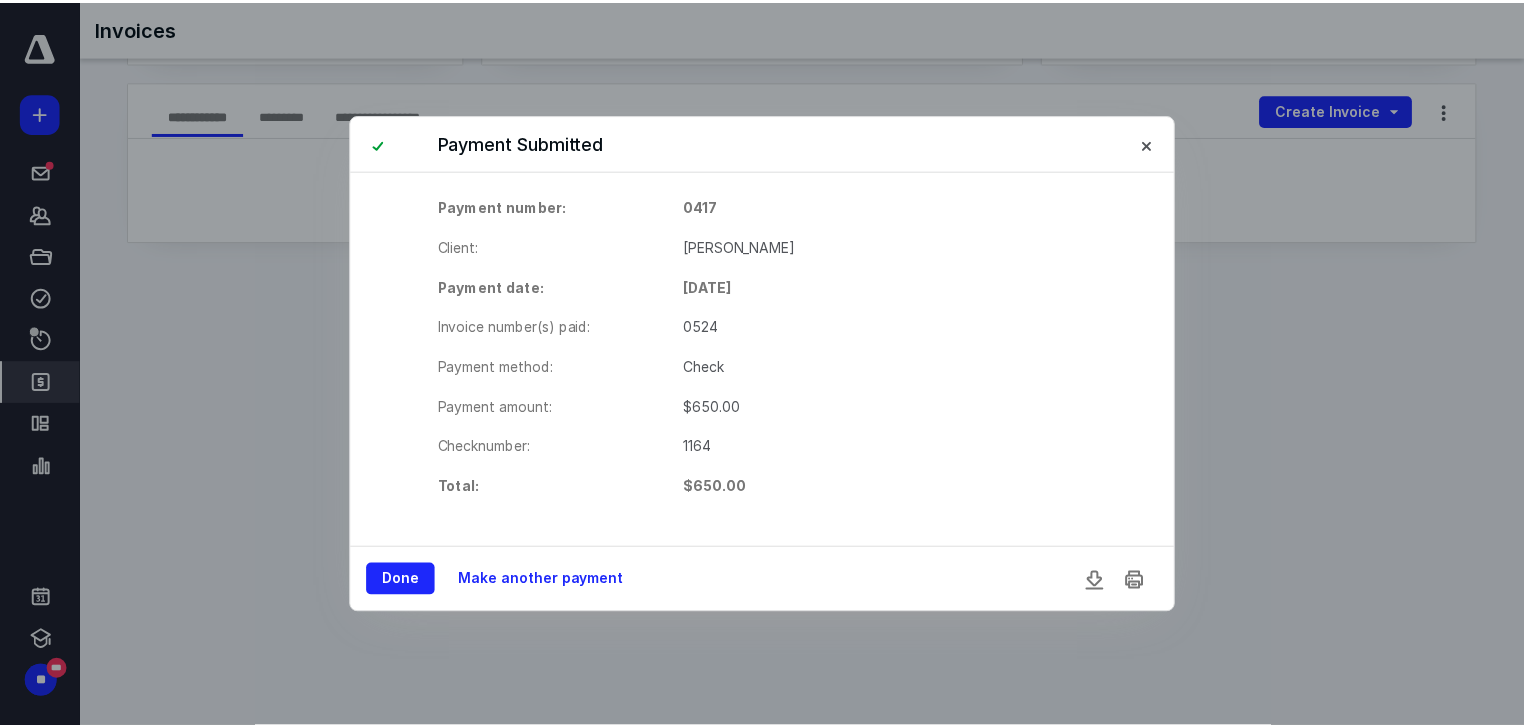 scroll, scrollTop: 0, scrollLeft: 0, axis: both 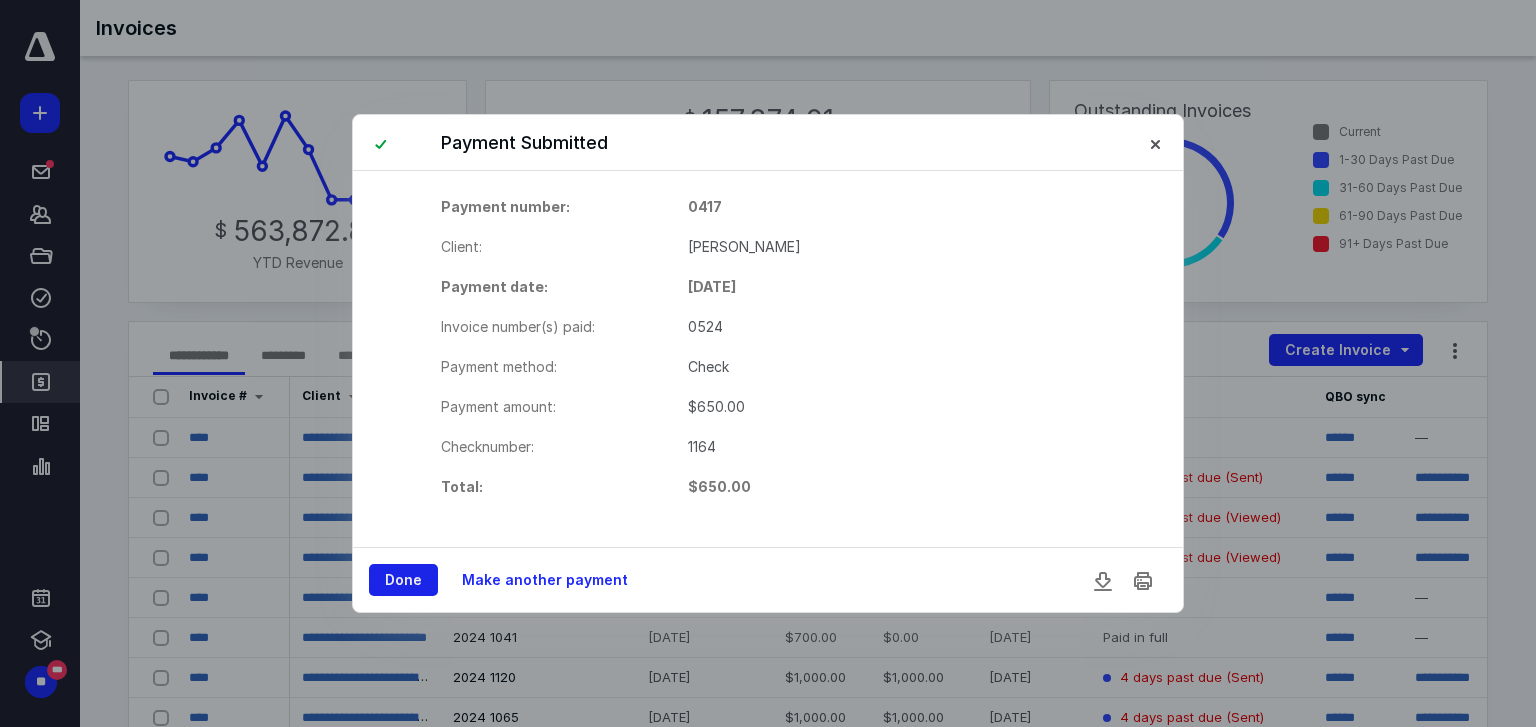 click on "Done" at bounding box center (403, 580) 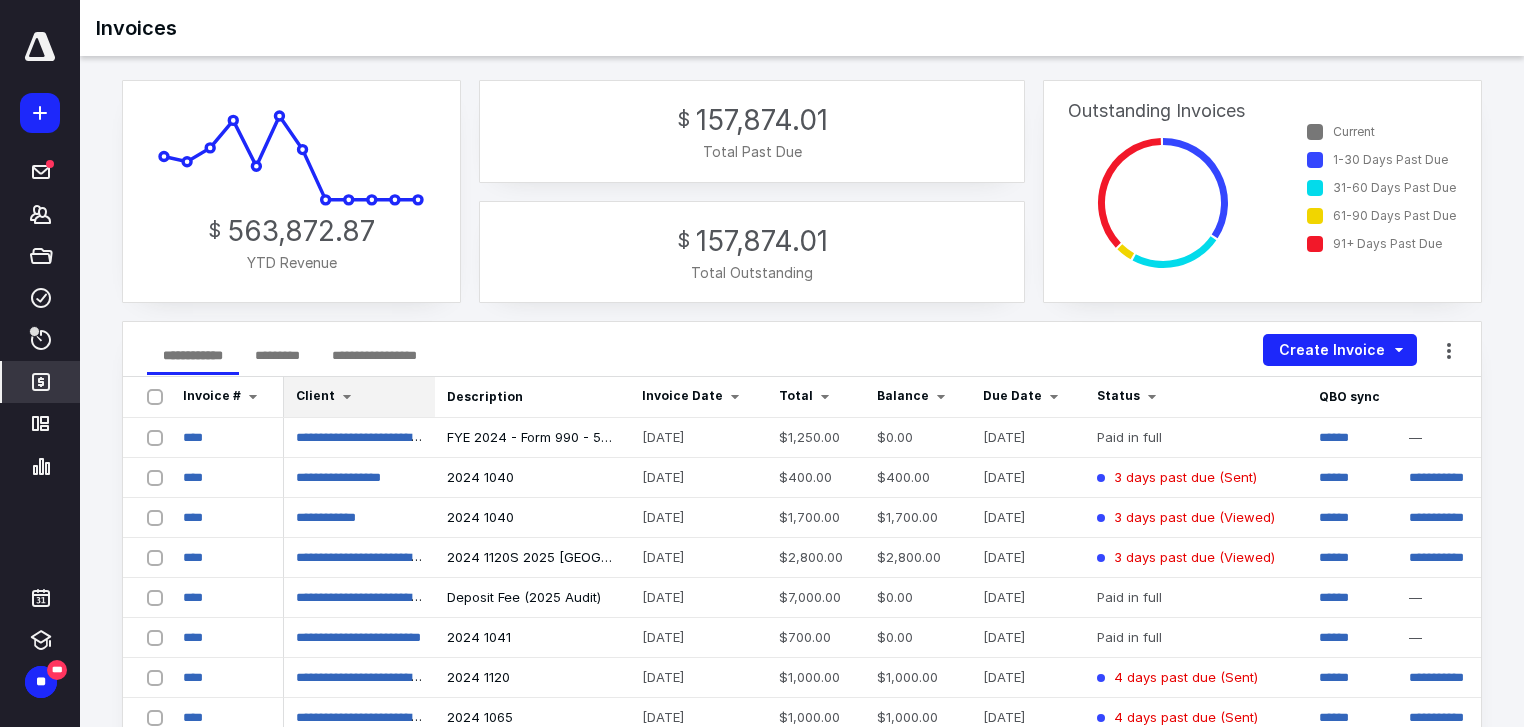 click at bounding box center [347, 397] 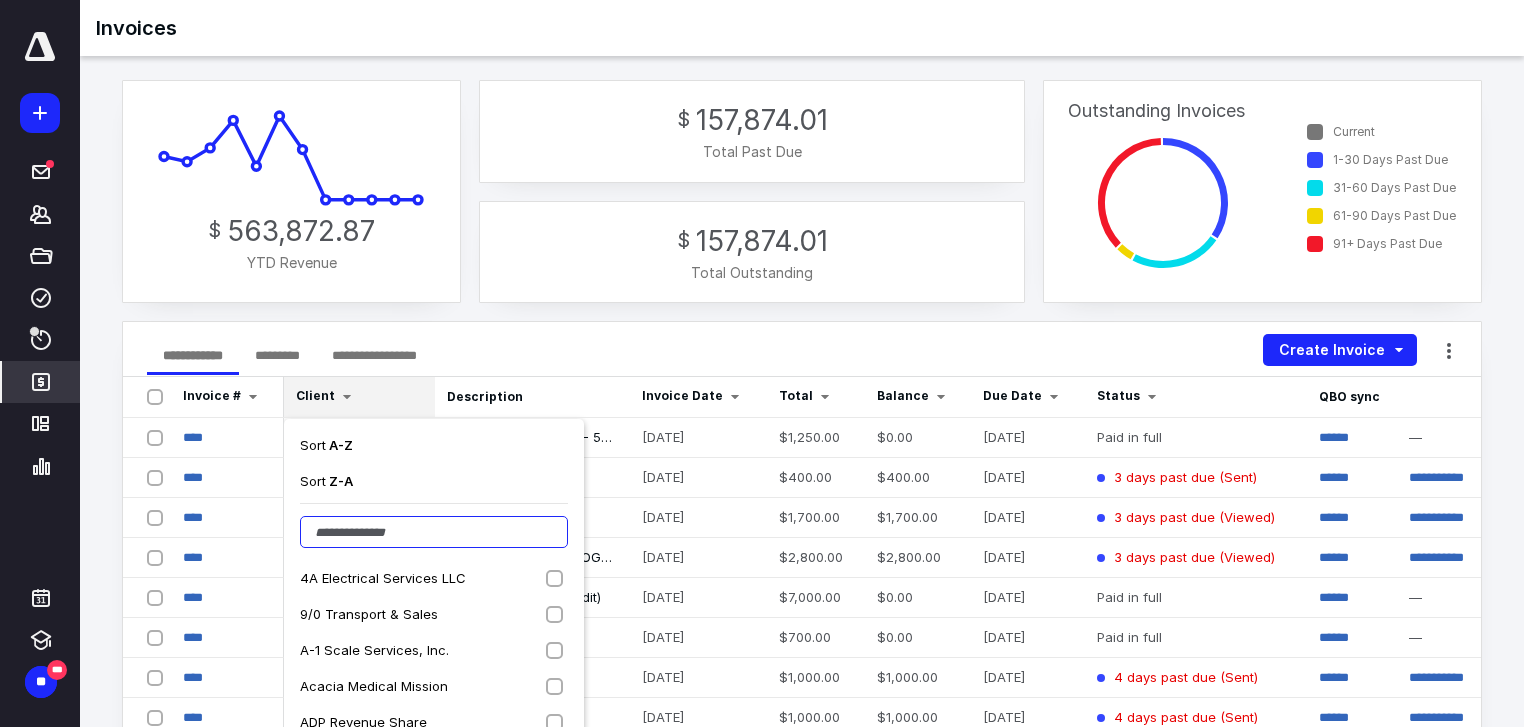 click at bounding box center [434, 532] 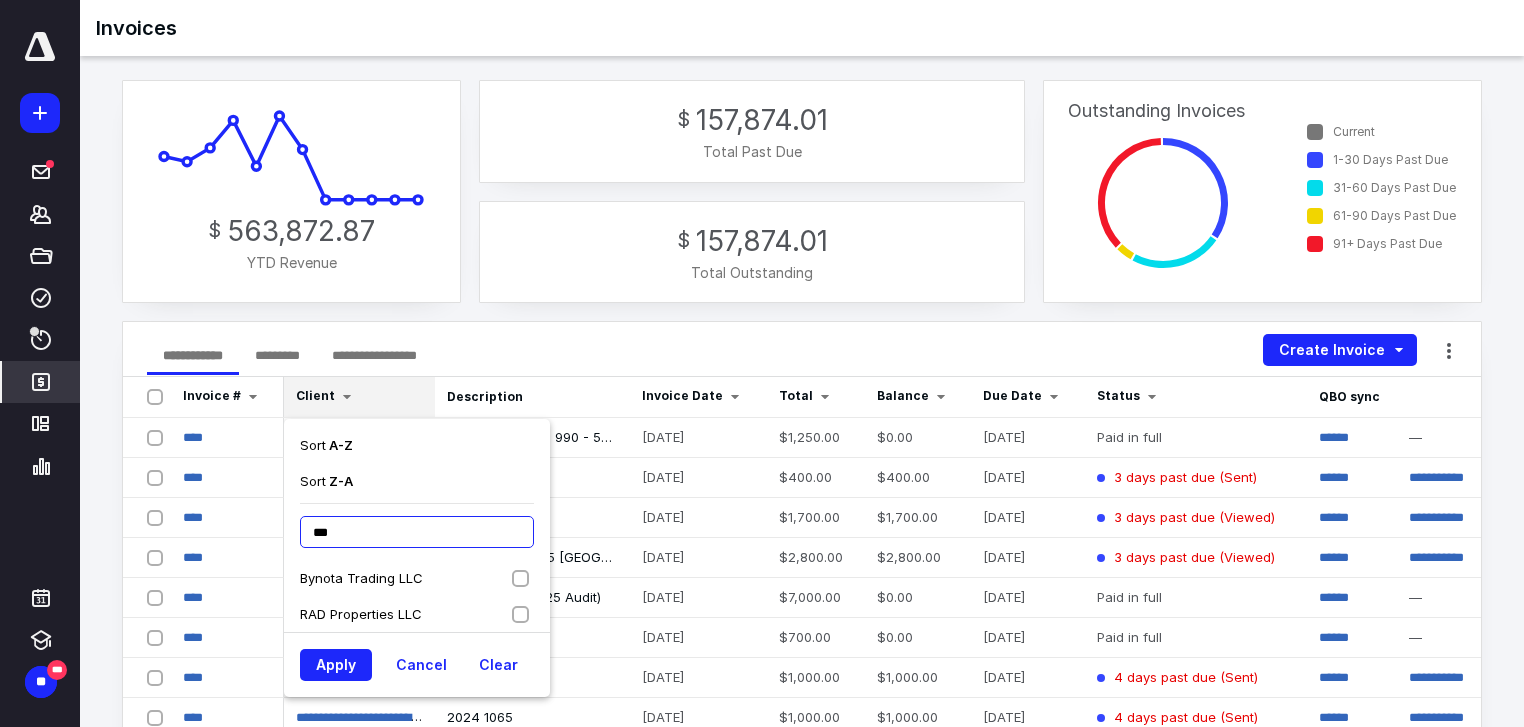 type on "***" 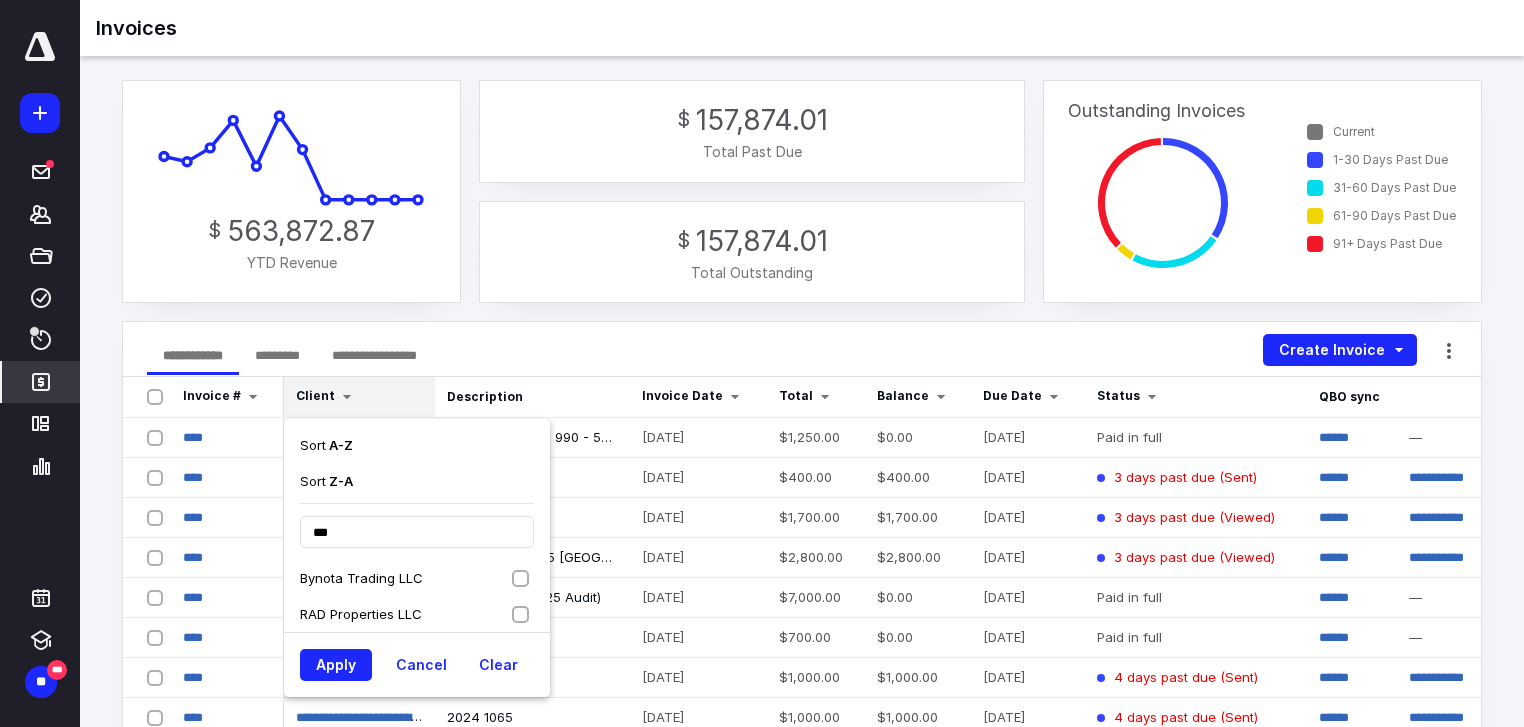 click on "RAD Properties LLC" at bounding box center [417, 614] 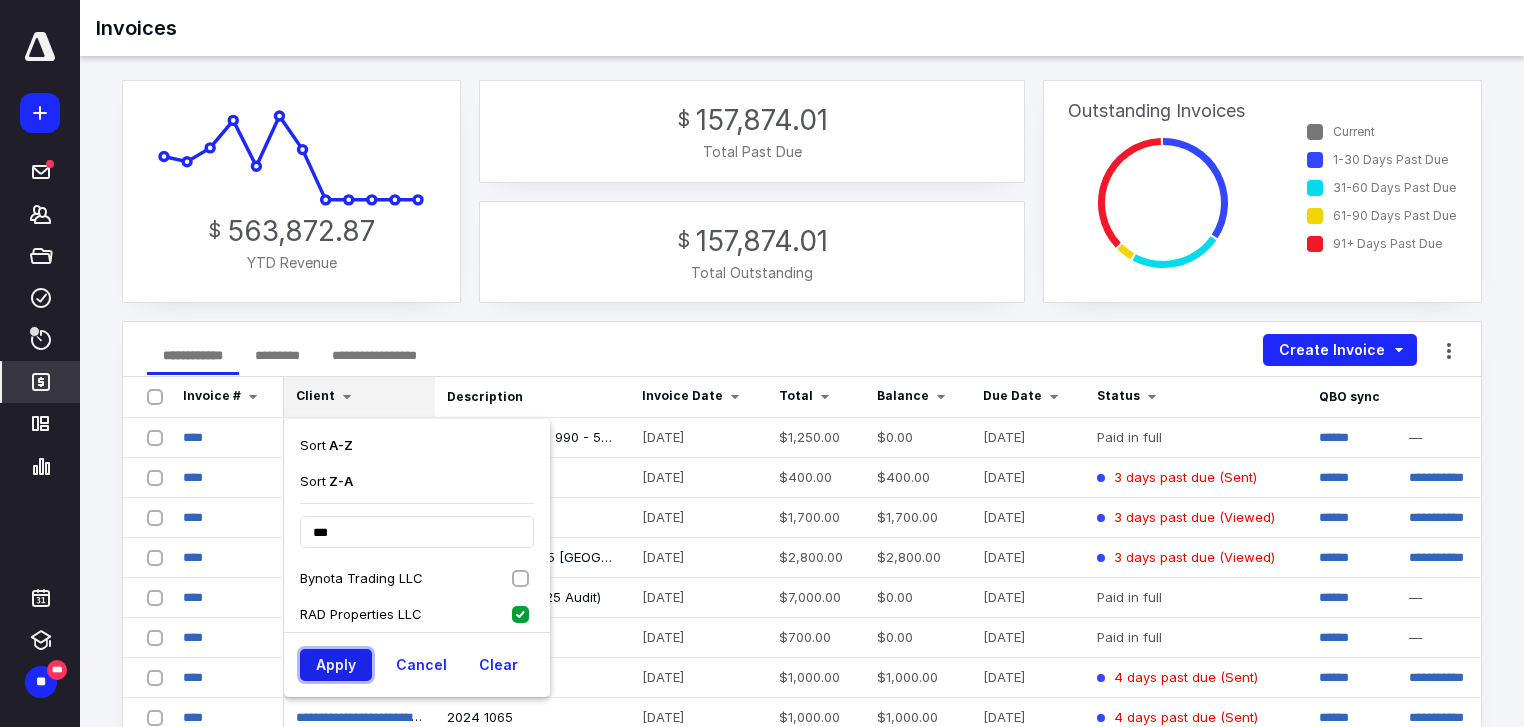 click on "Apply" at bounding box center (336, 665) 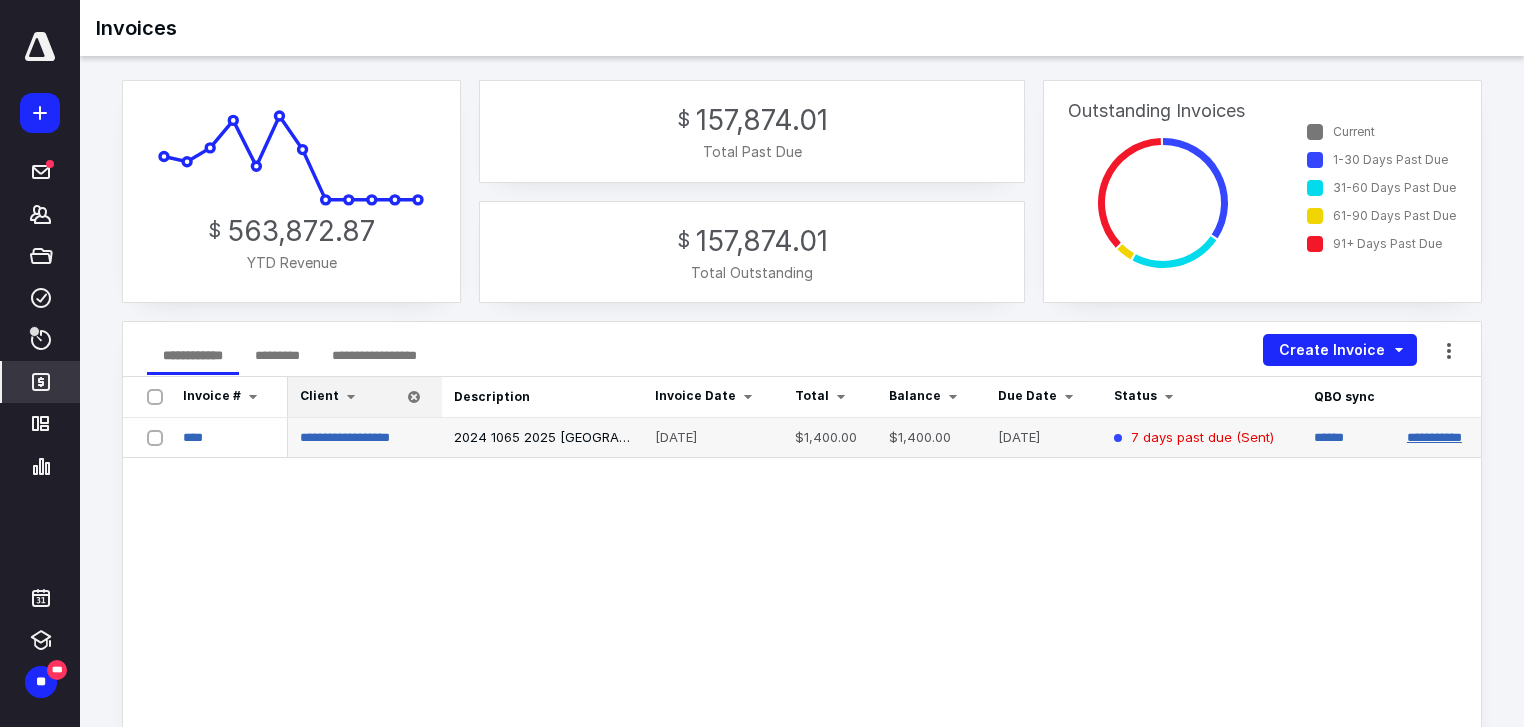 click on "**********" at bounding box center (1434, 437) 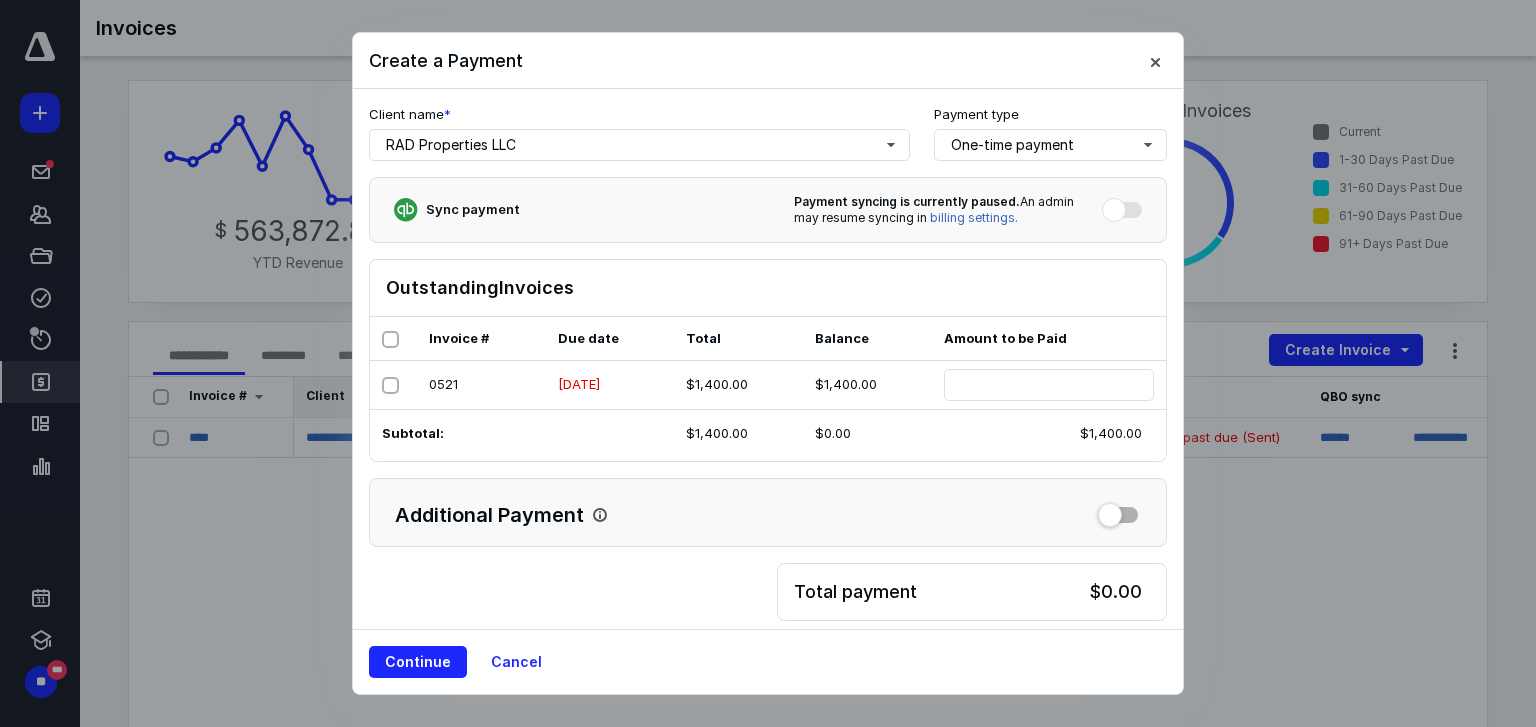 checkbox on "true" 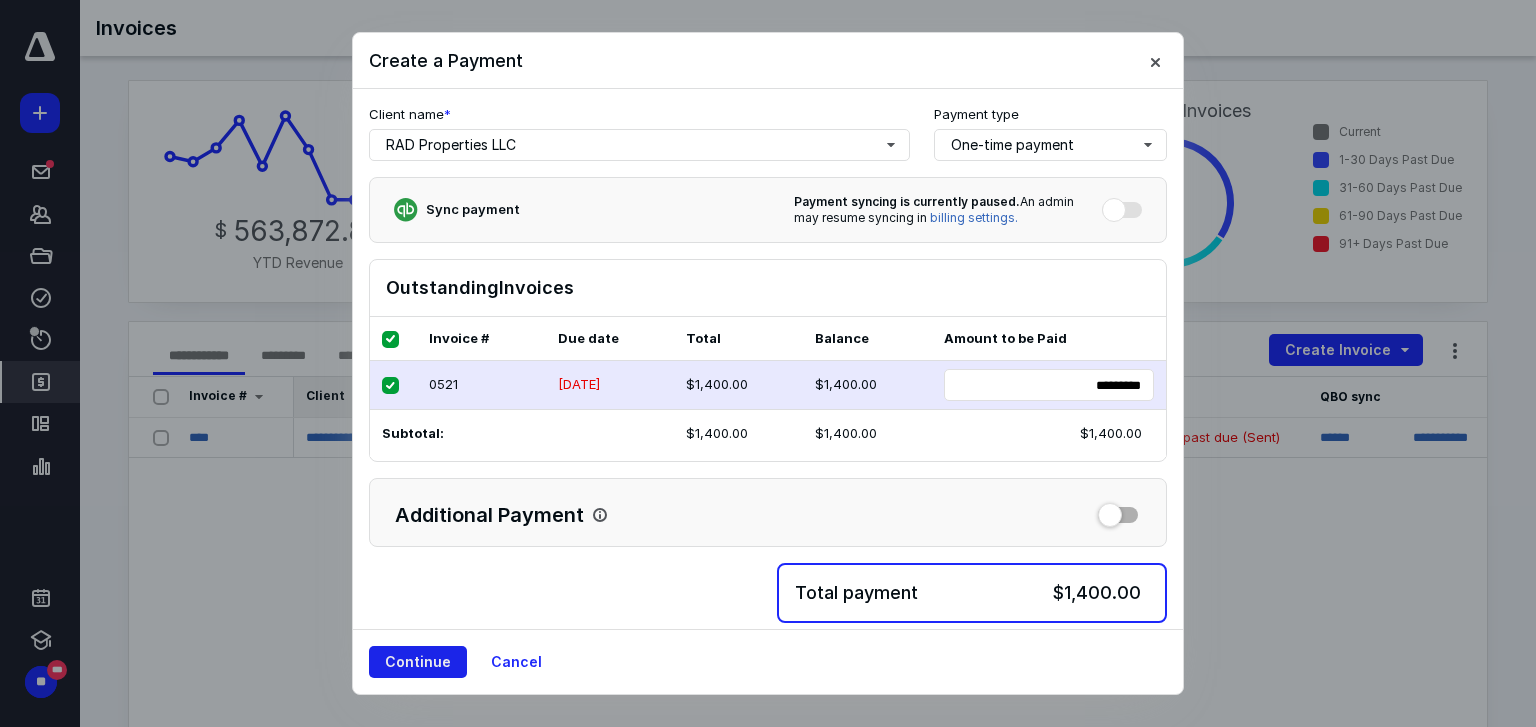 click on "Continue" at bounding box center (418, 662) 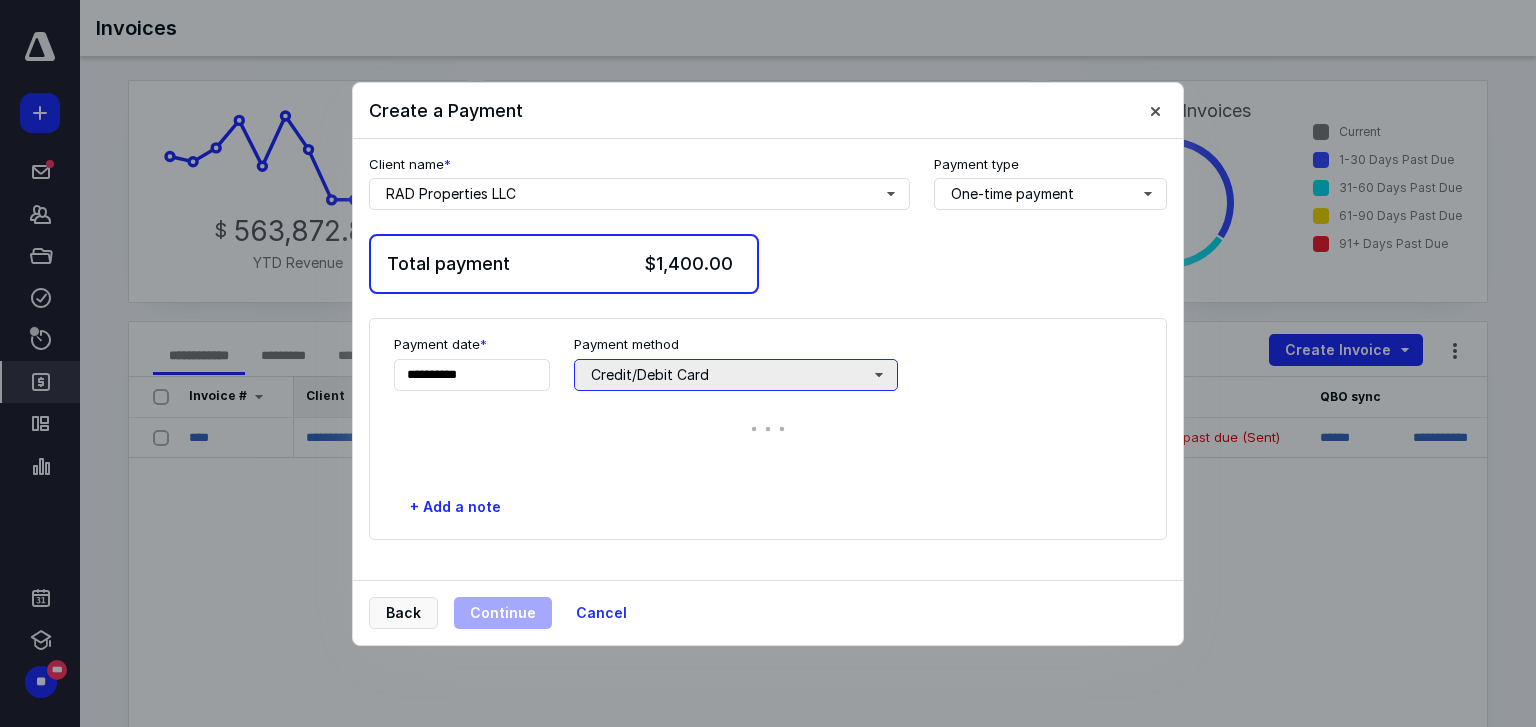 click on "Credit/Debit Card" at bounding box center [736, 375] 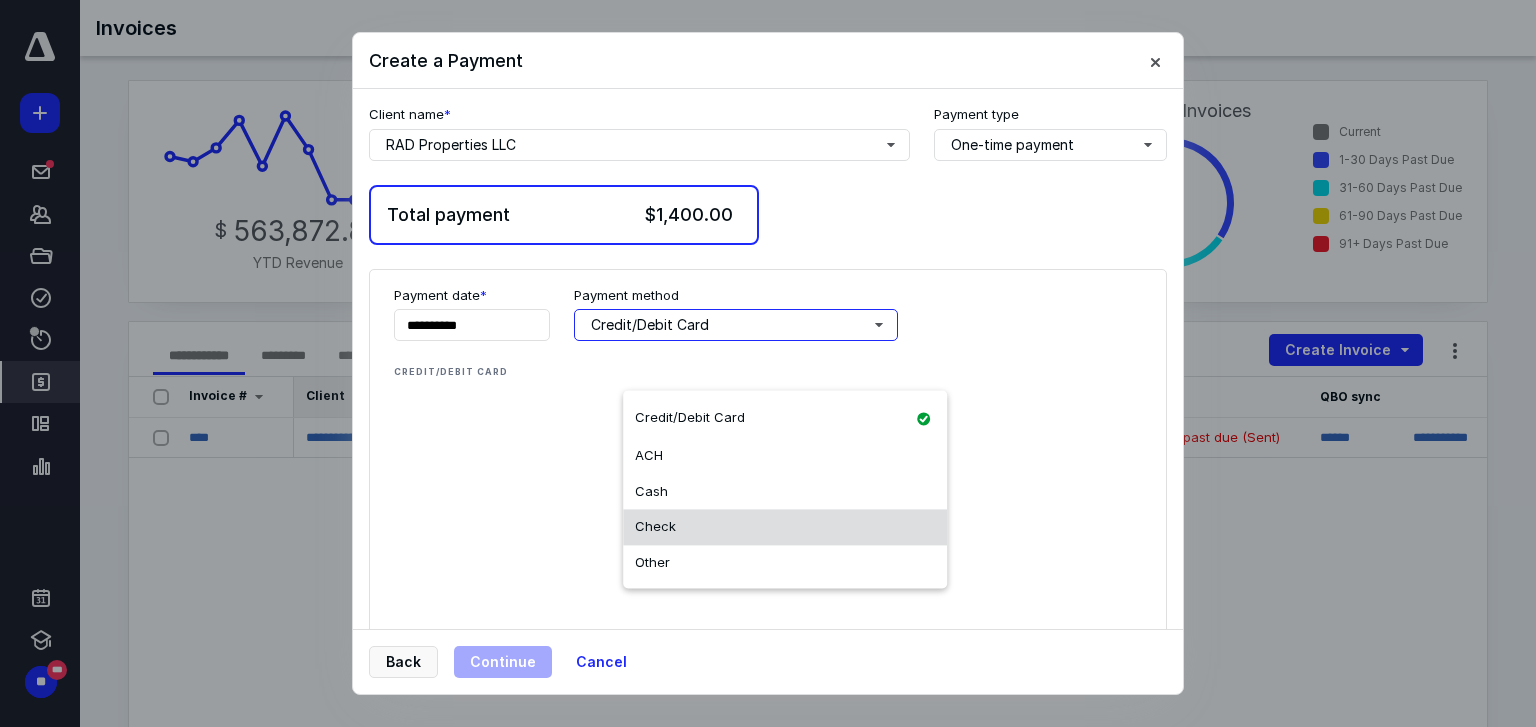 click on "Check" at bounding box center (785, 527) 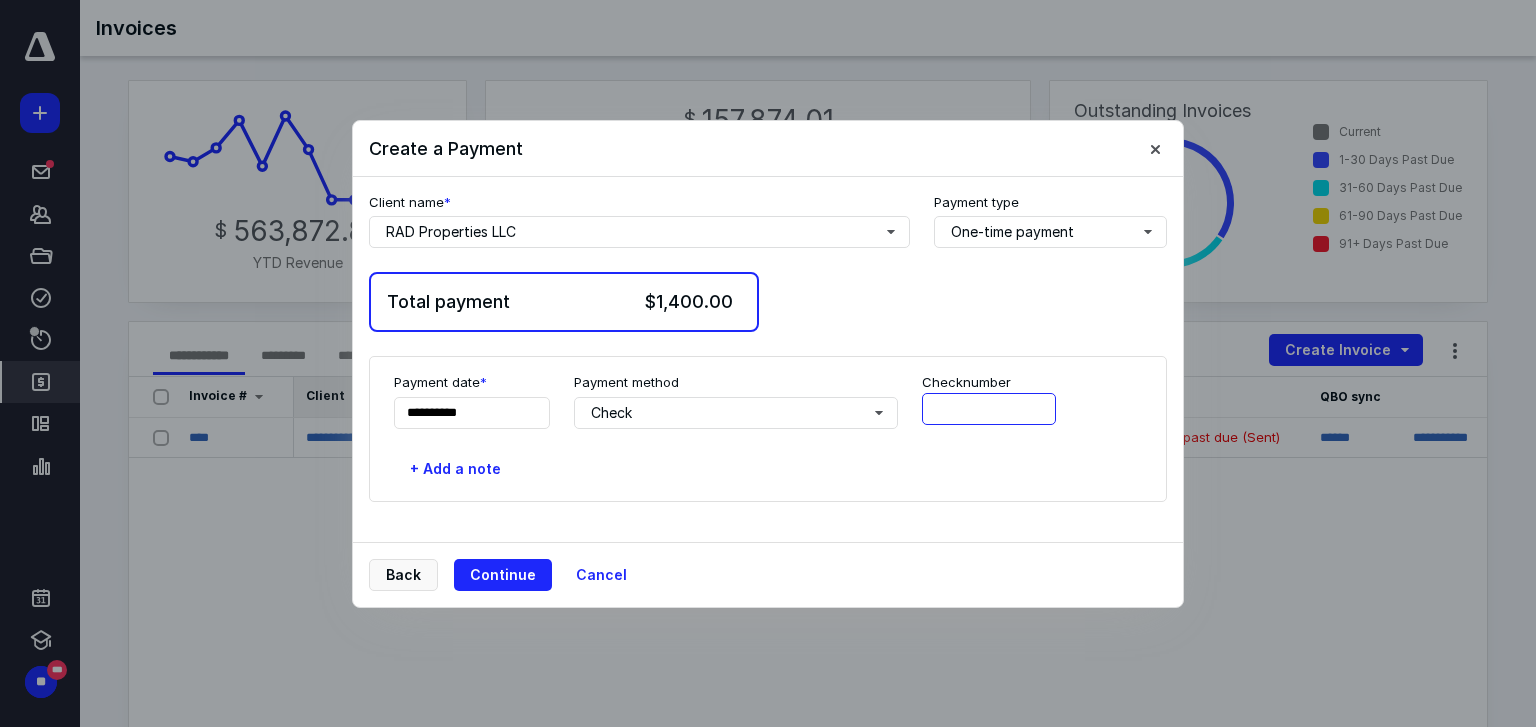 click at bounding box center (989, 409) 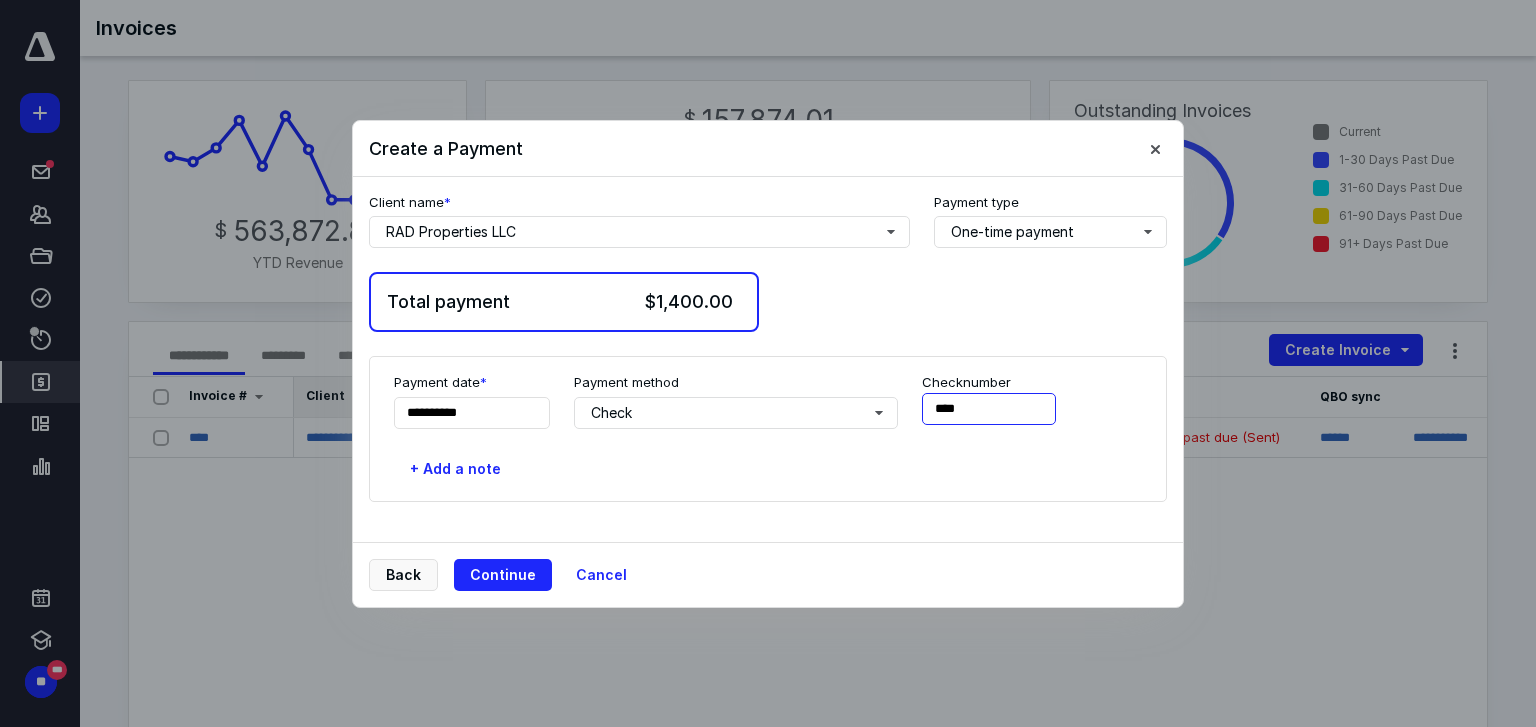 type on "****" 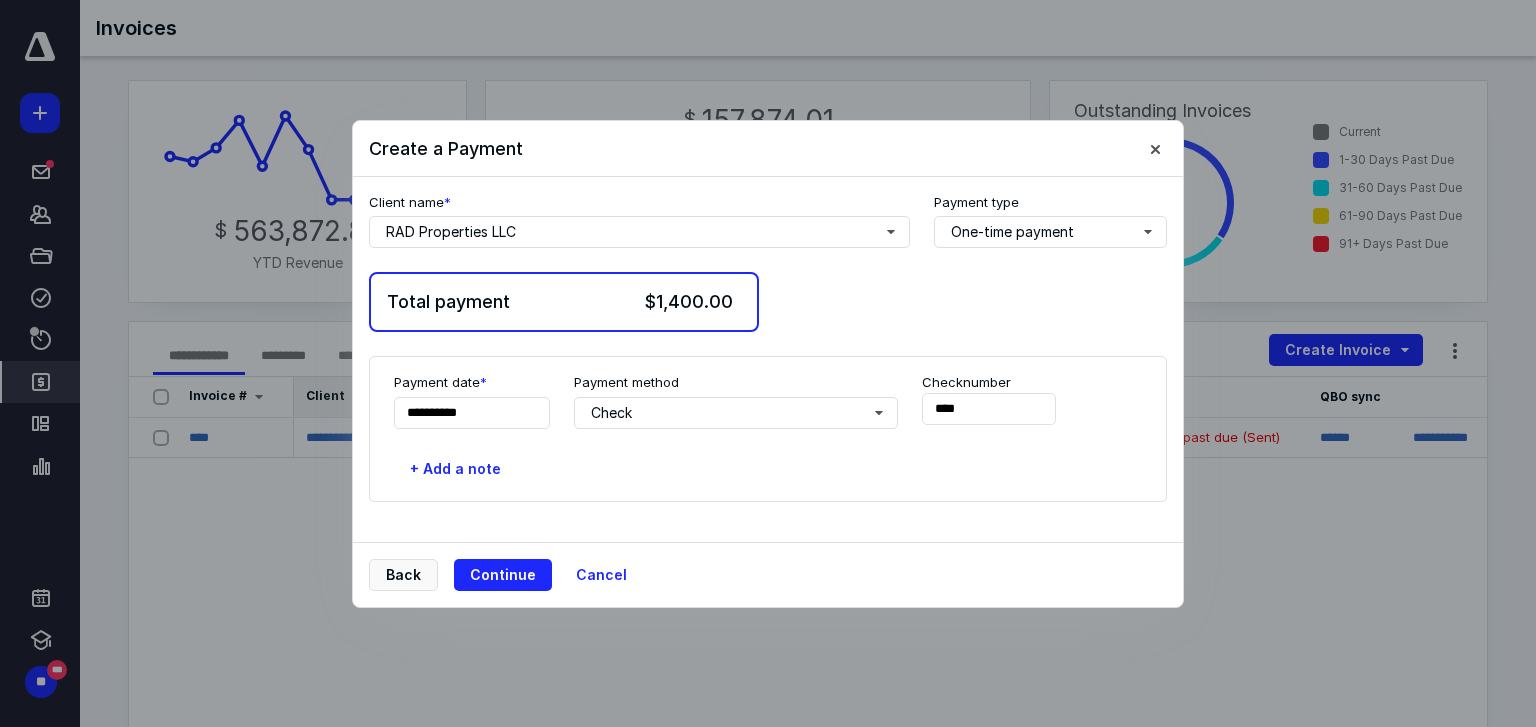 click on "+ Add a note" at bounding box center [768, 469] 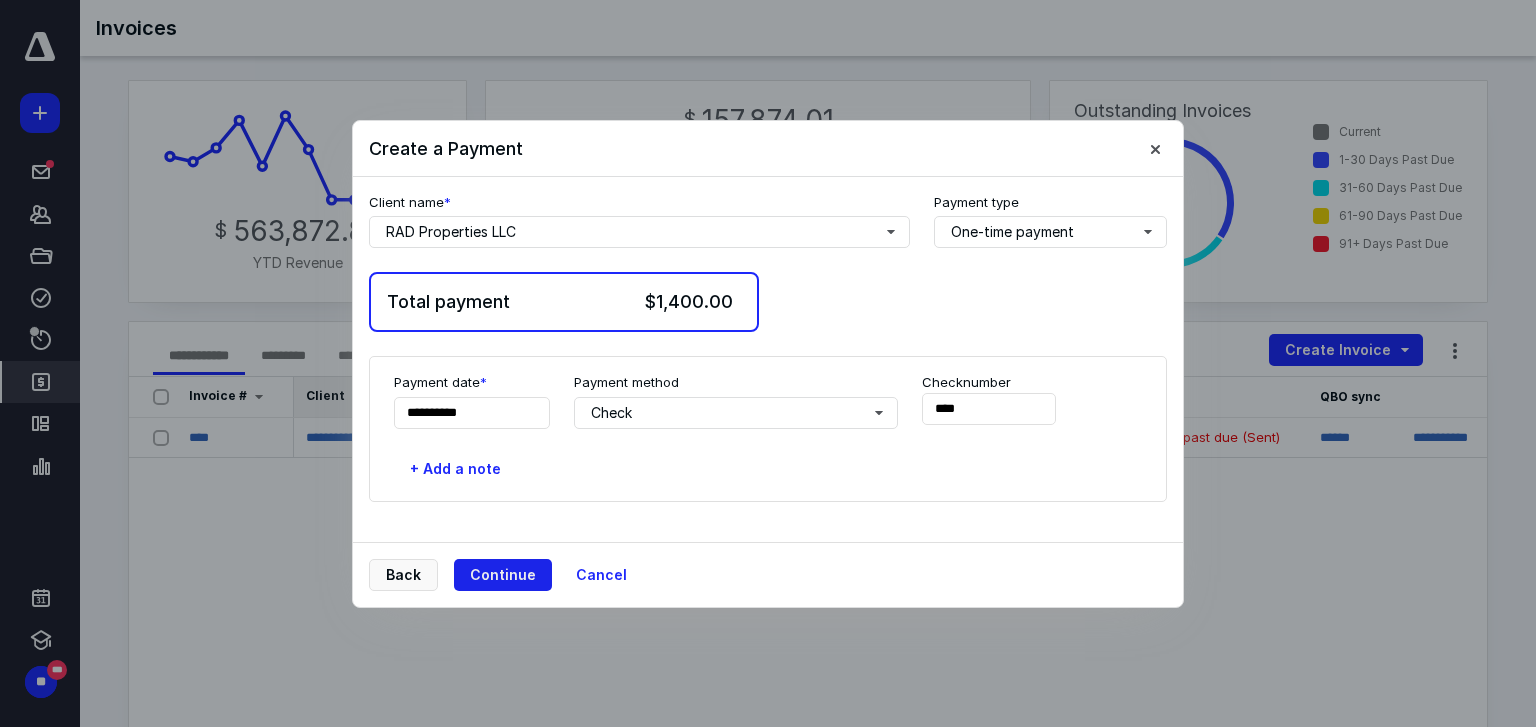 click on "Continue" at bounding box center (503, 575) 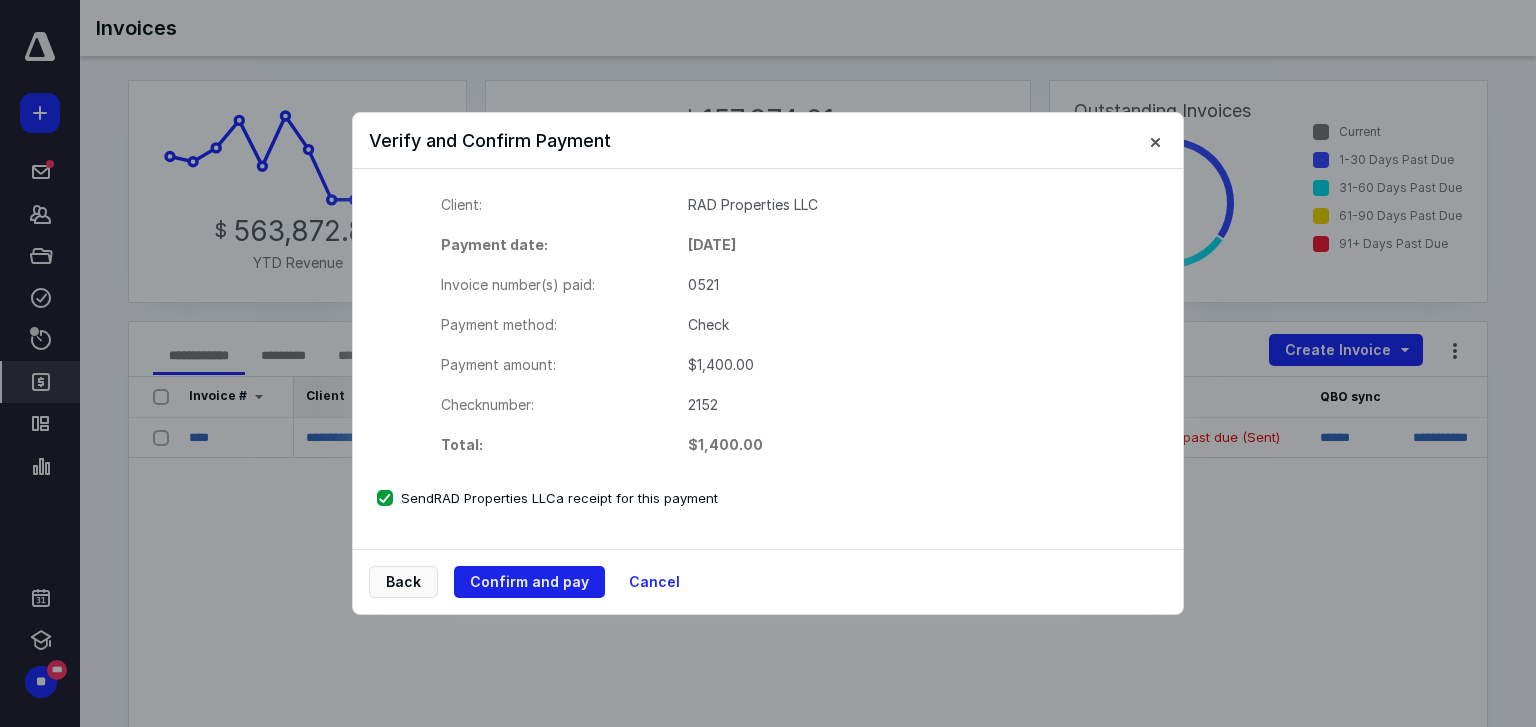 click on "Confirm and pay" at bounding box center (529, 582) 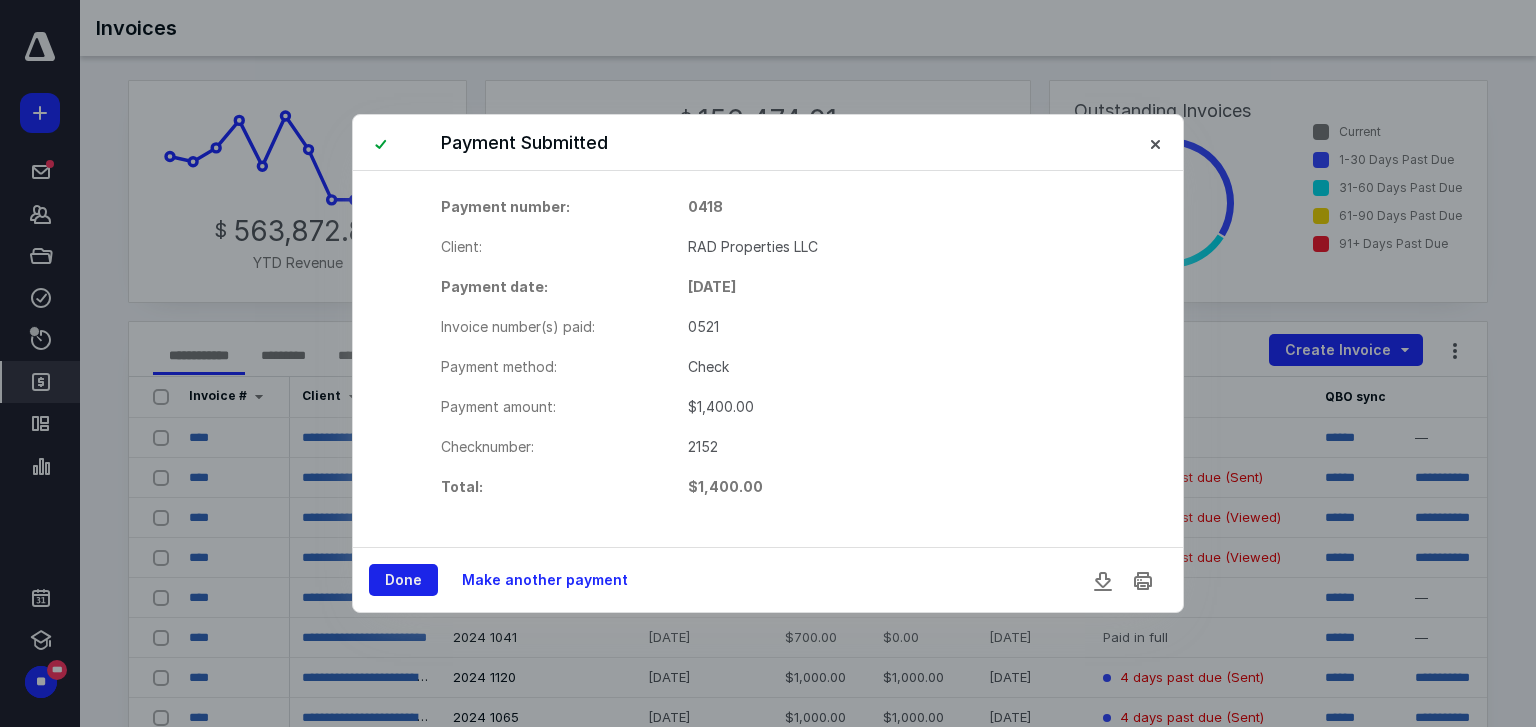 click on "Done" at bounding box center [403, 580] 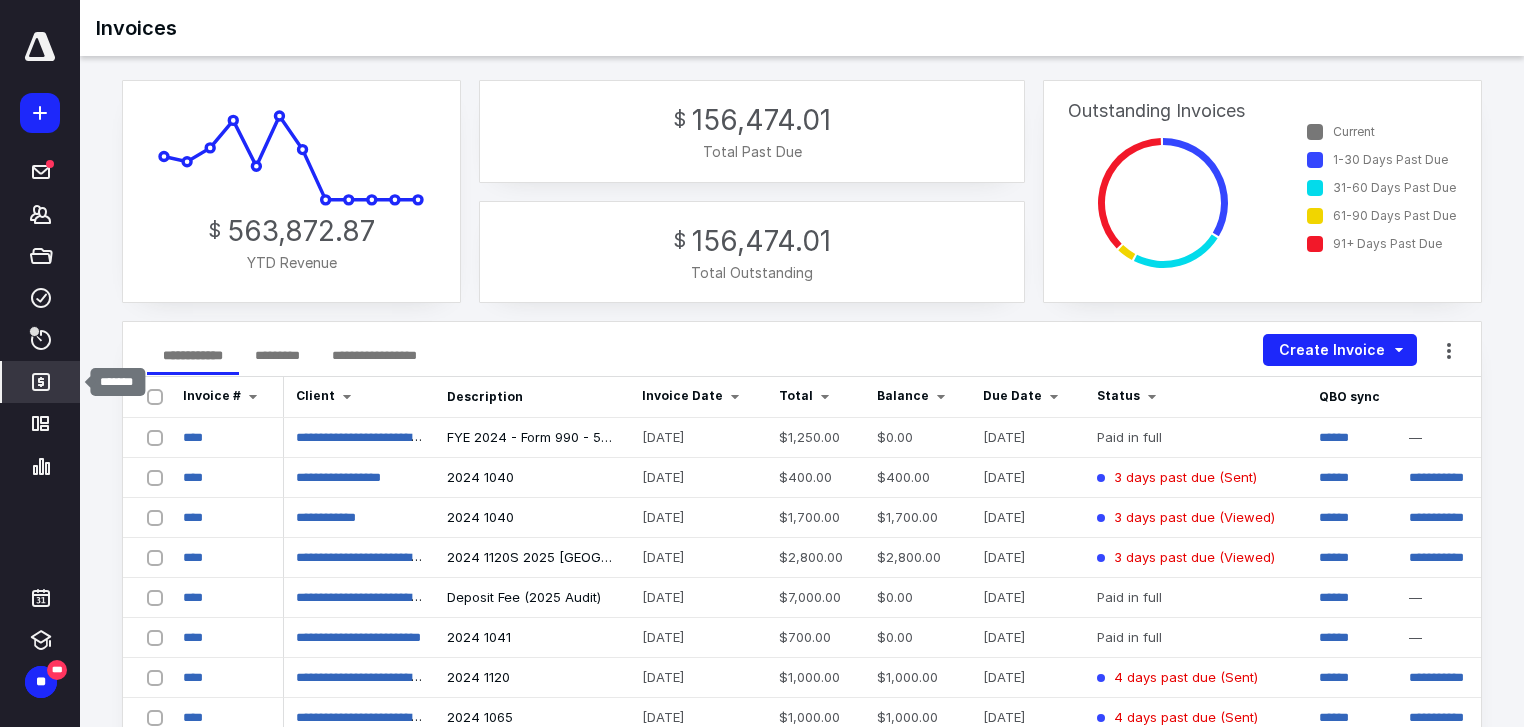 click 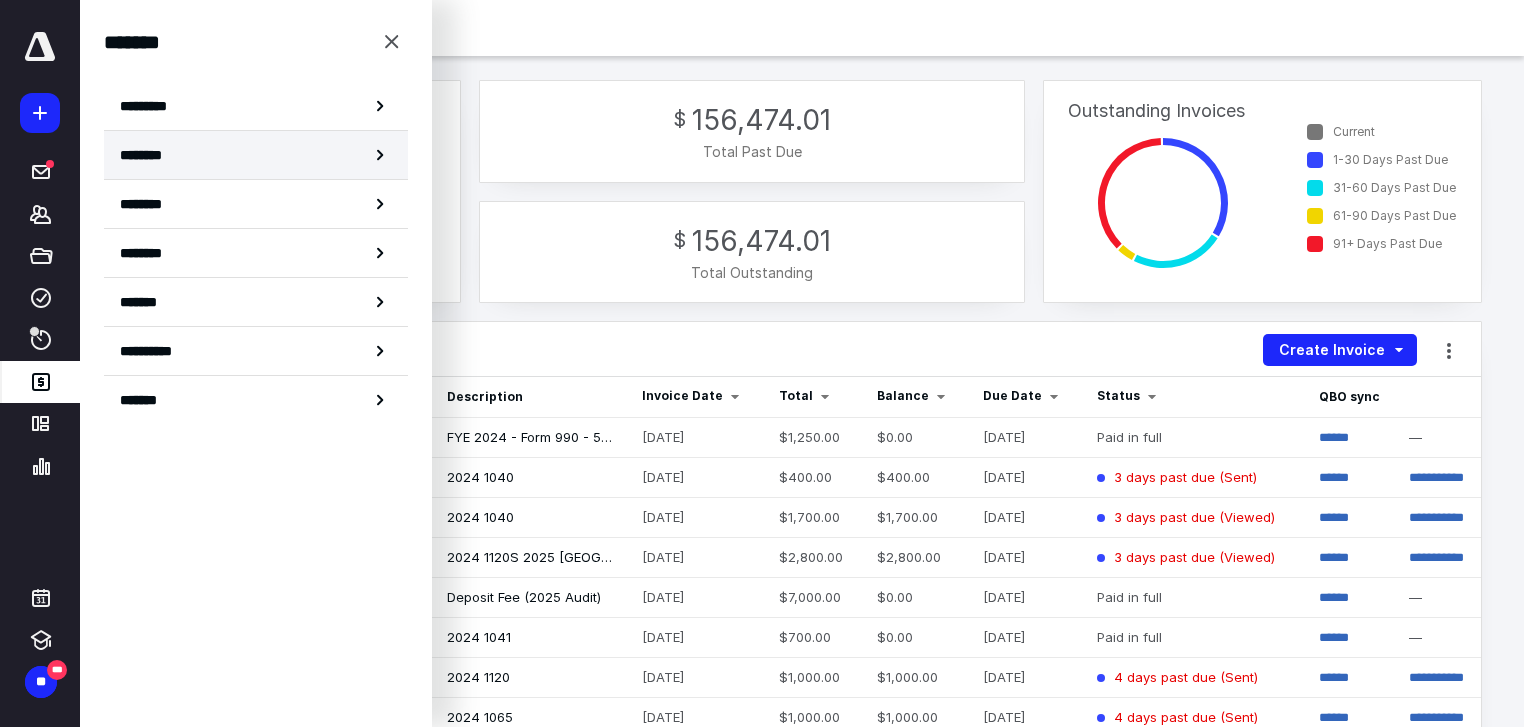 click on "********" at bounding box center (256, 155) 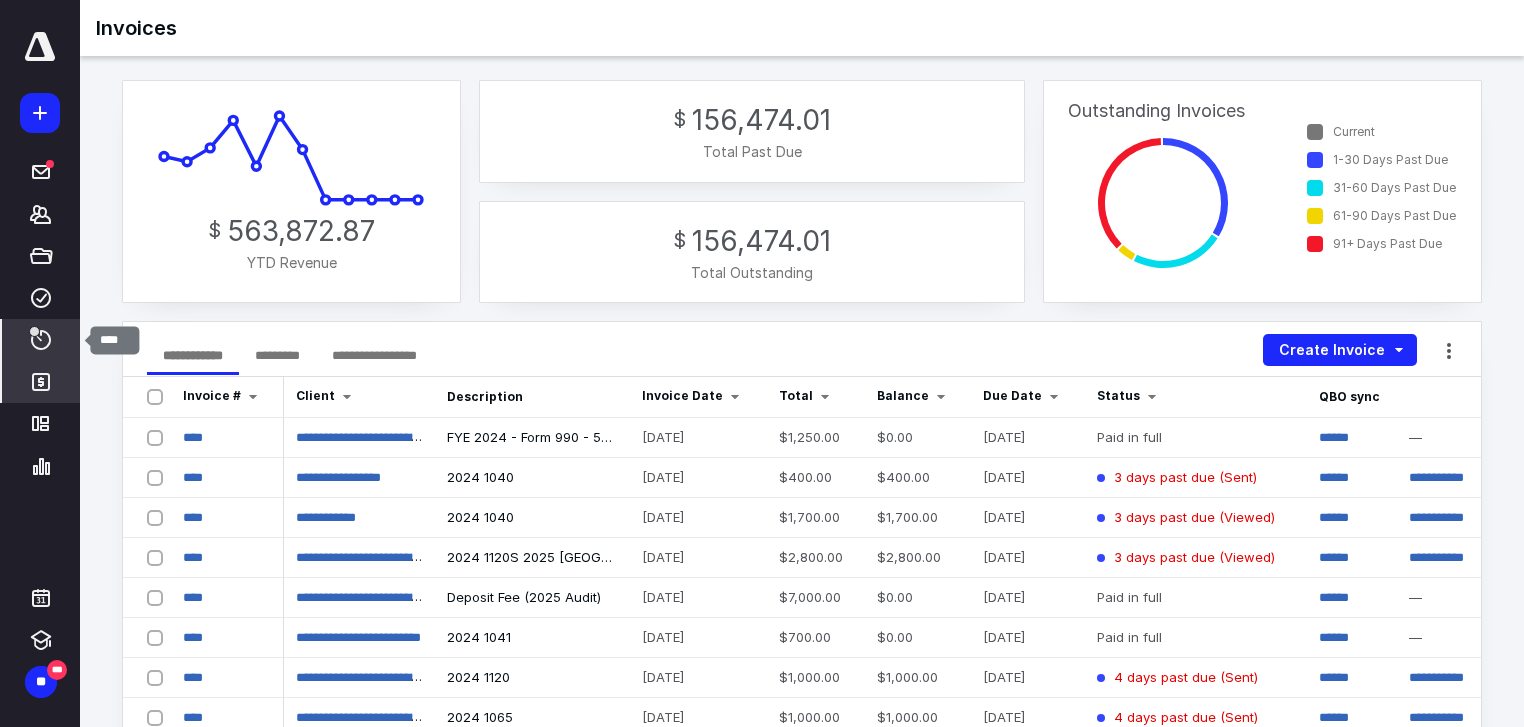 click 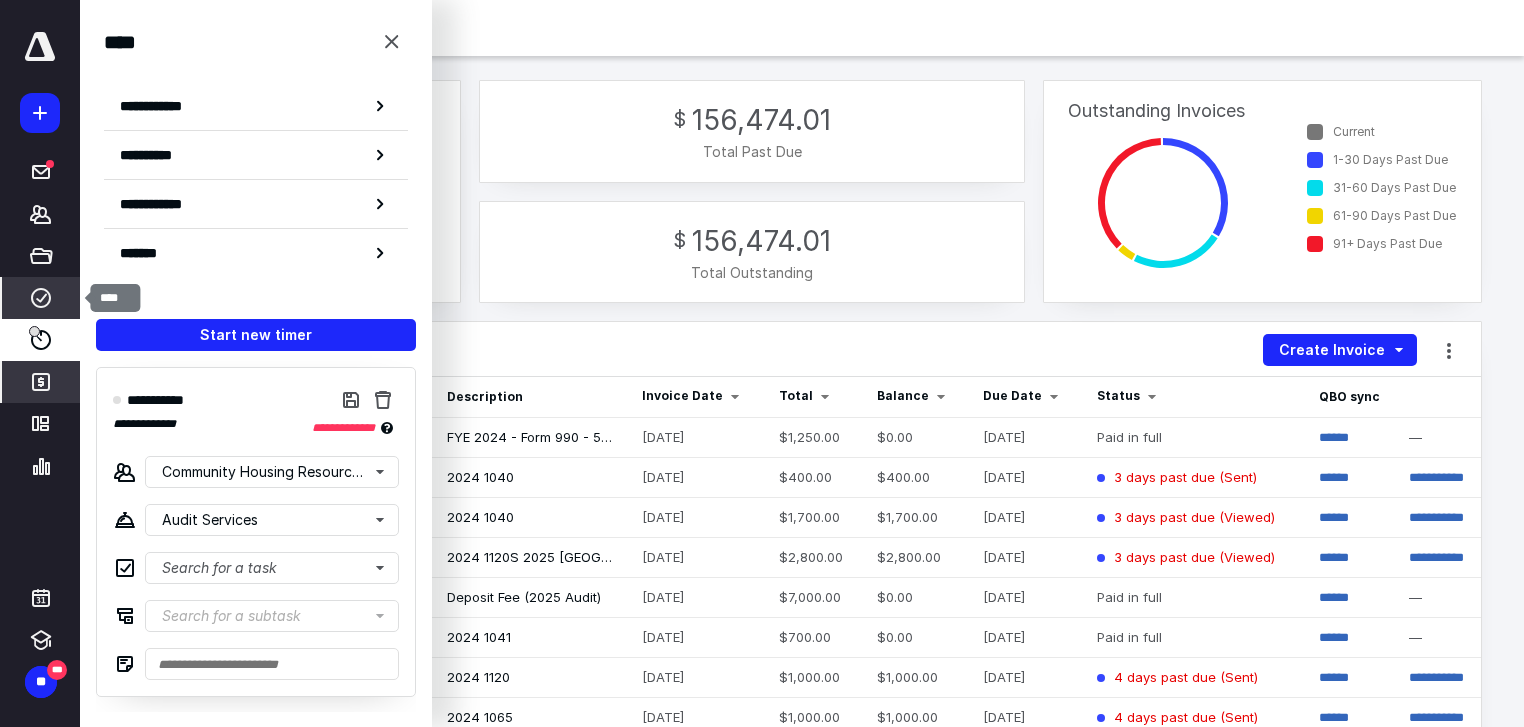 click 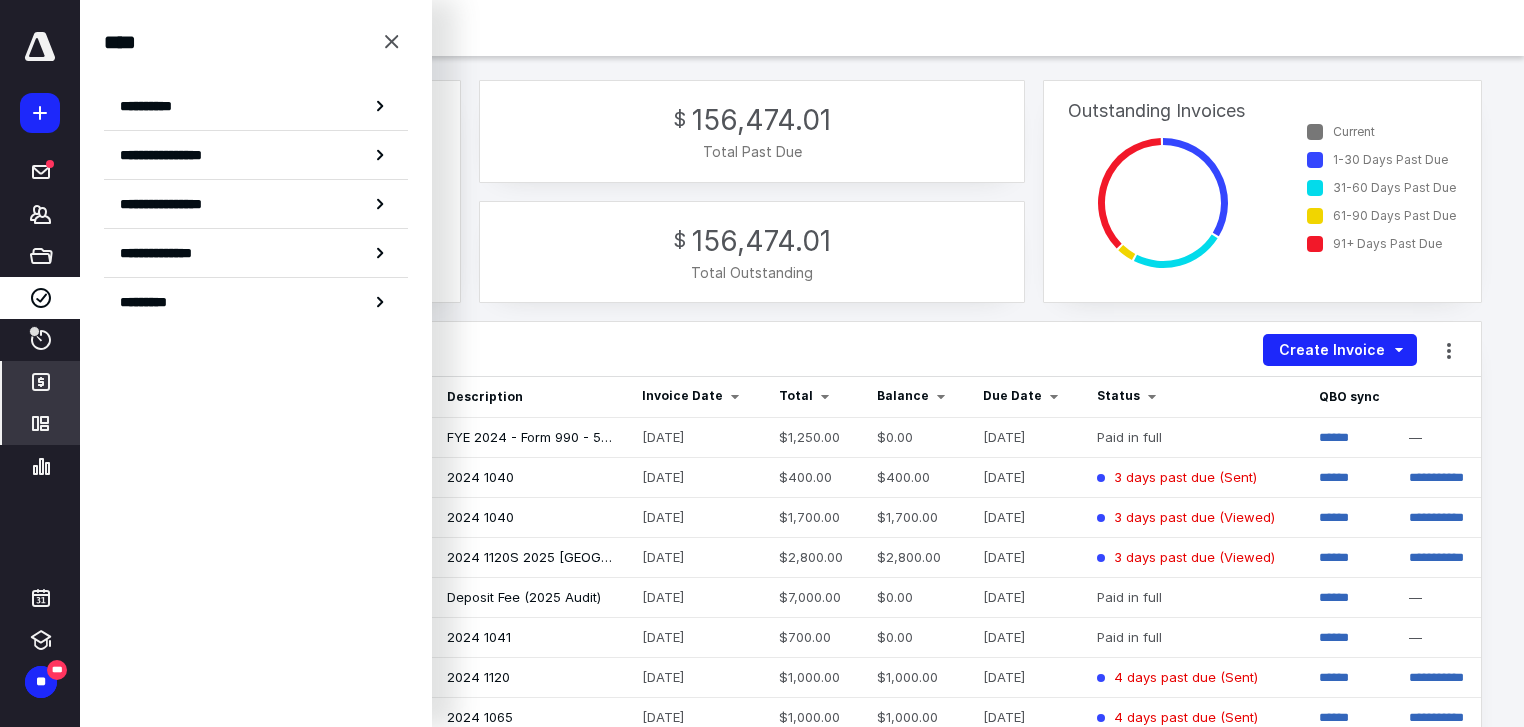 click on "*********" at bounding box center [41, 424] 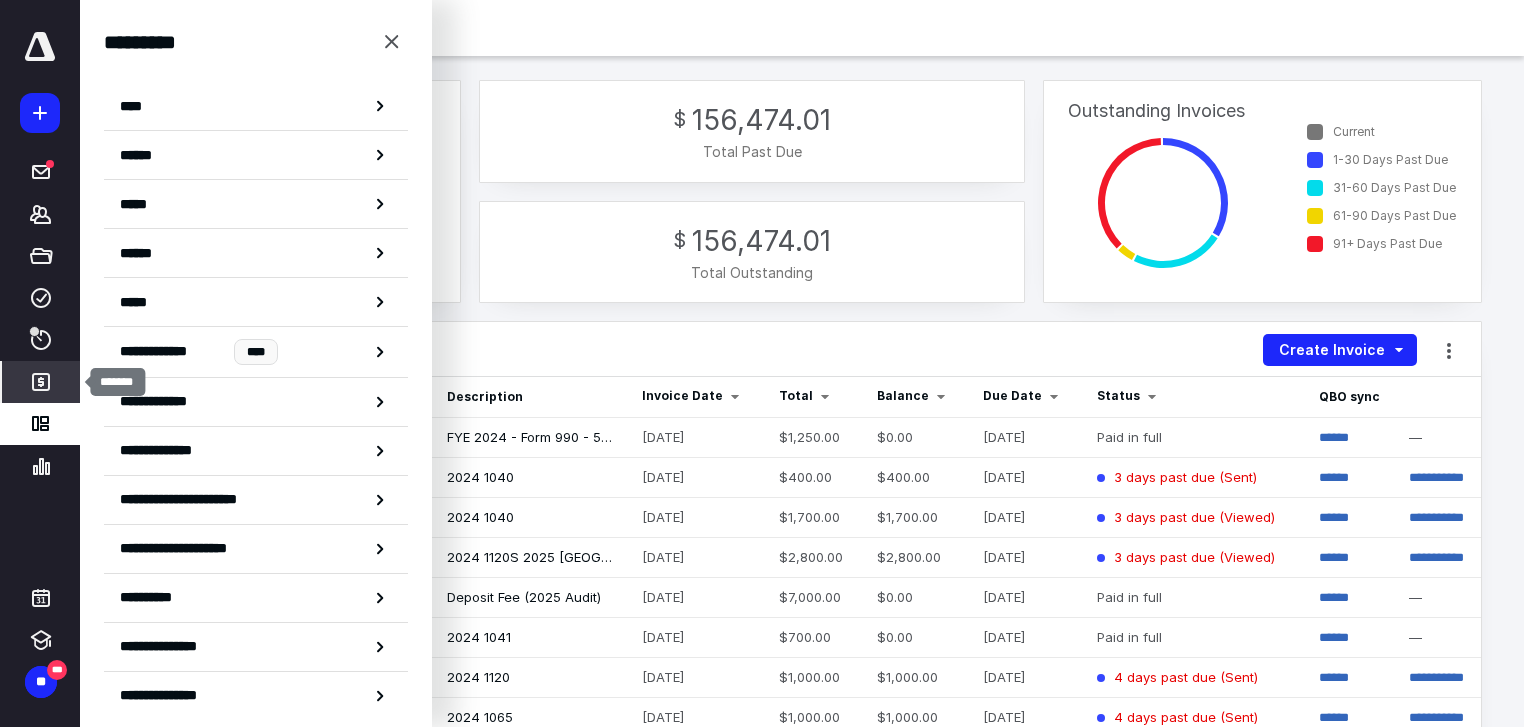 click 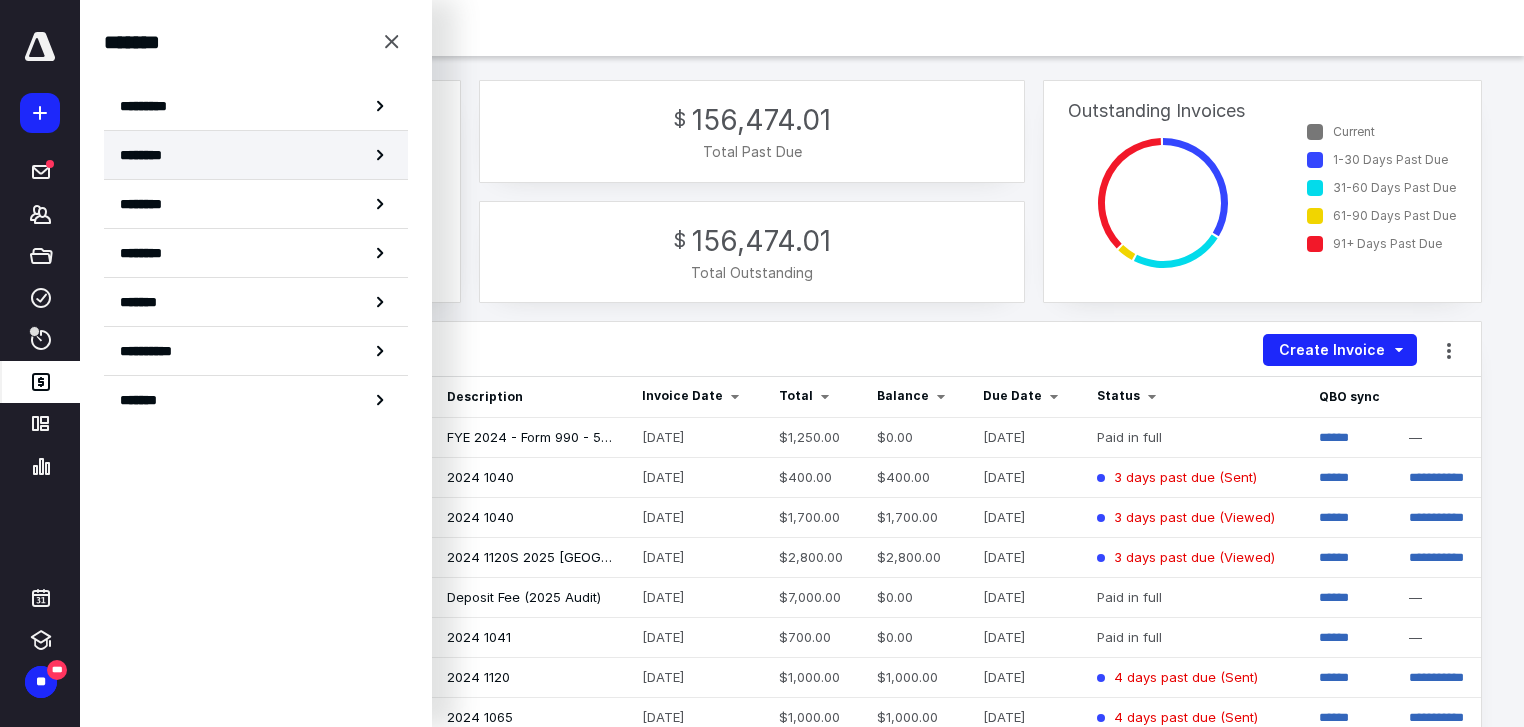 click on "********" at bounding box center (256, 155) 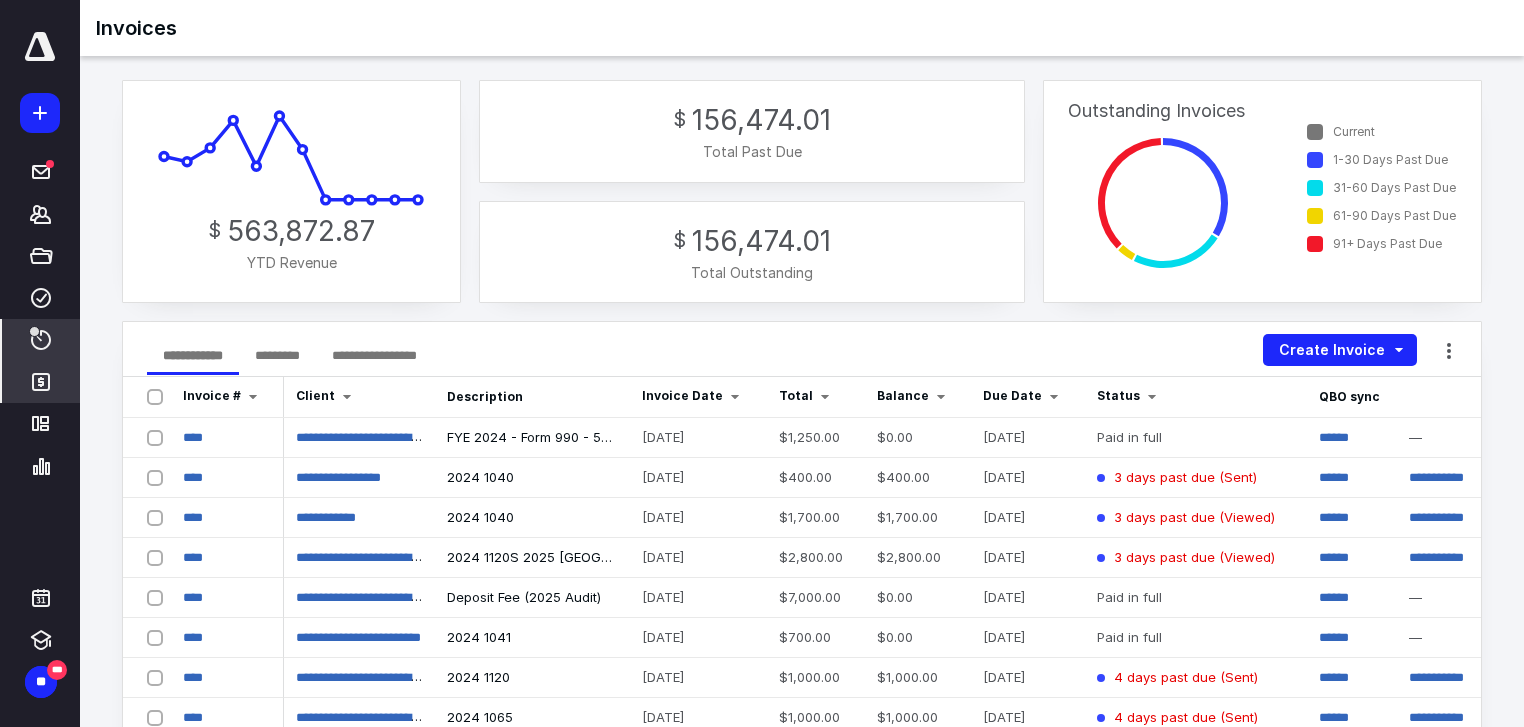 click on "****" at bounding box center [41, 340] 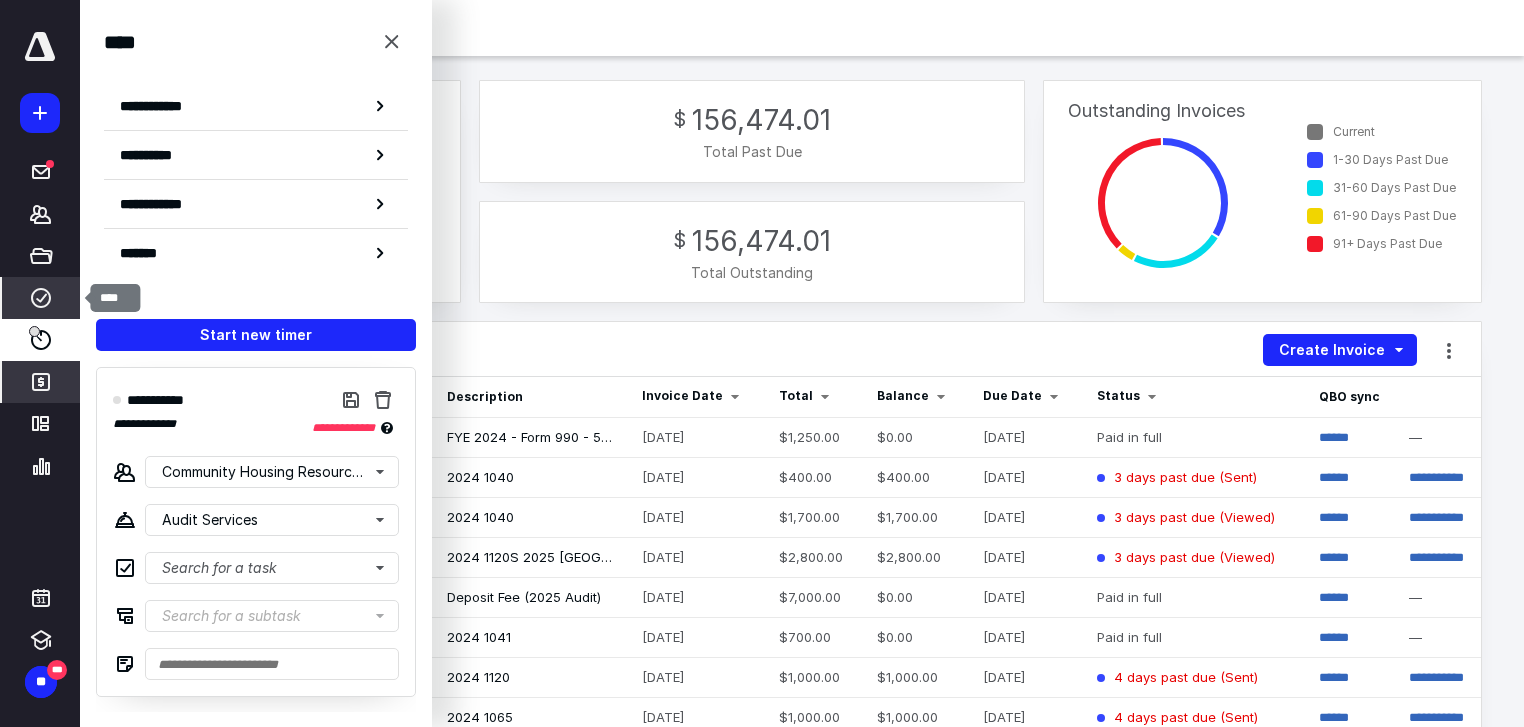click 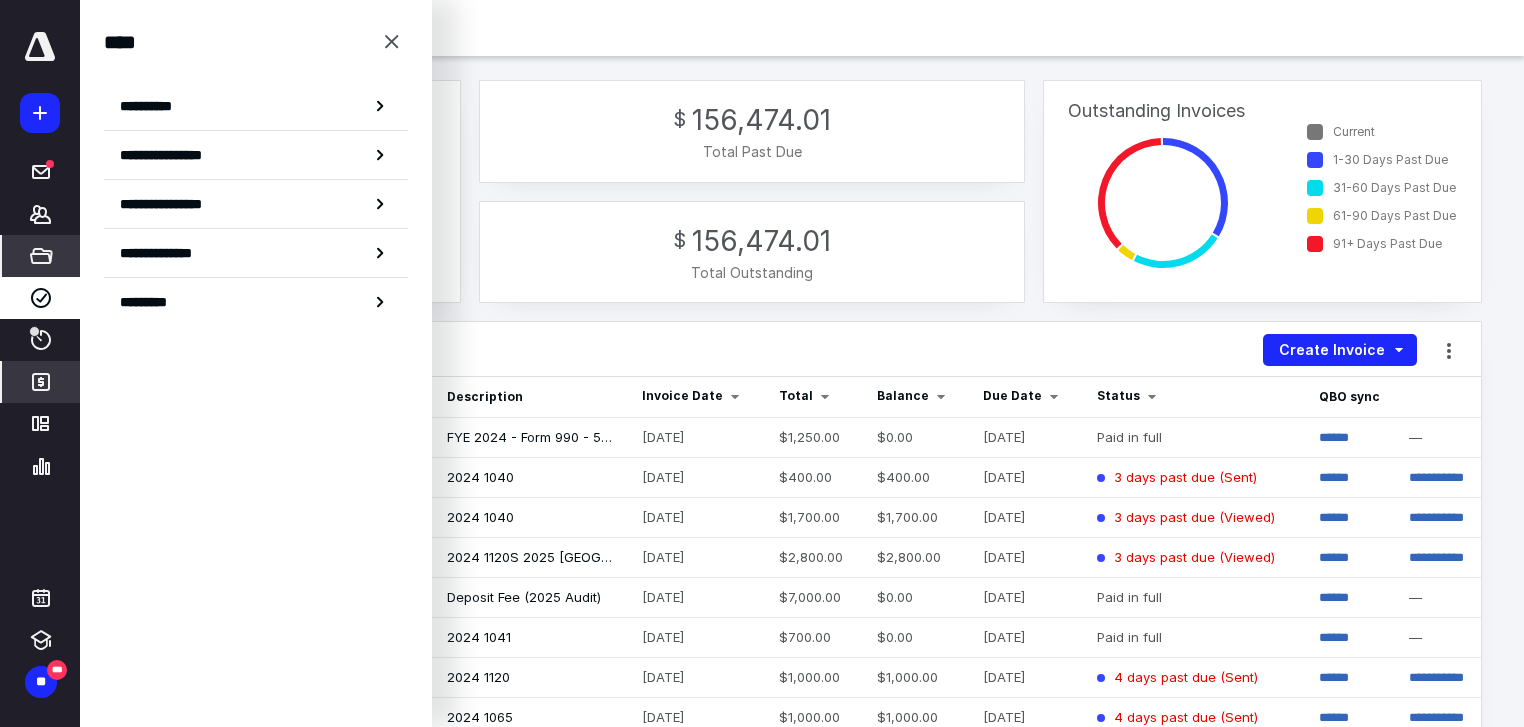 click 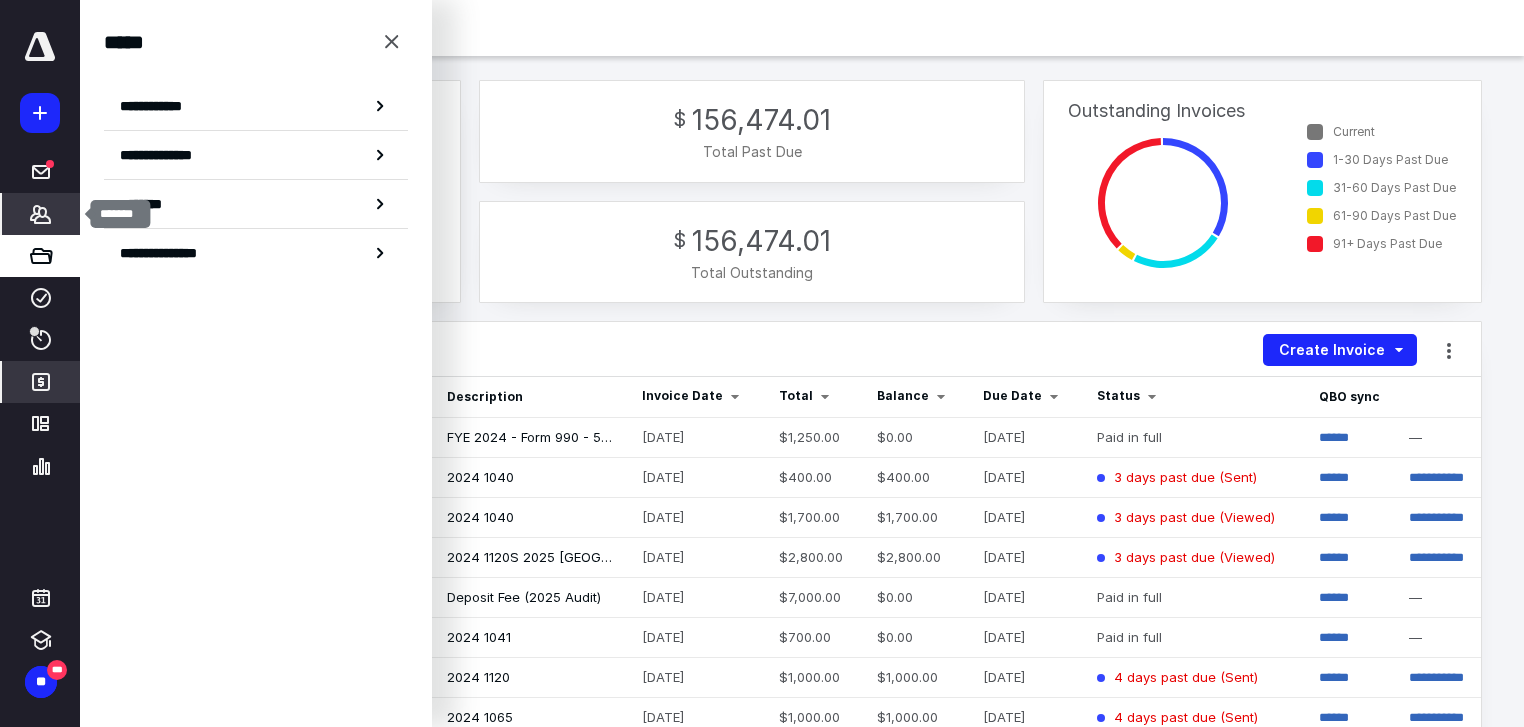 click 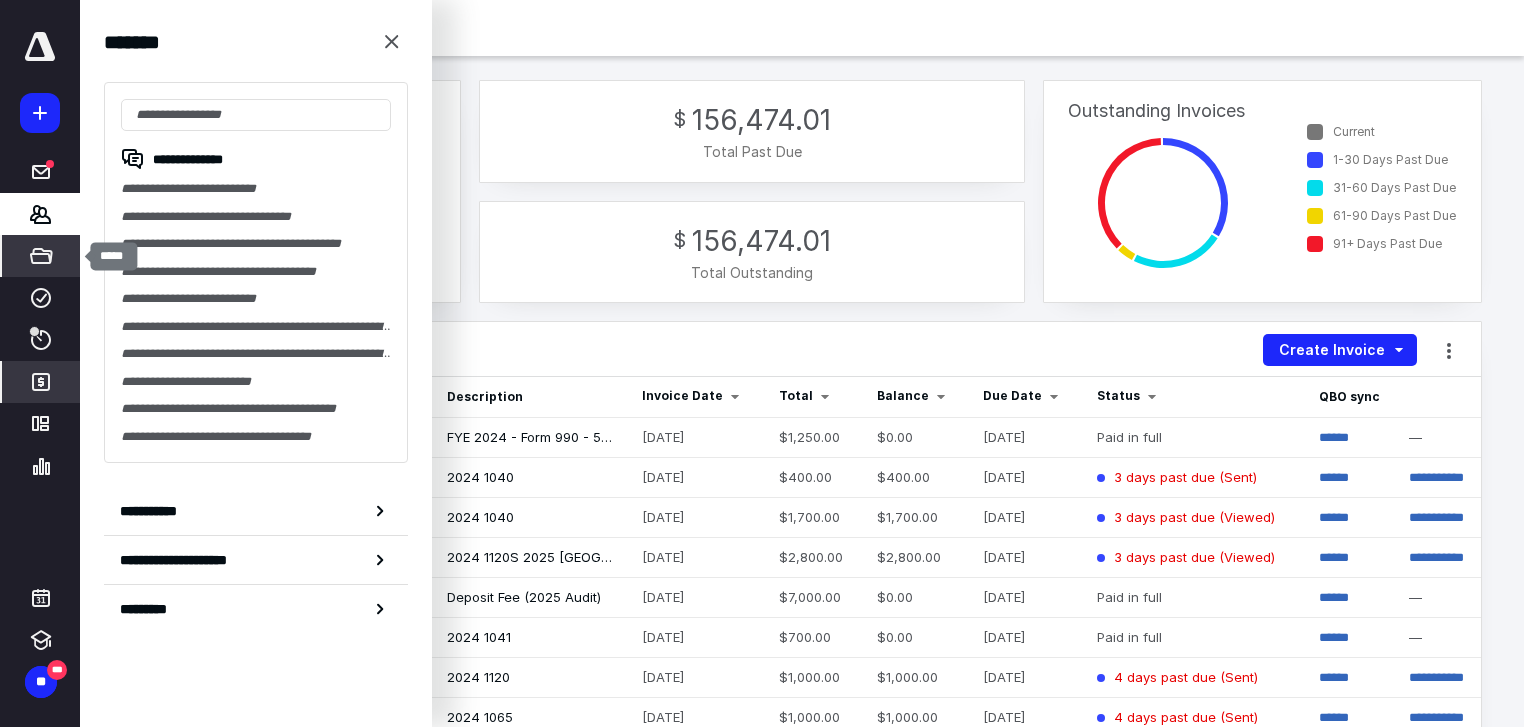 click 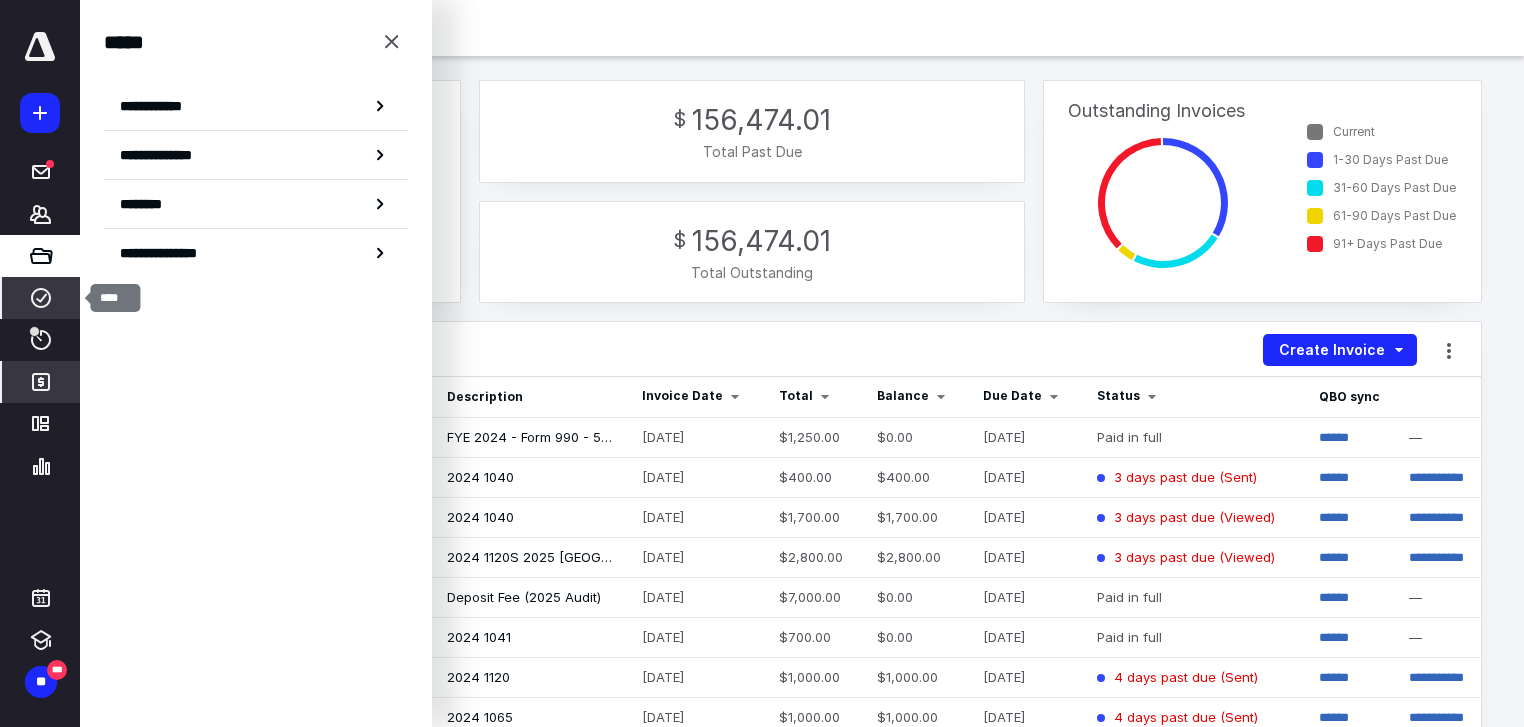 click 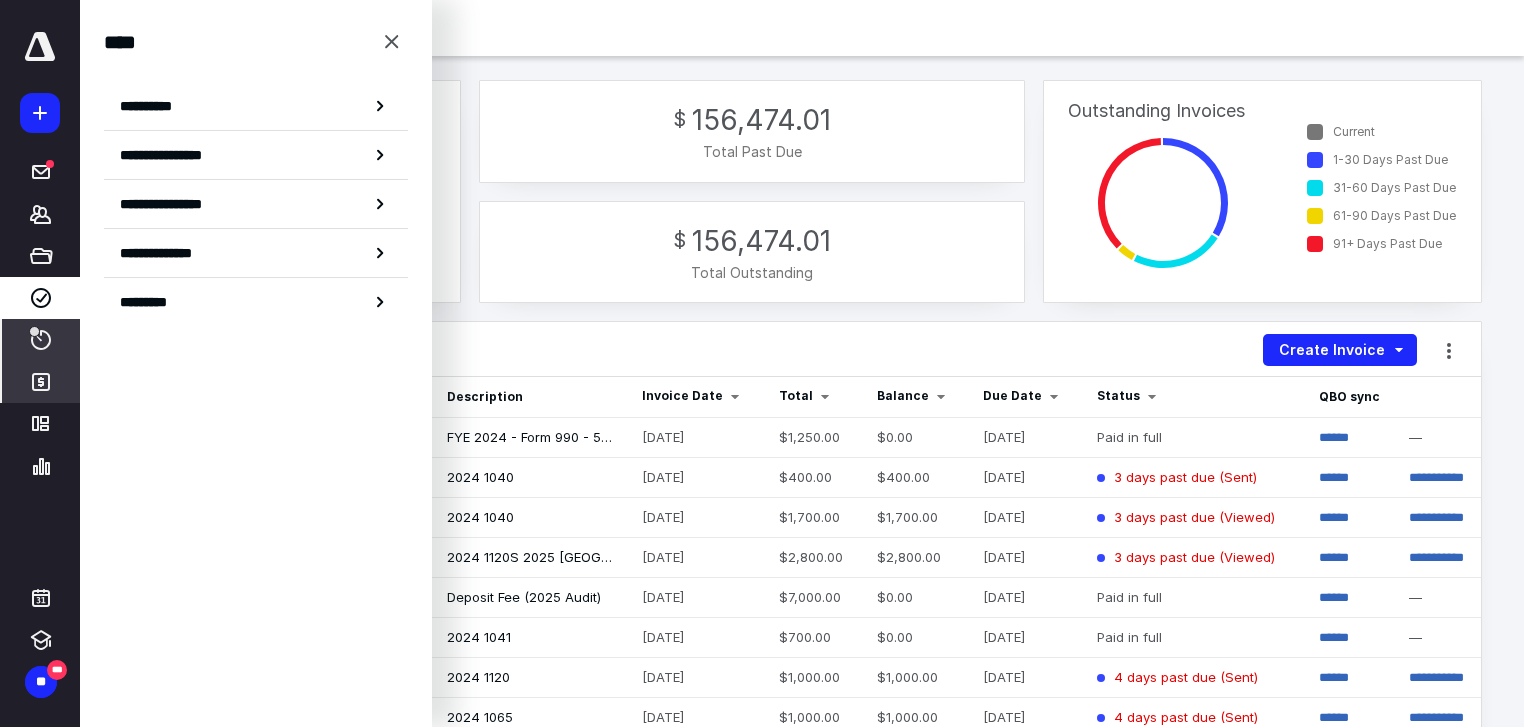 click 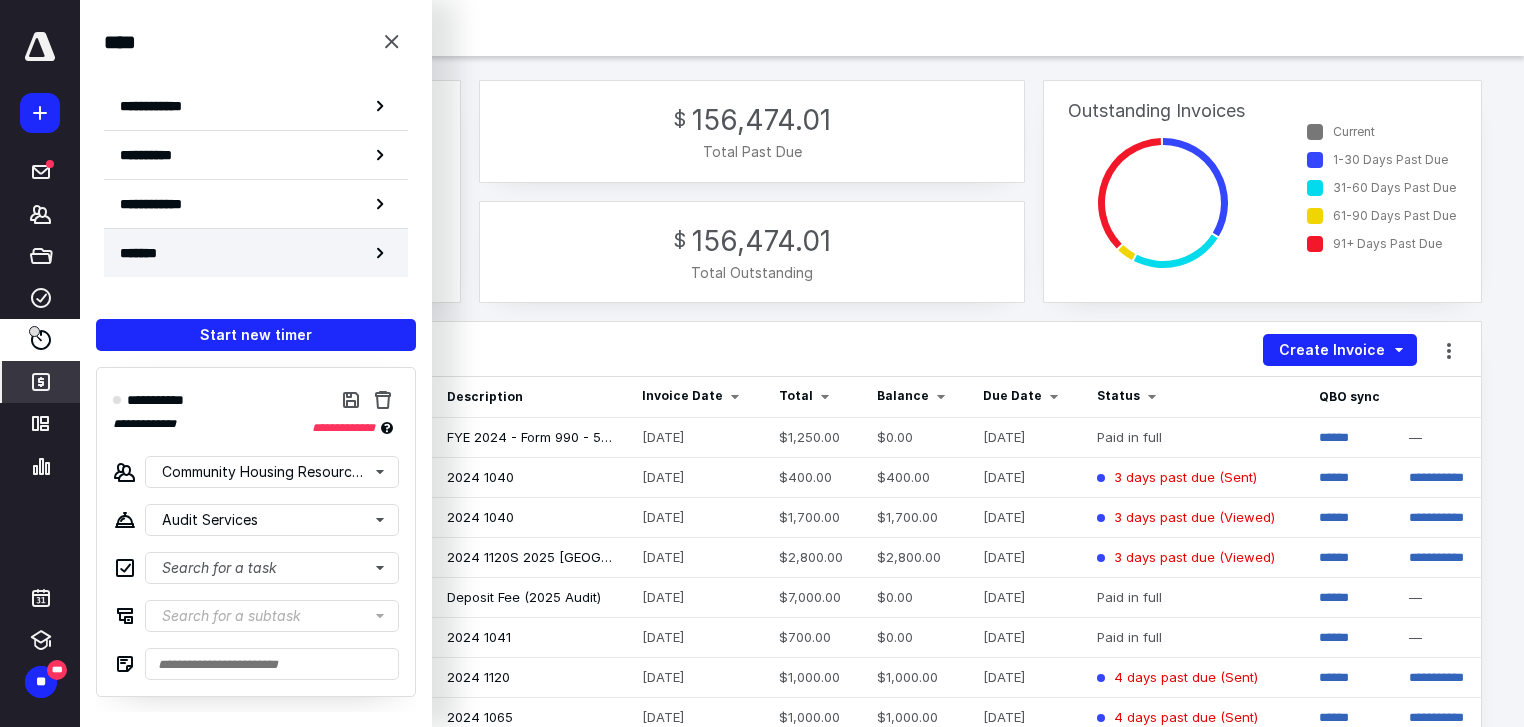 click on "*******" at bounding box center (147, 253) 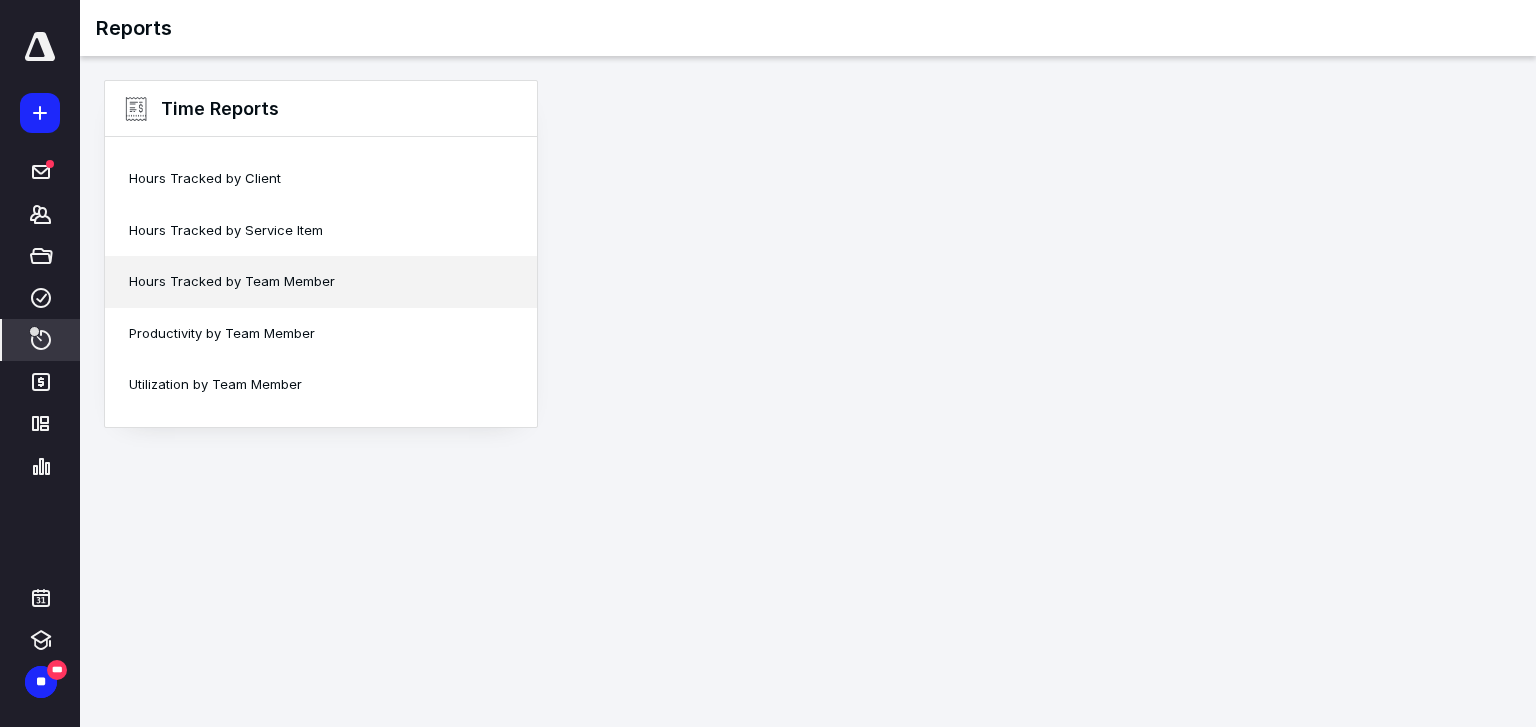 click on "Hours Tracked by Team Member" at bounding box center (321, 282) 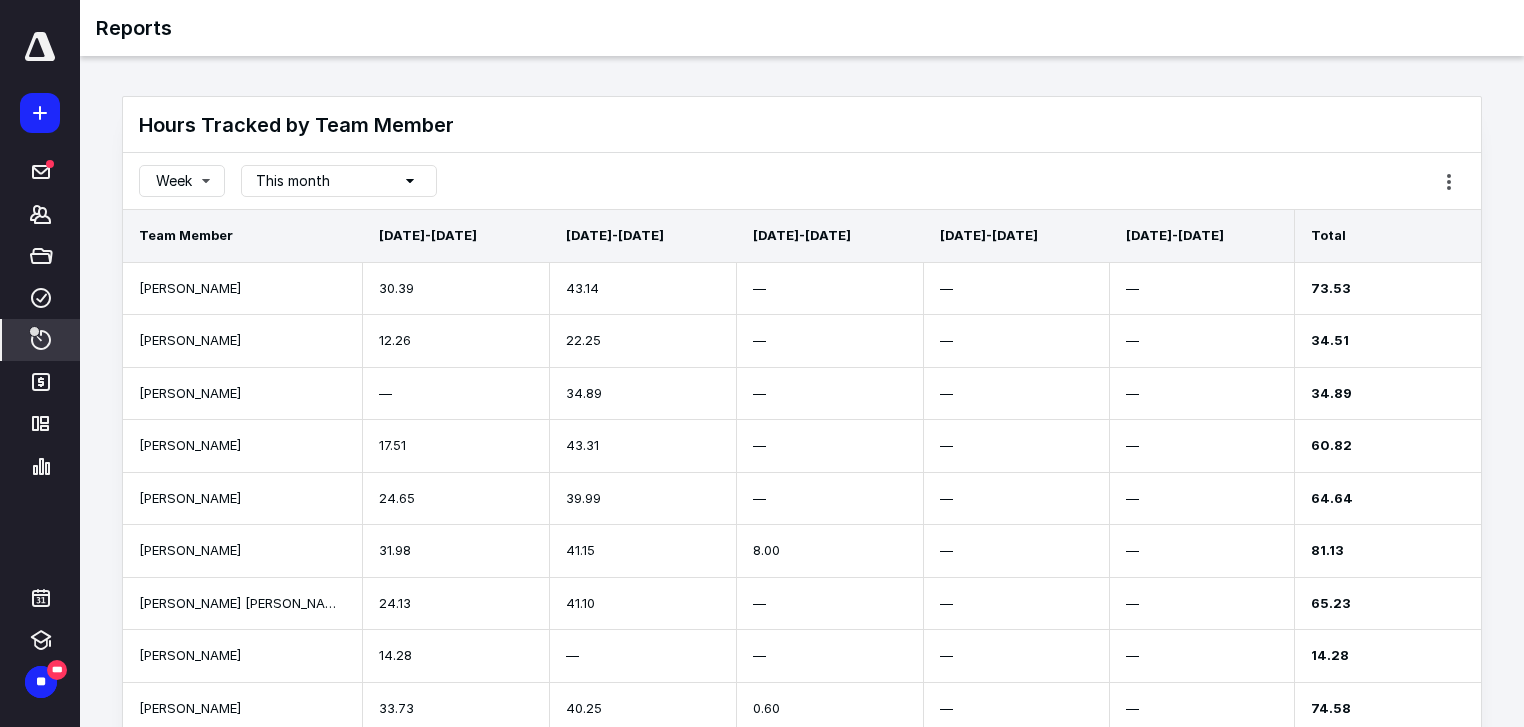 click on "This month" at bounding box center [339, 181] 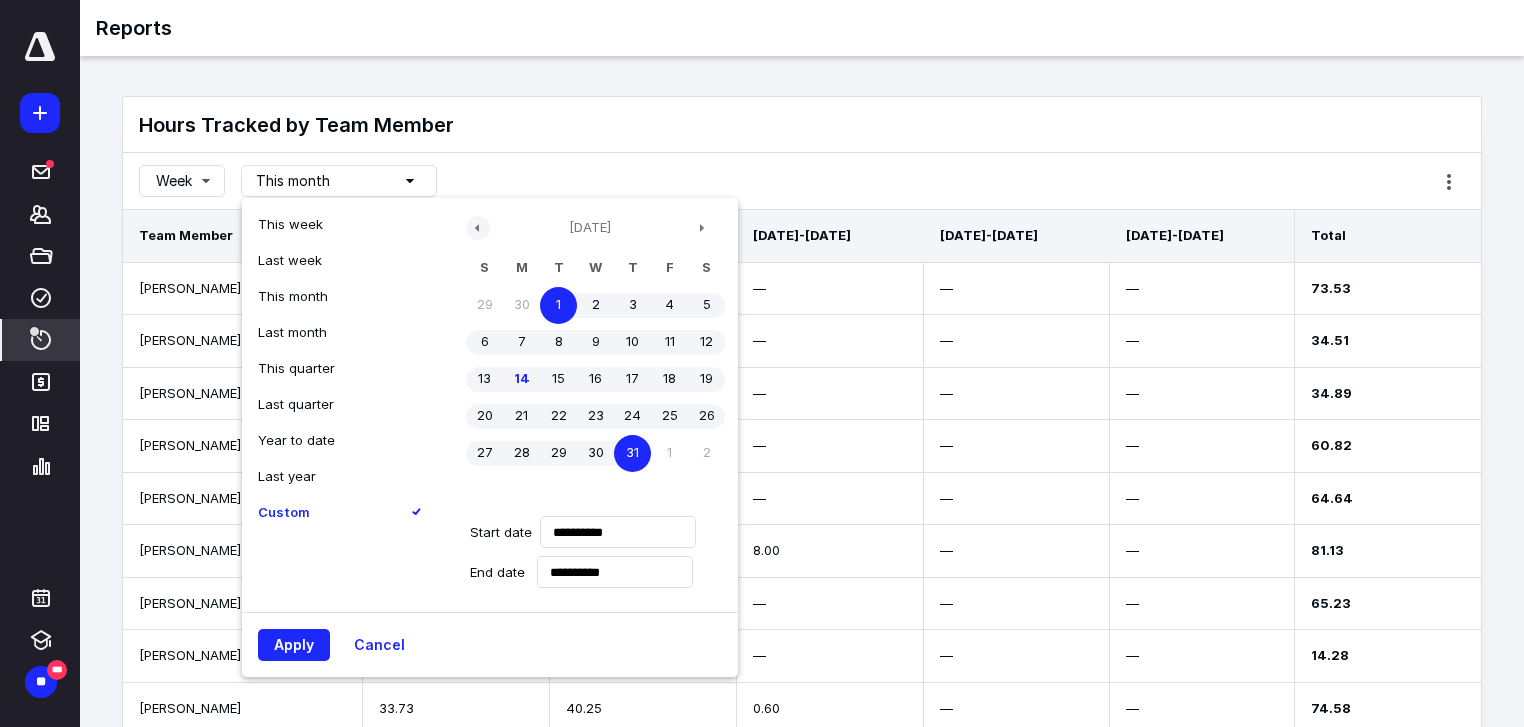 click at bounding box center (478, 228) 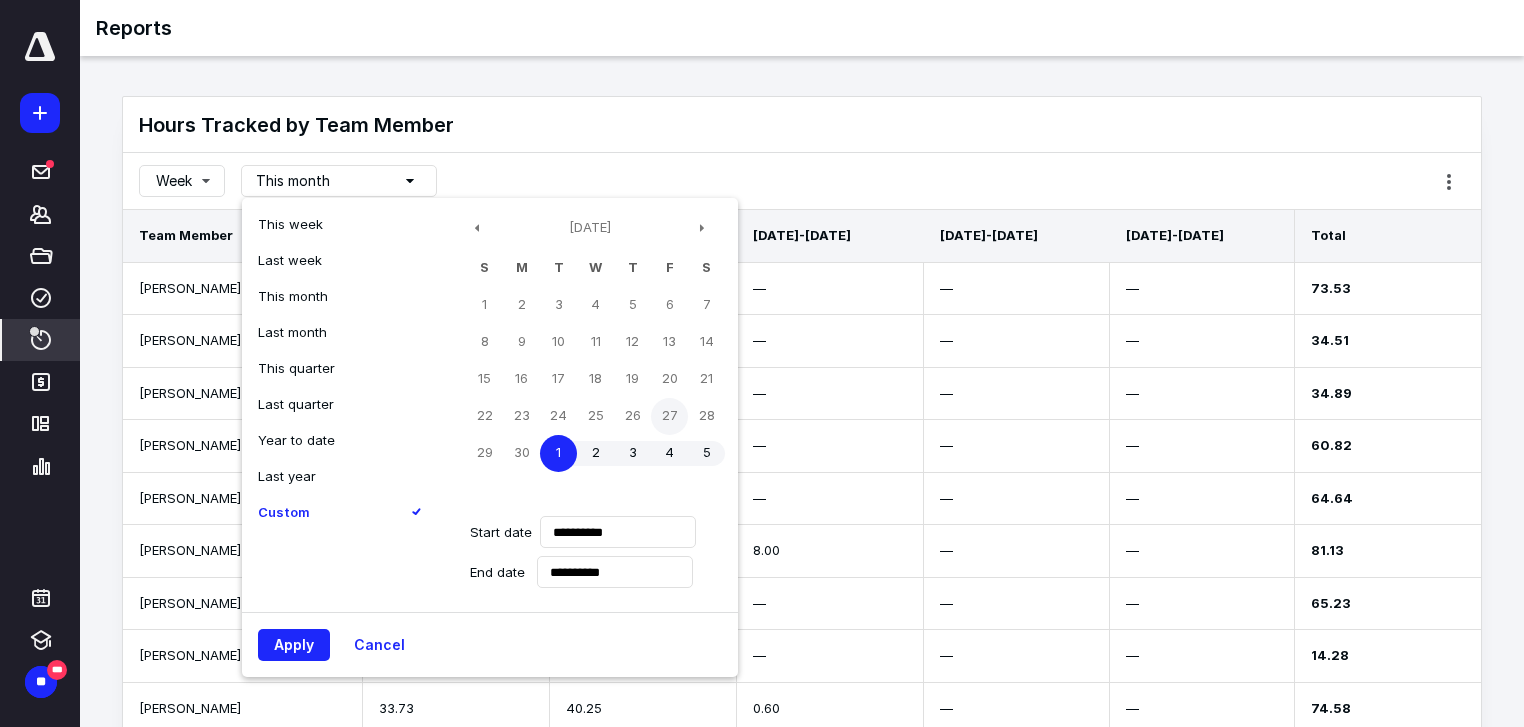 click on "27" at bounding box center (669, 416) 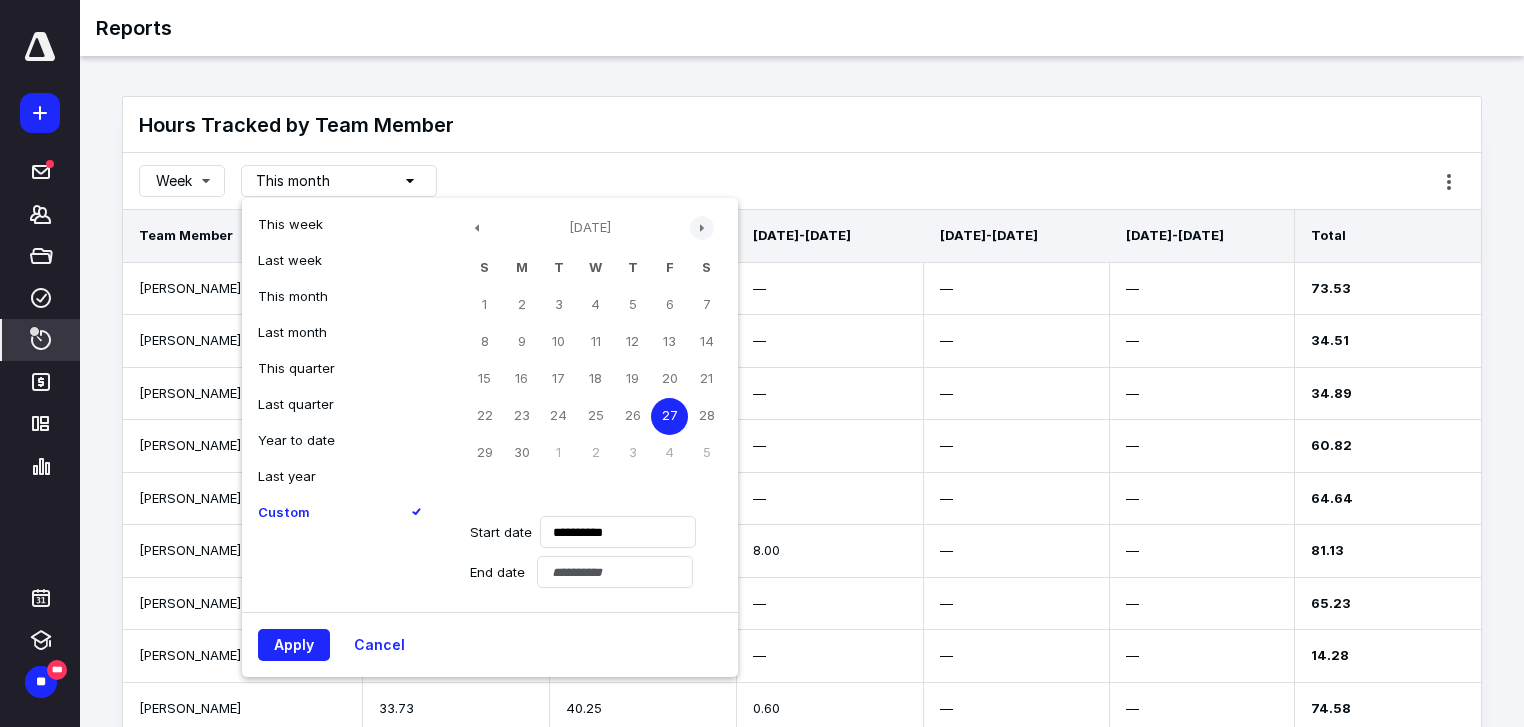 click at bounding box center (702, 228) 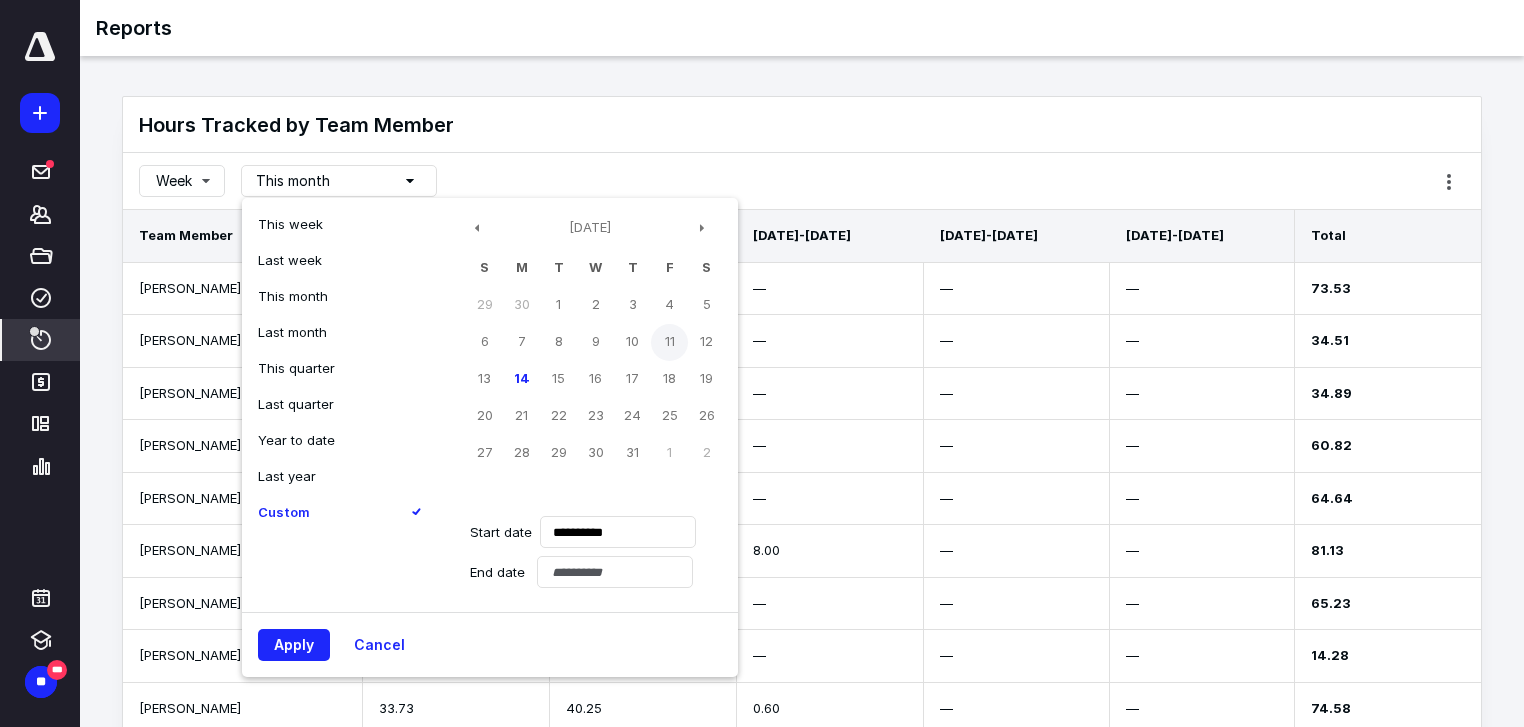 click on "11" at bounding box center (669, 342) 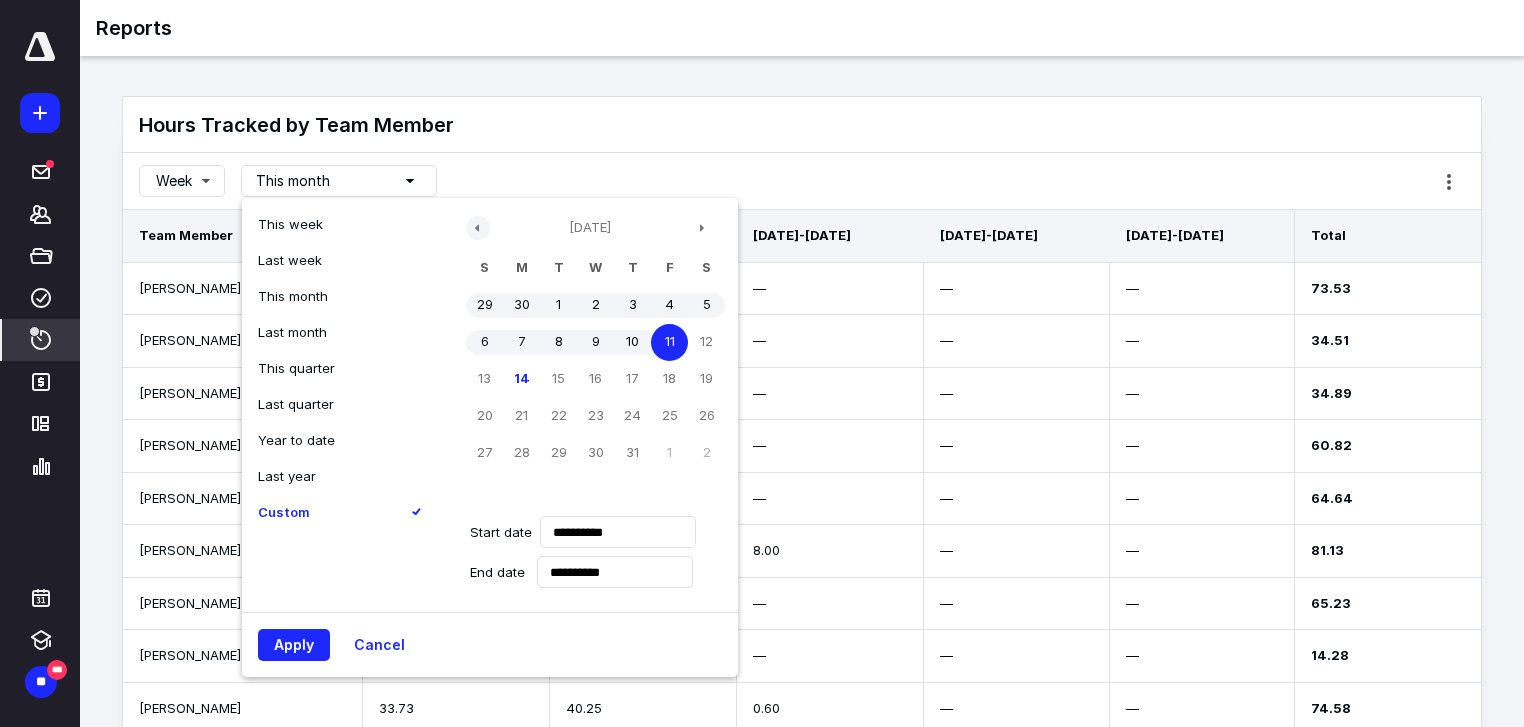 click at bounding box center (478, 228) 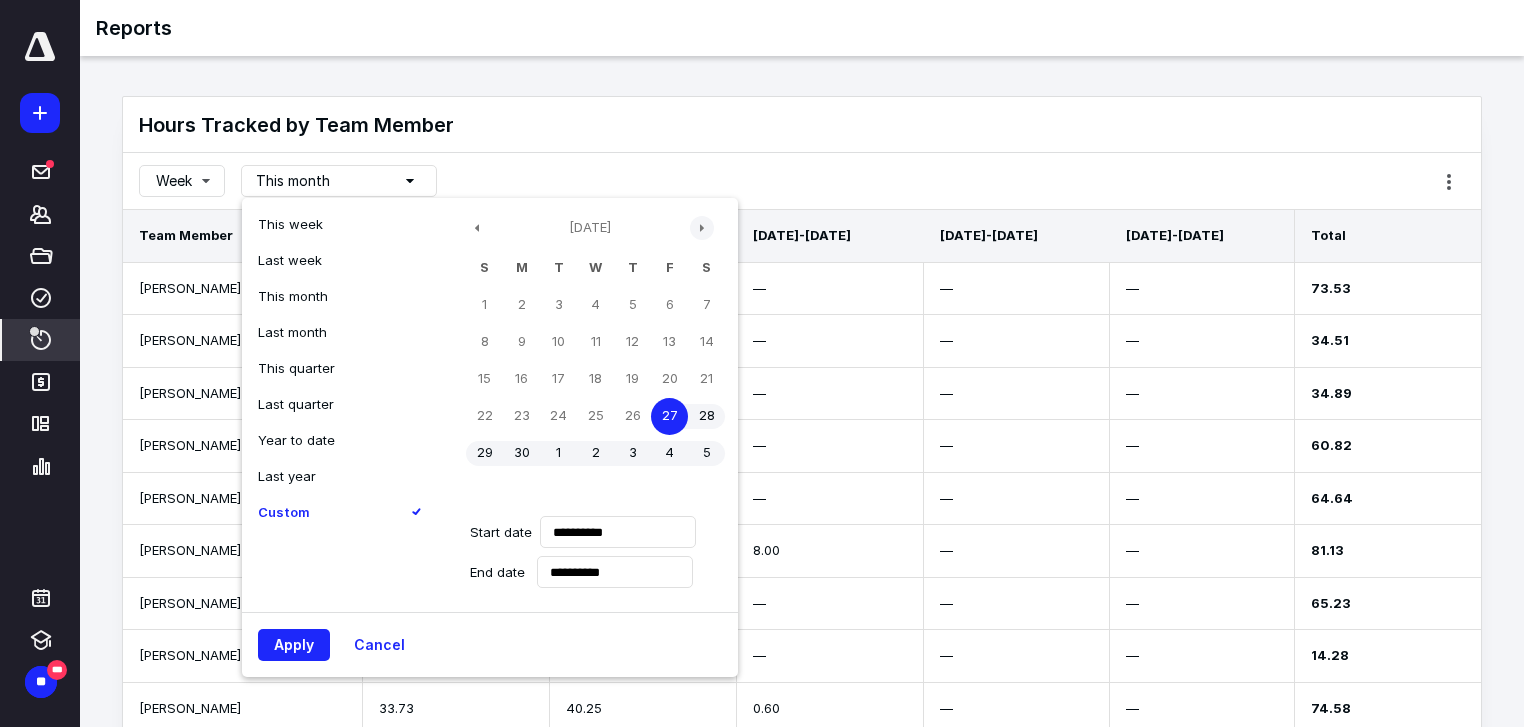 click at bounding box center [702, 228] 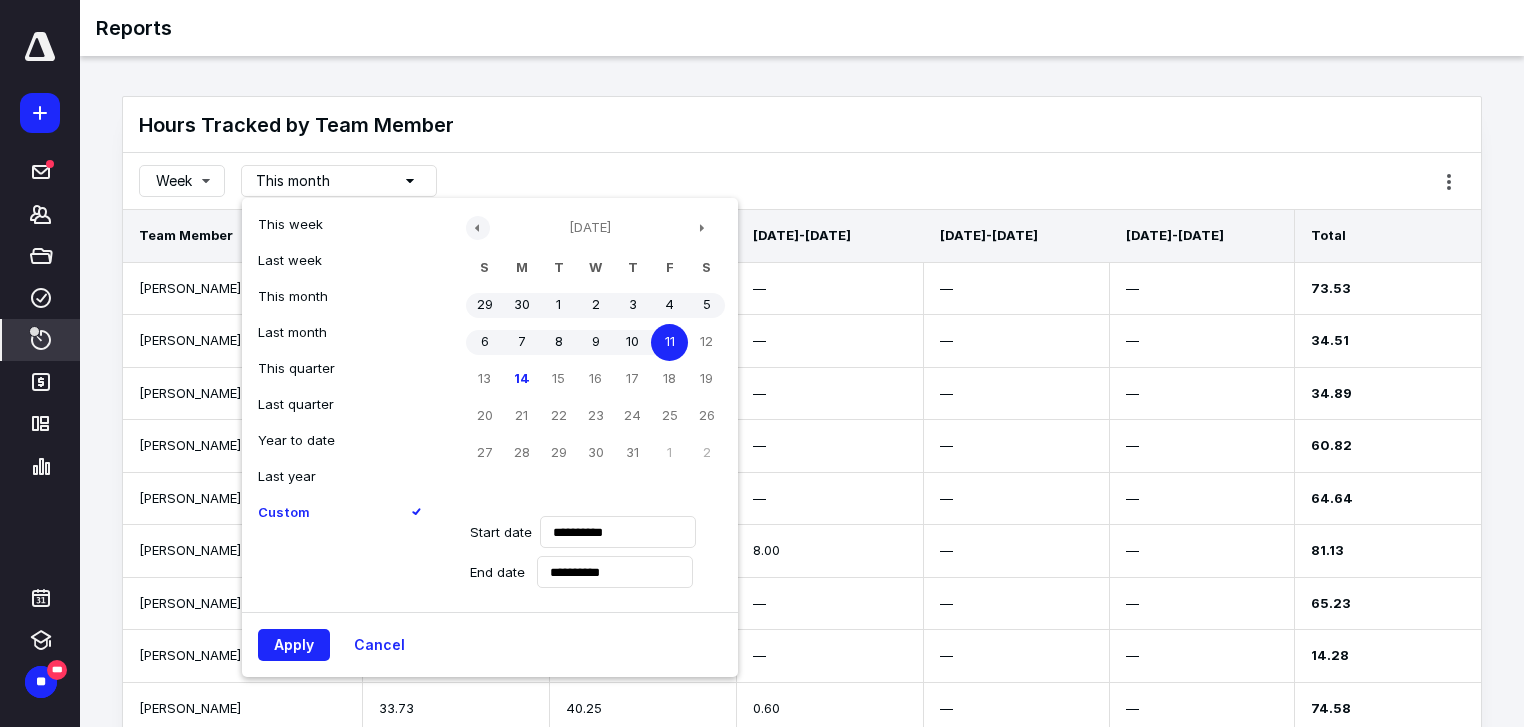 click at bounding box center [478, 228] 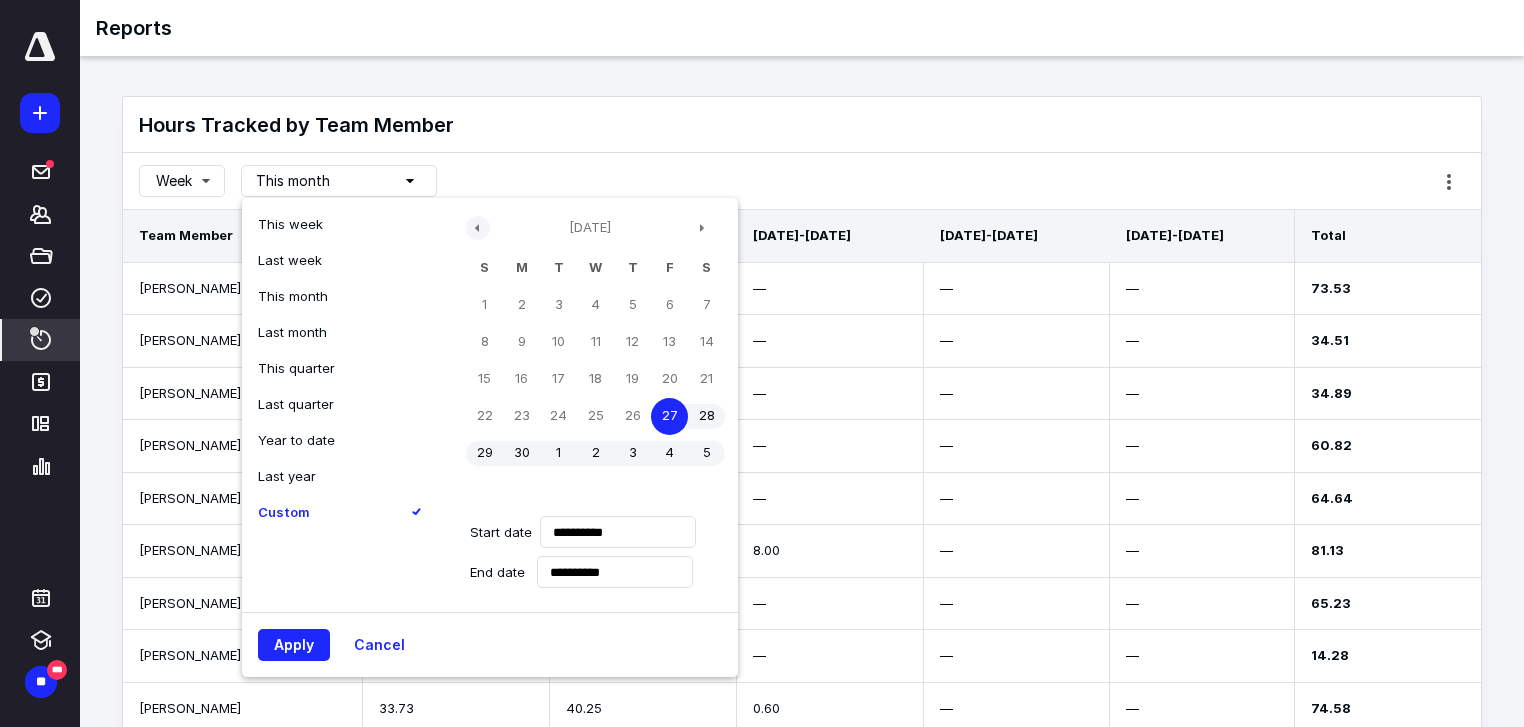 click at bounding box center (478, 228) 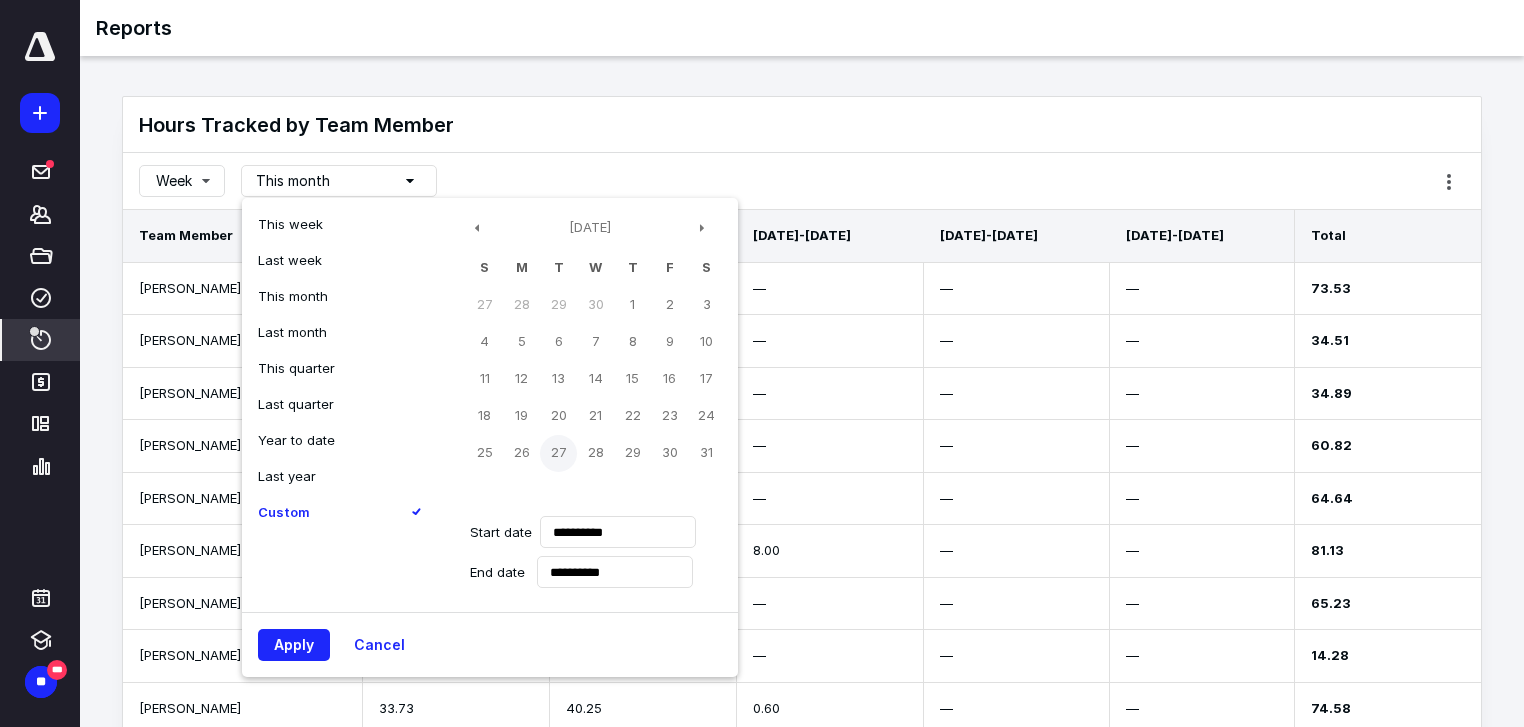click on "27" at bounding box center [558, 453] 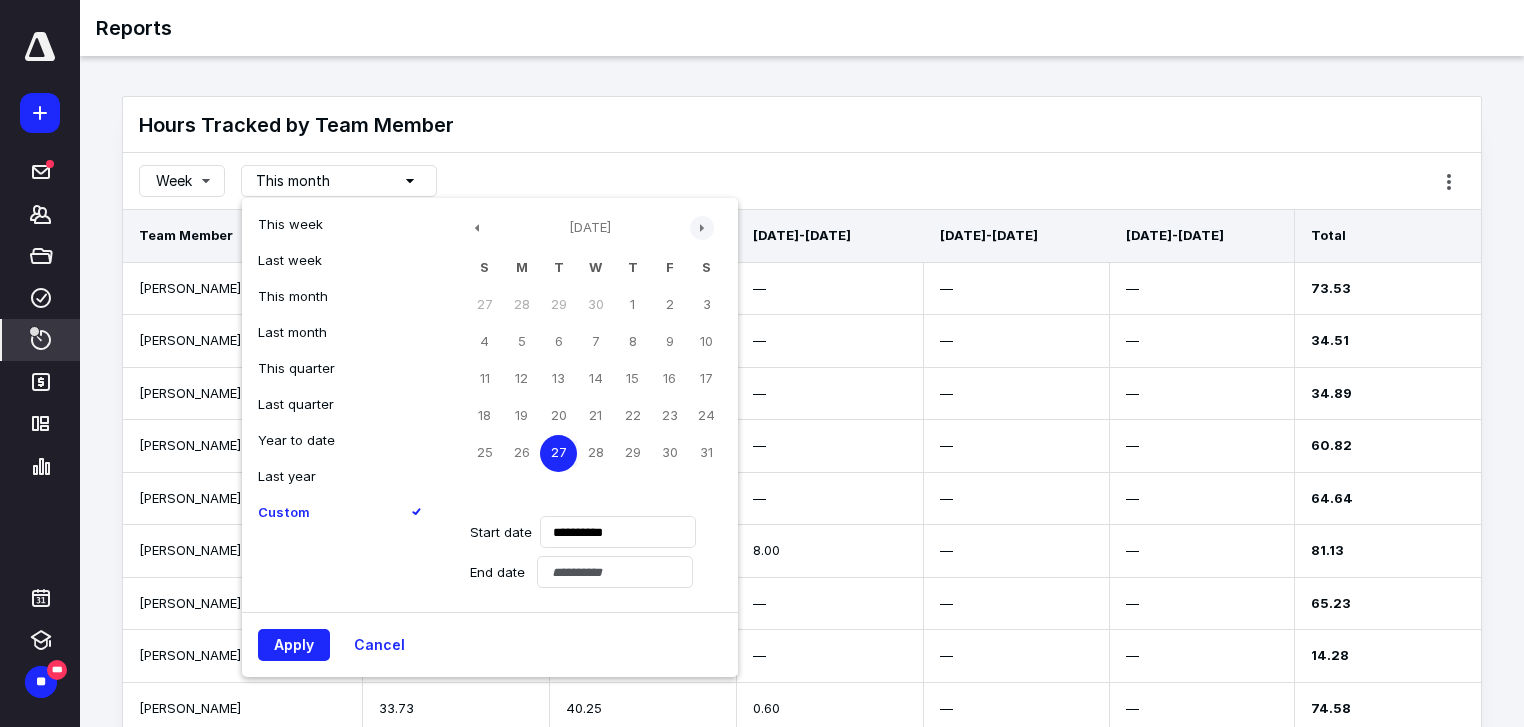 click at bounding box center (702, 228) 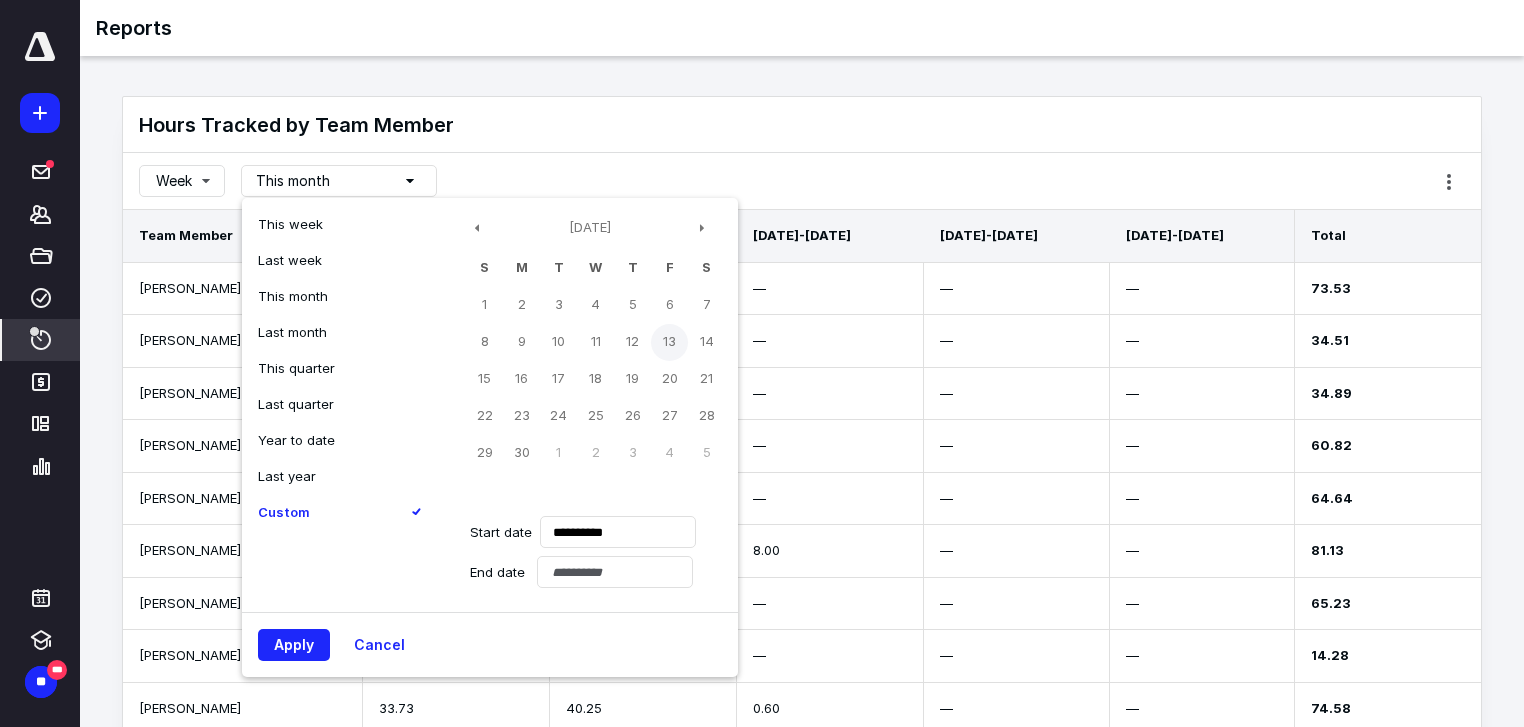 click on "13" at bounding box center [669, 342] 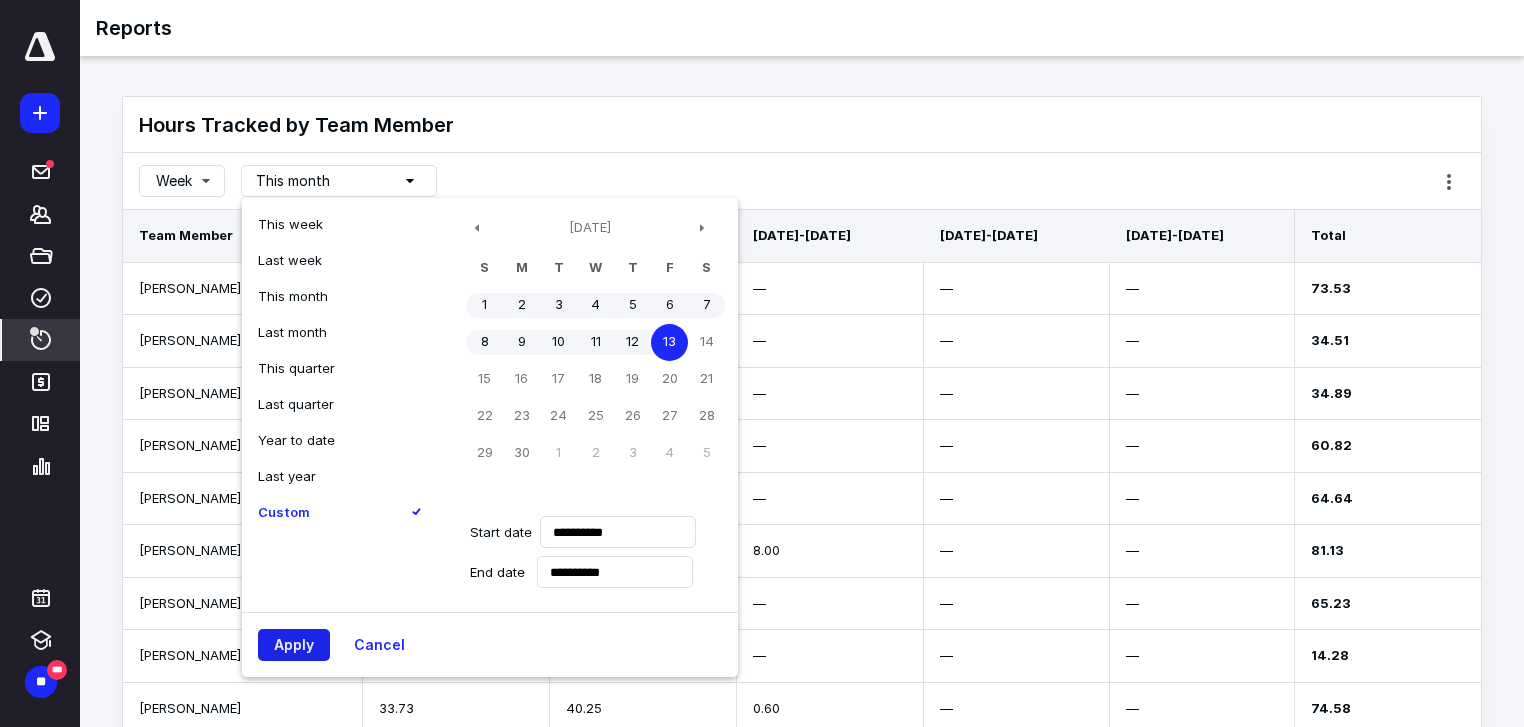 click on "Apply" at bounding box center [294, 645] 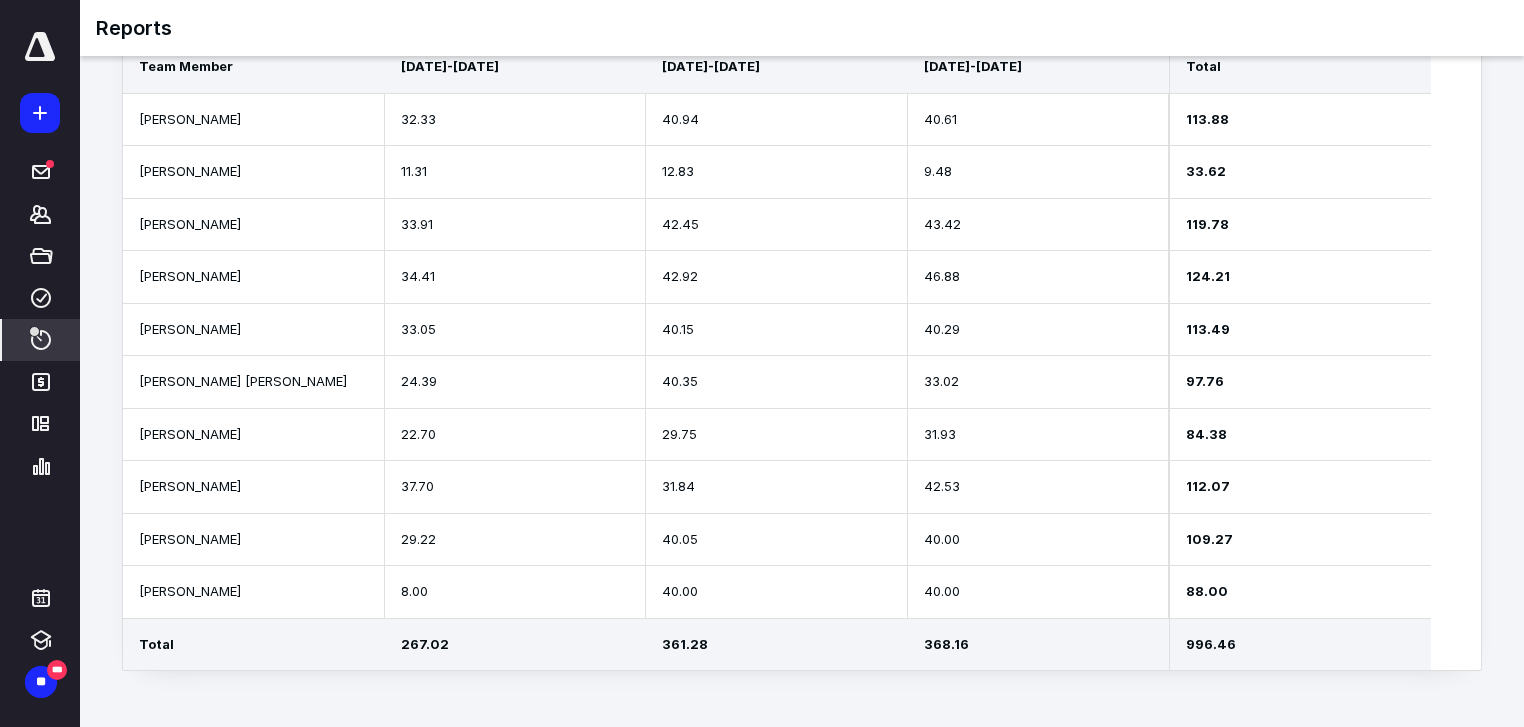 scroll, scrollTop: 0, scrollLeft: 0, axis: both 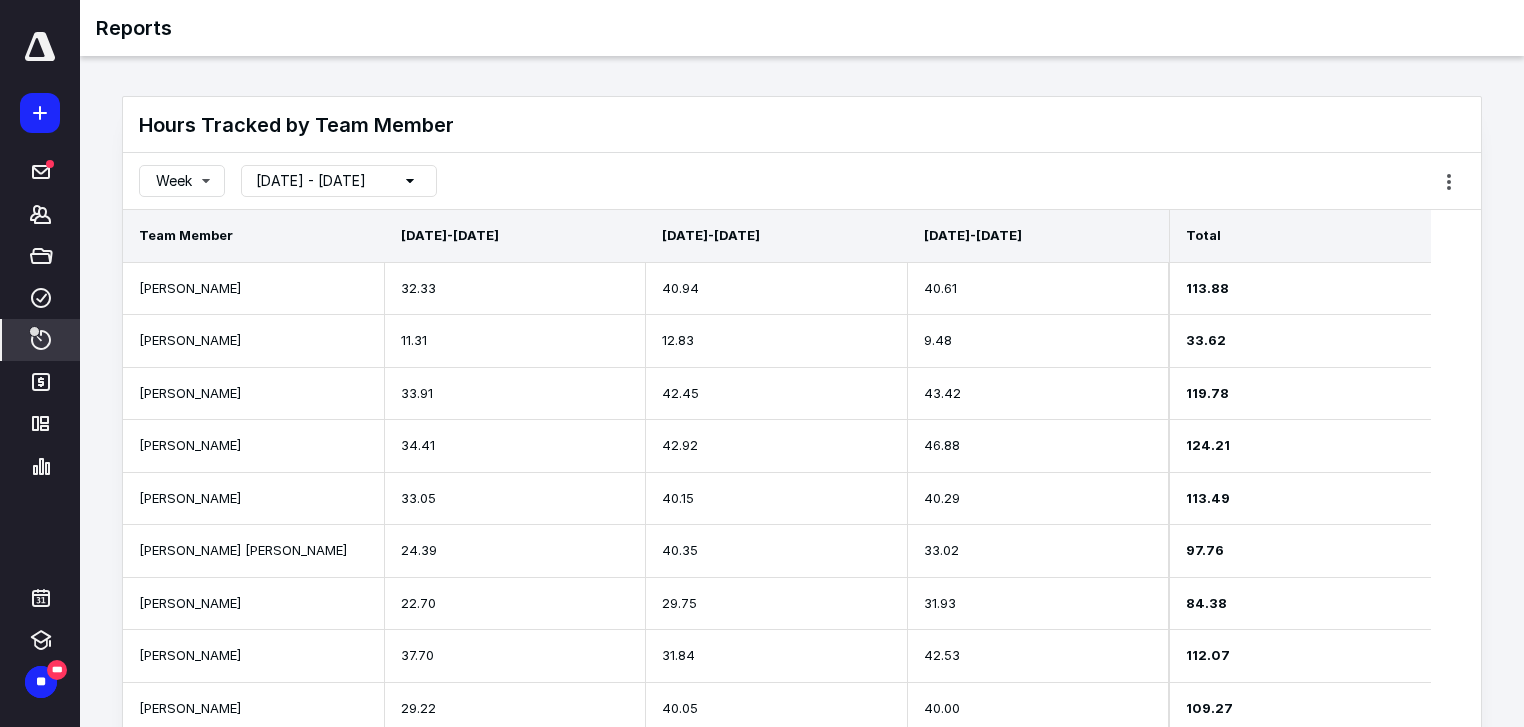 click 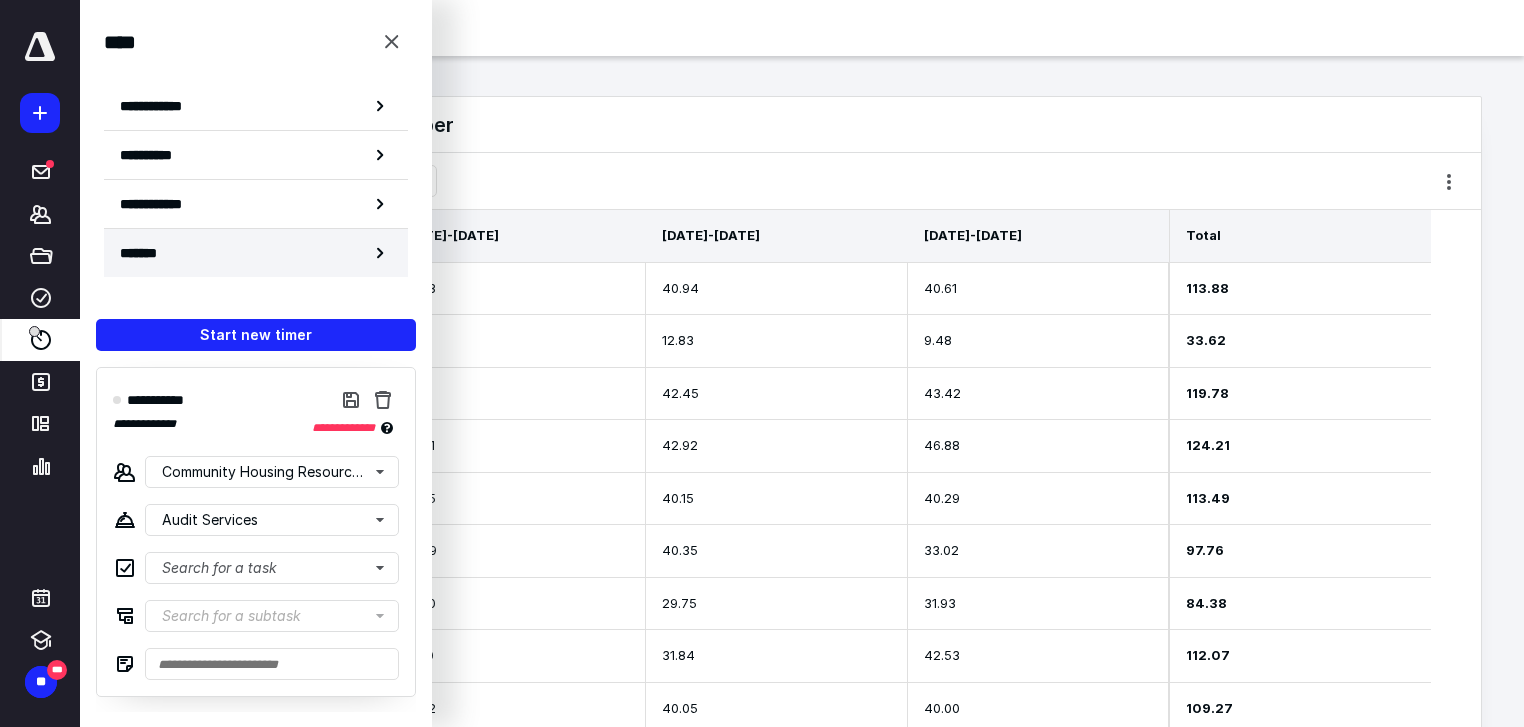 click on "*******" at bounding box center (256, 253) 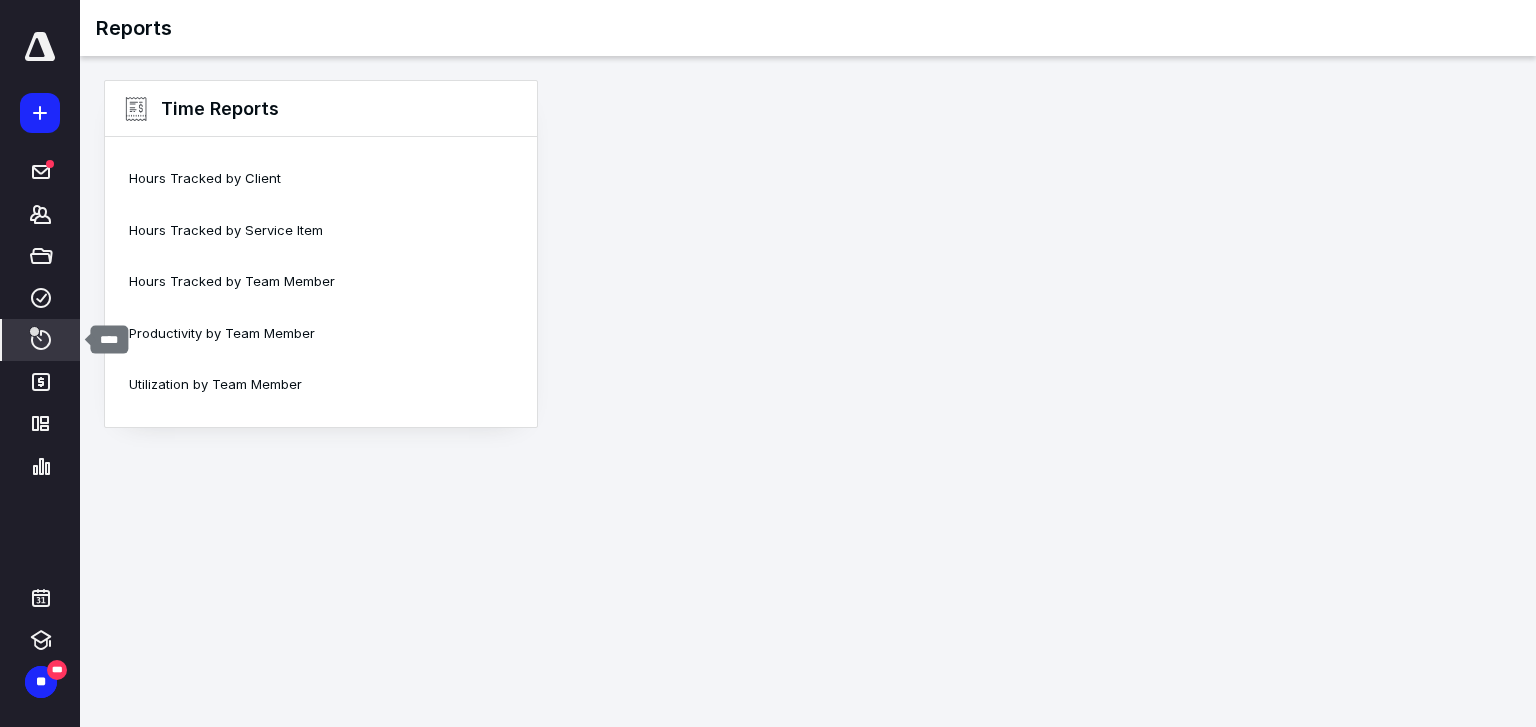 click 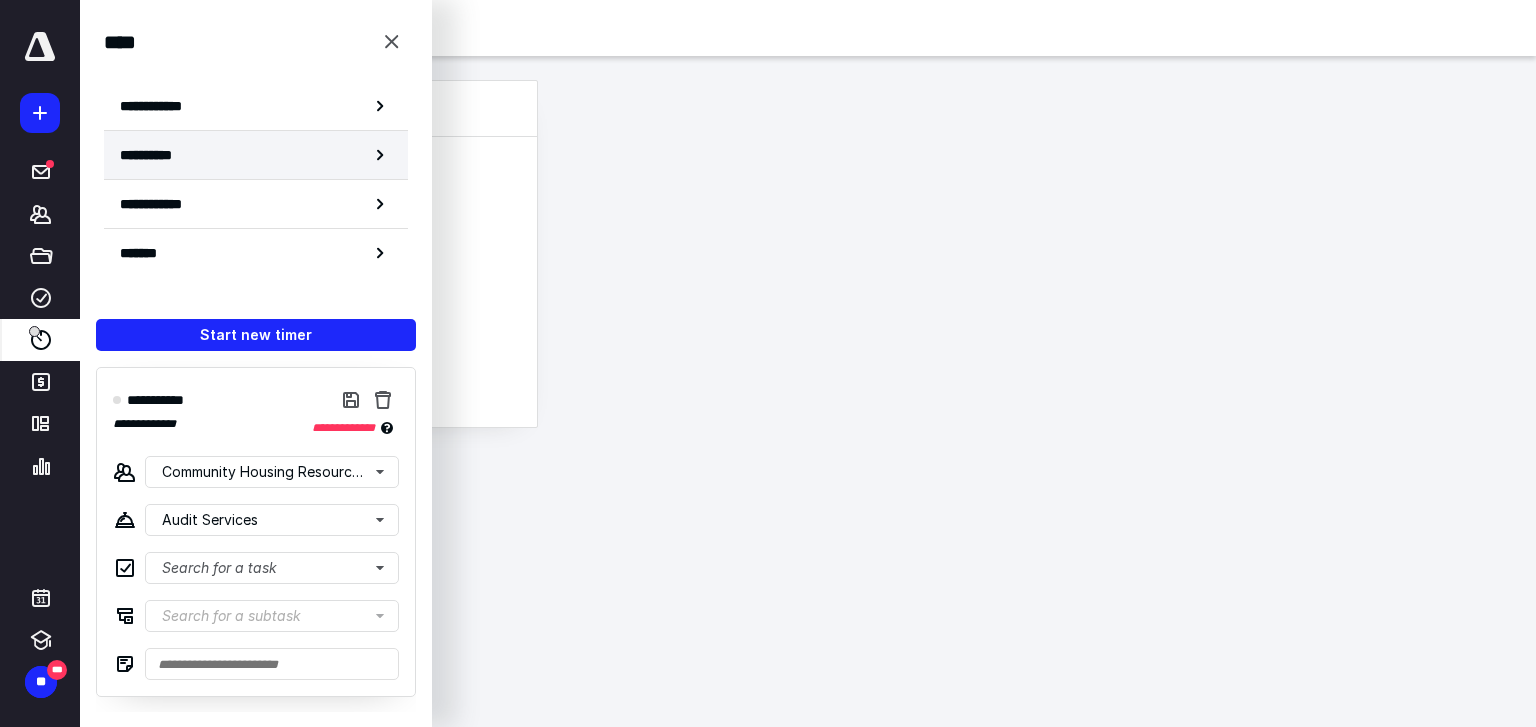 click on "**********" at bounding box center (256, 155) 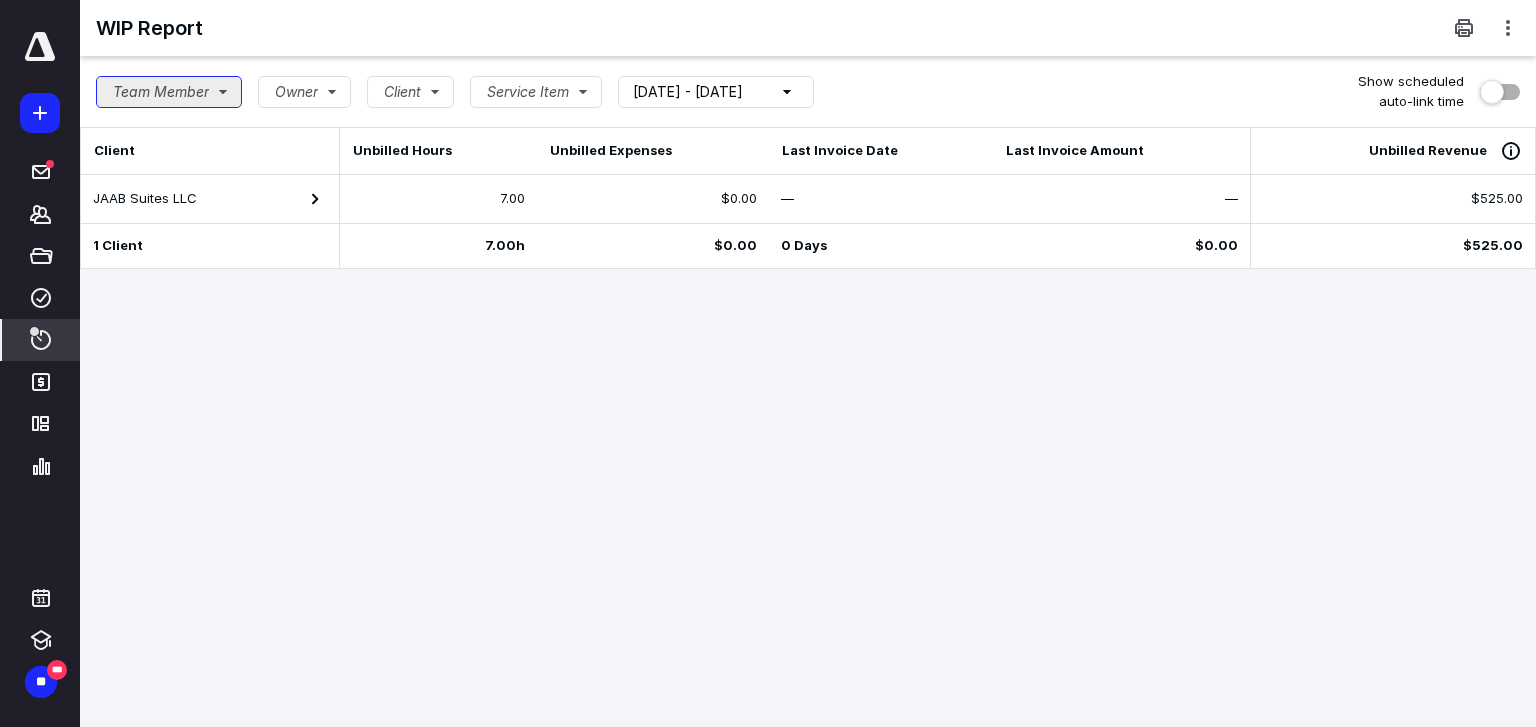 click on "Team Member" at bounding box center [169, 92] 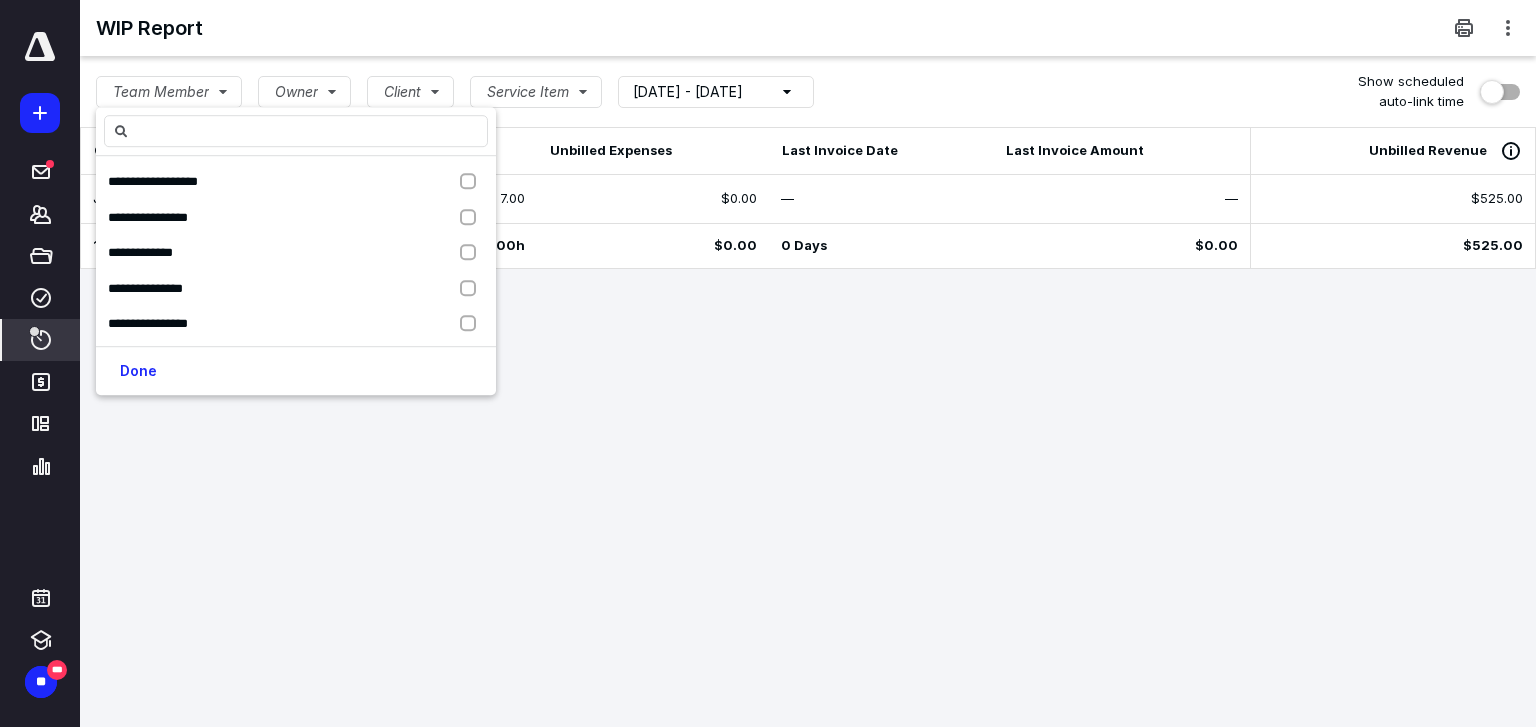 click on "[DATE] - [DATE]" at bounding box center (688, 92) 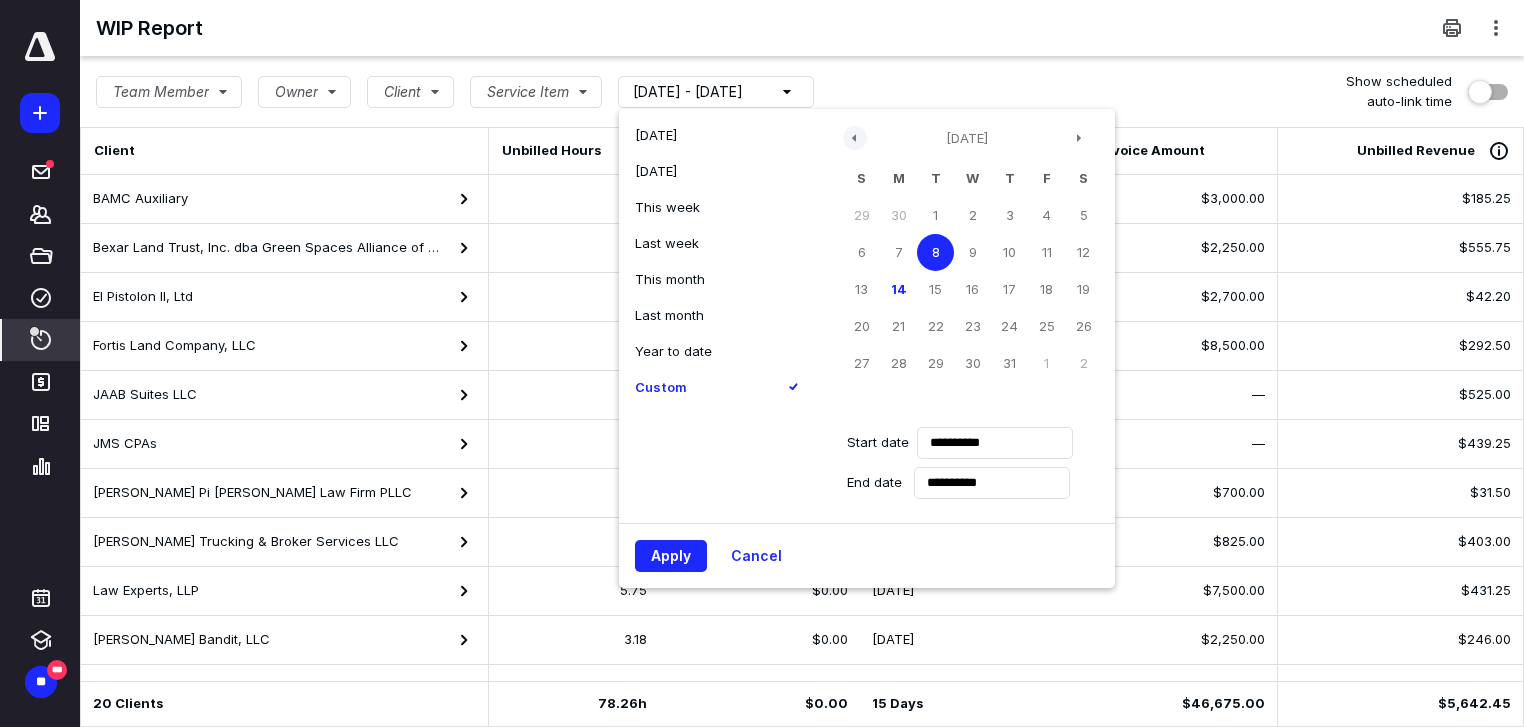 click at bounding box center (855, 138) 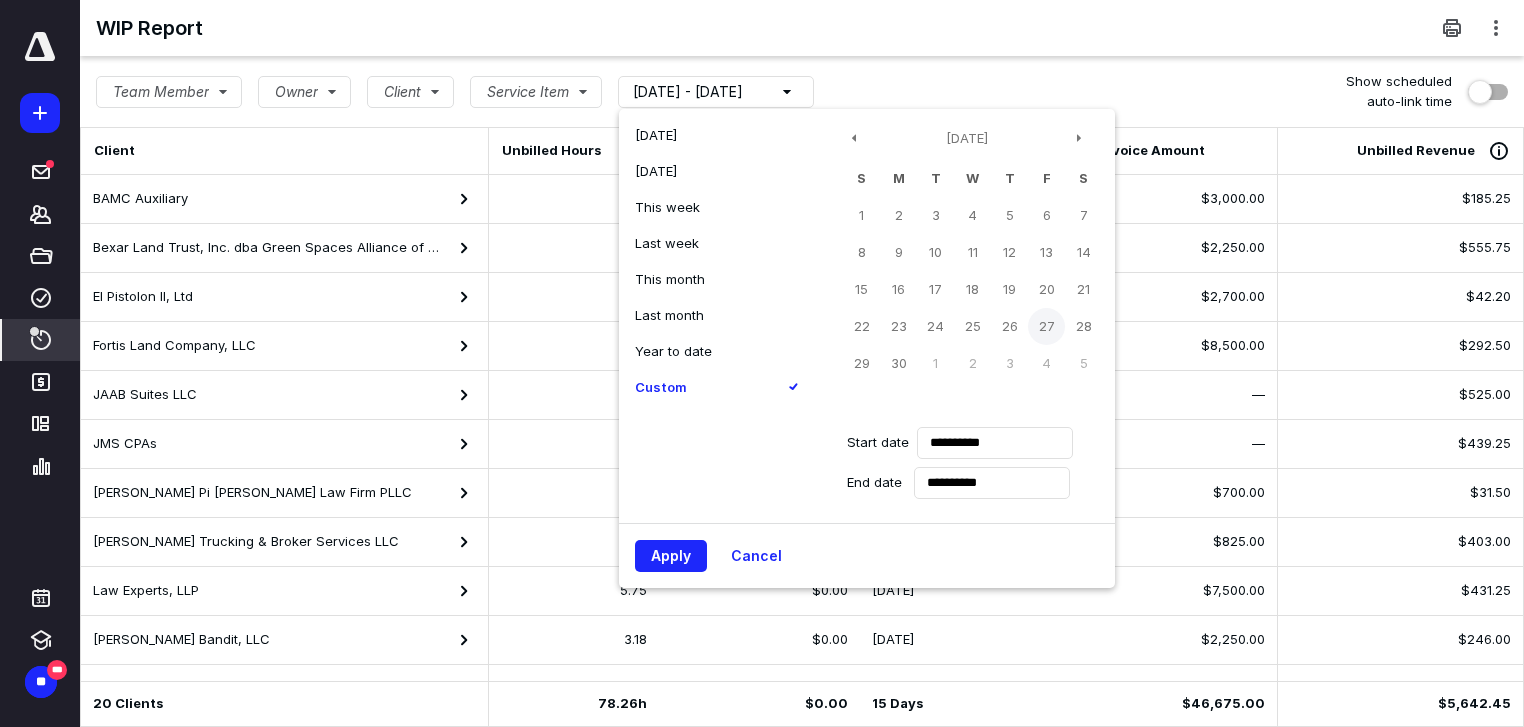 click on "27" at bounding box center (1046, 326) 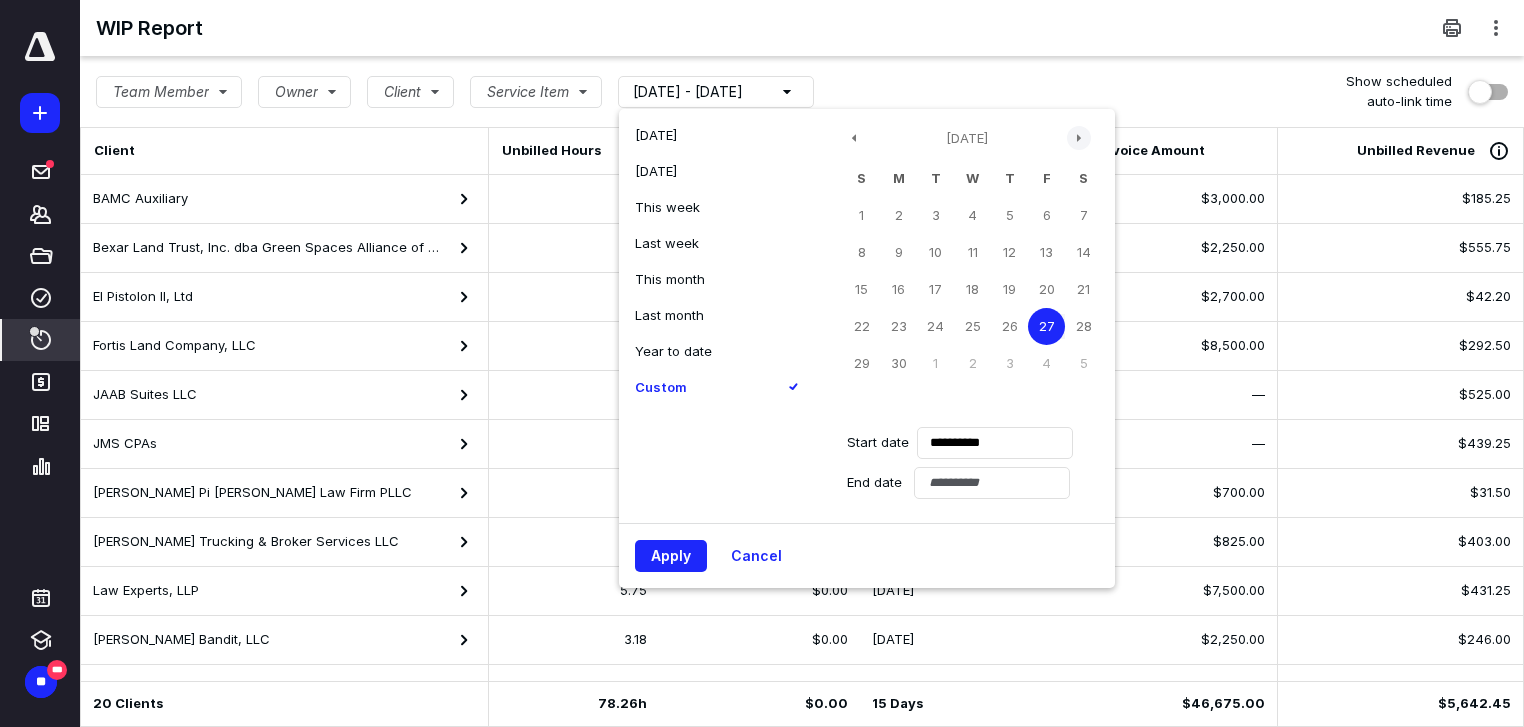 click at bounding box center [1079, 138] 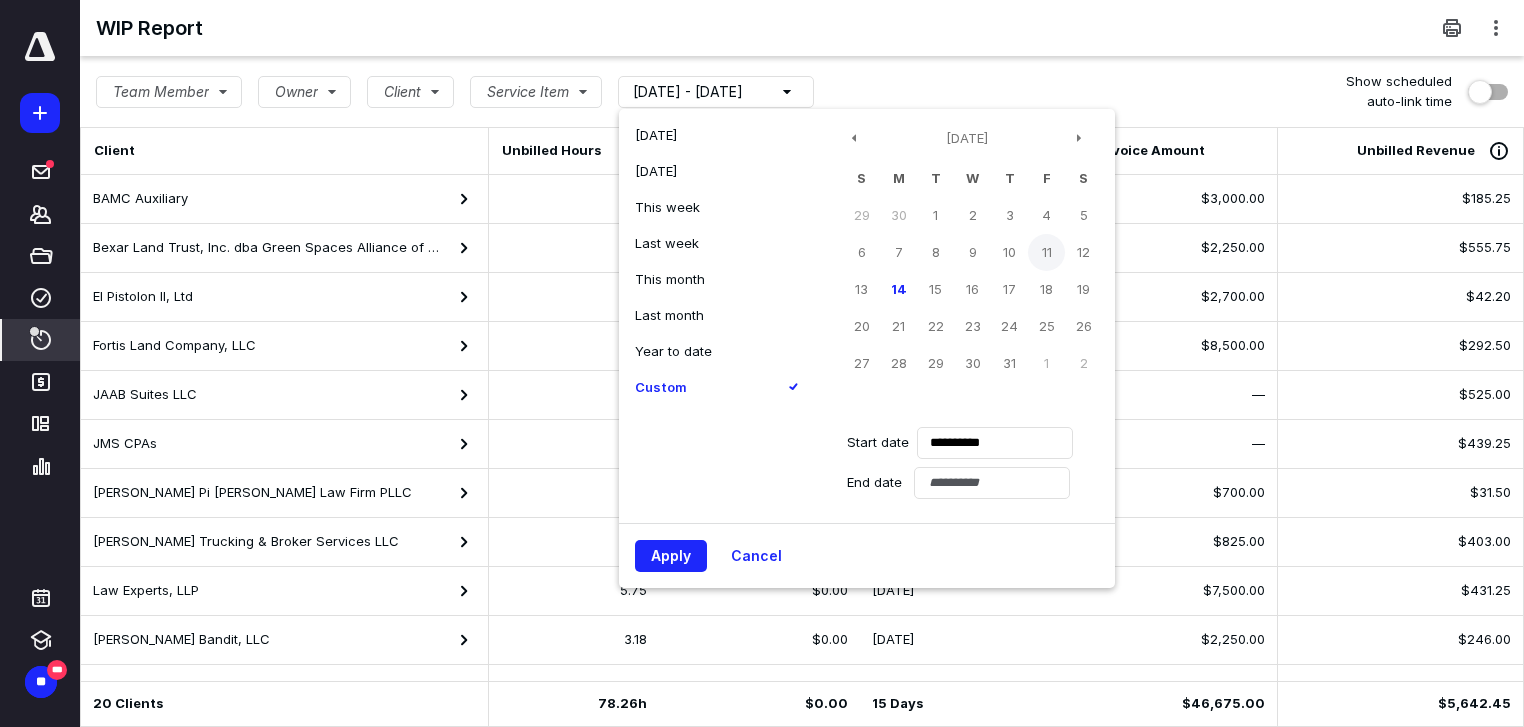 click on "11" at bounding box center (1046, 252) 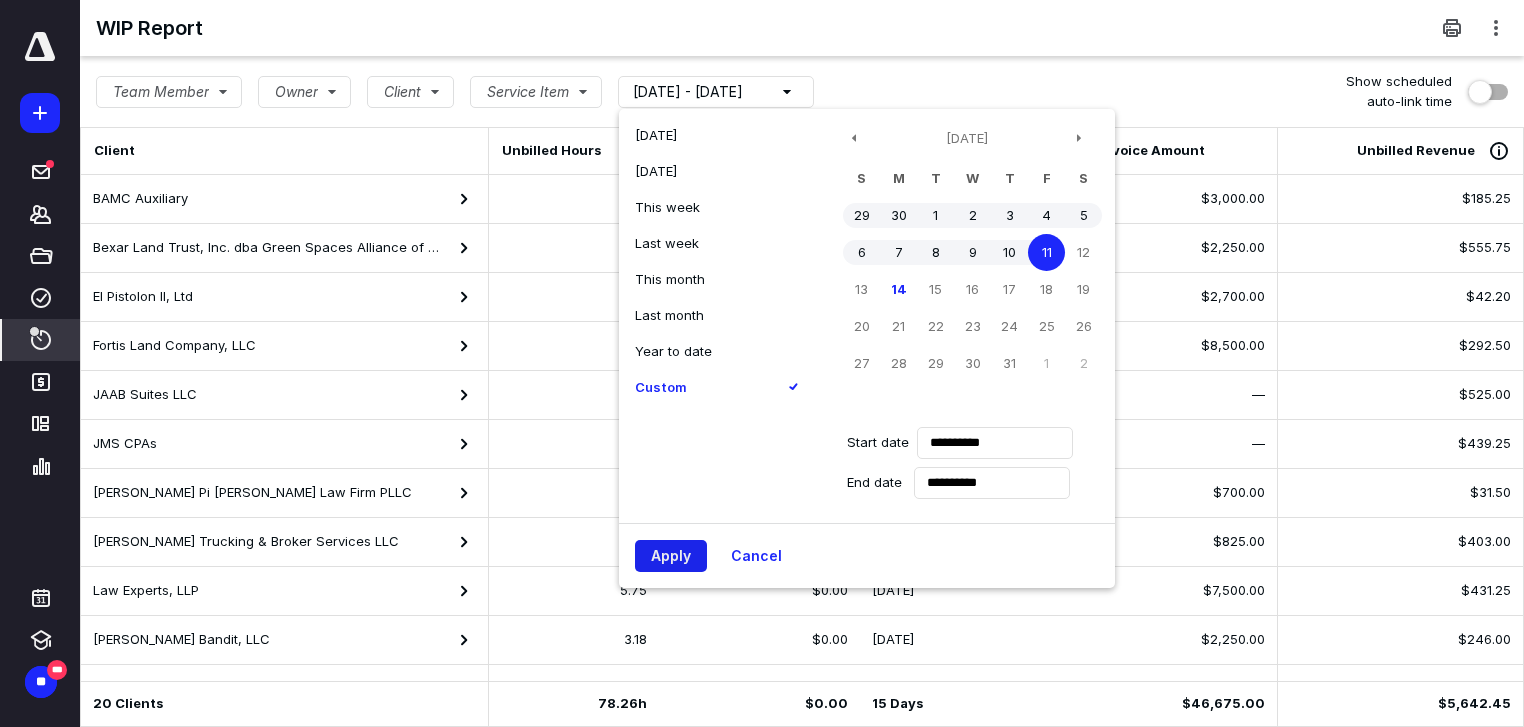 click on "Apply" at bounding box center (671, 556) 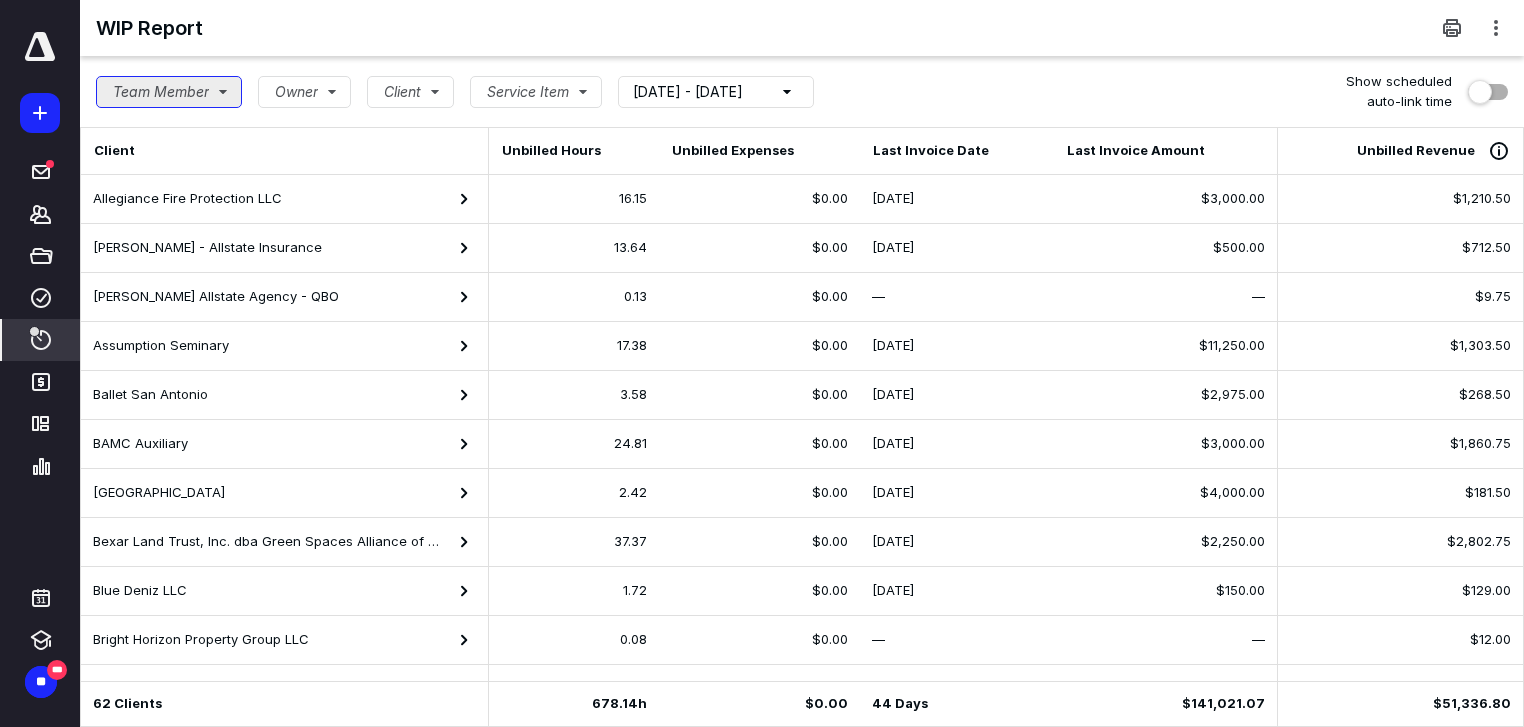 click on "Team Member" at bounding box center (169, 92) 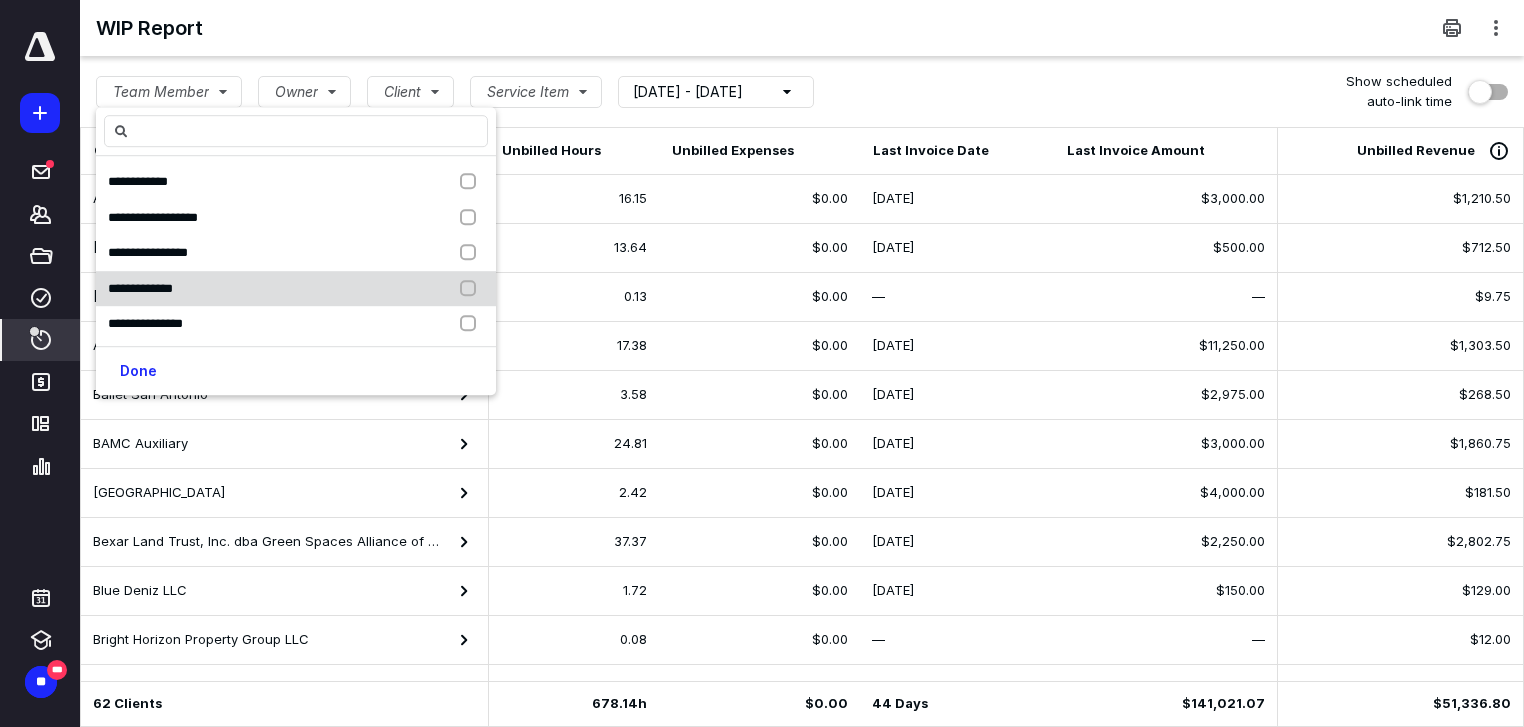 click at bounding box center (472, 289) 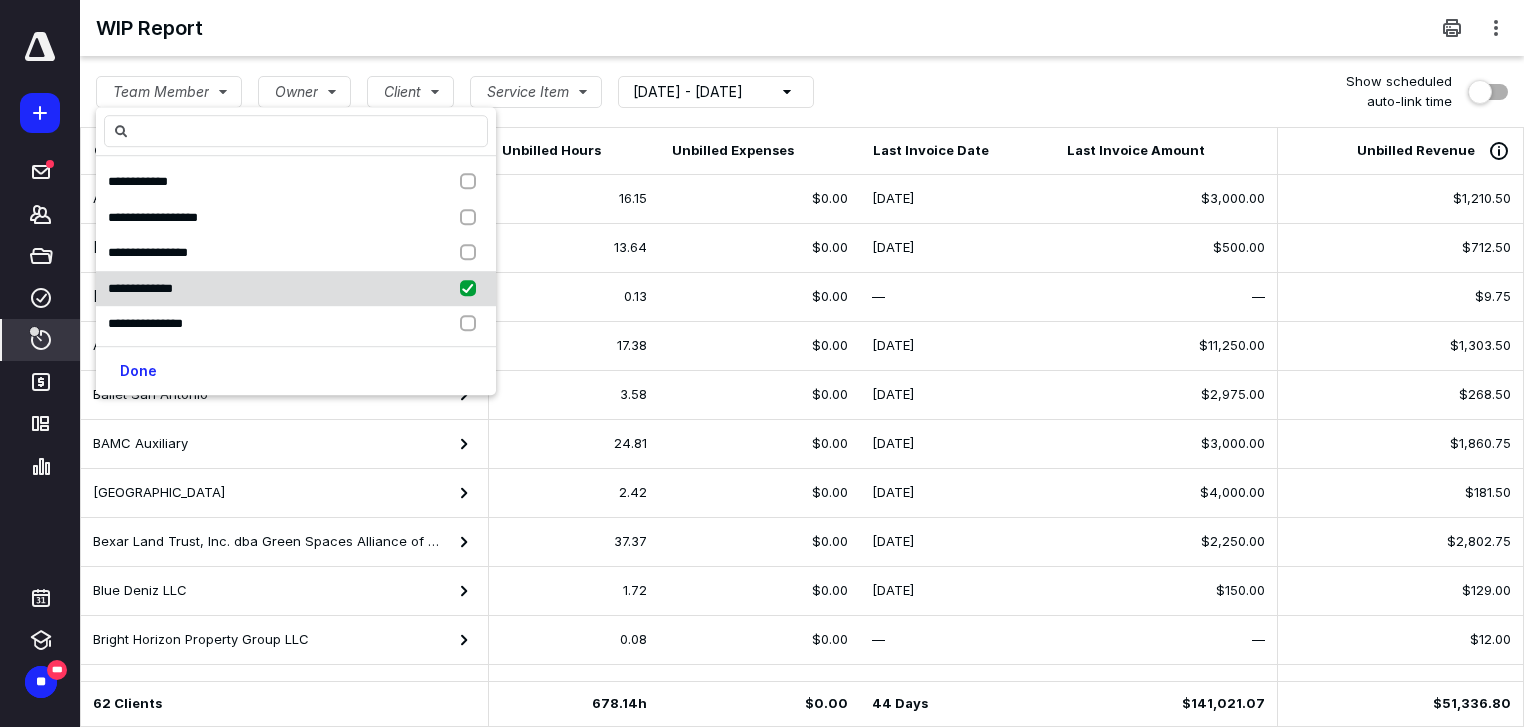 checkbox on "true" 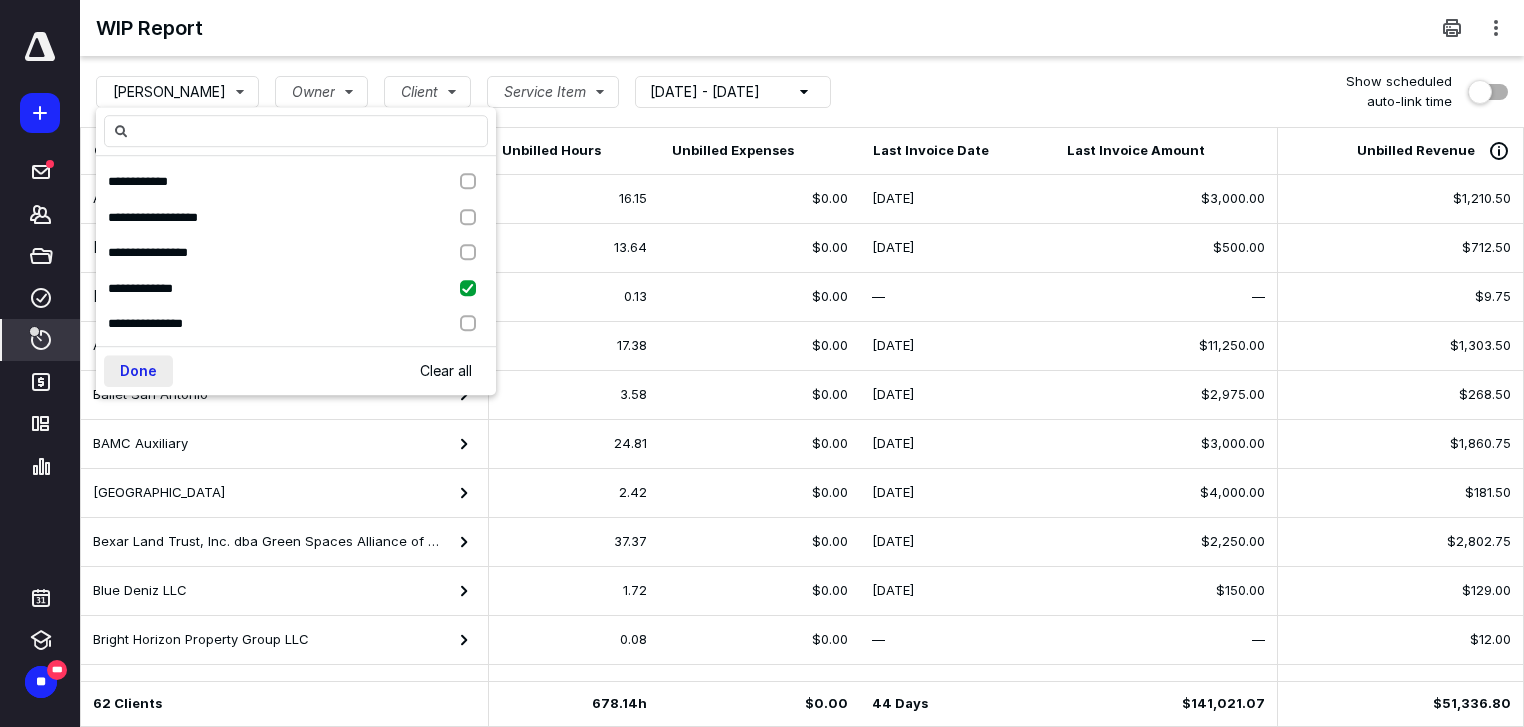 click on "Done" at bounding box center [138, 371] 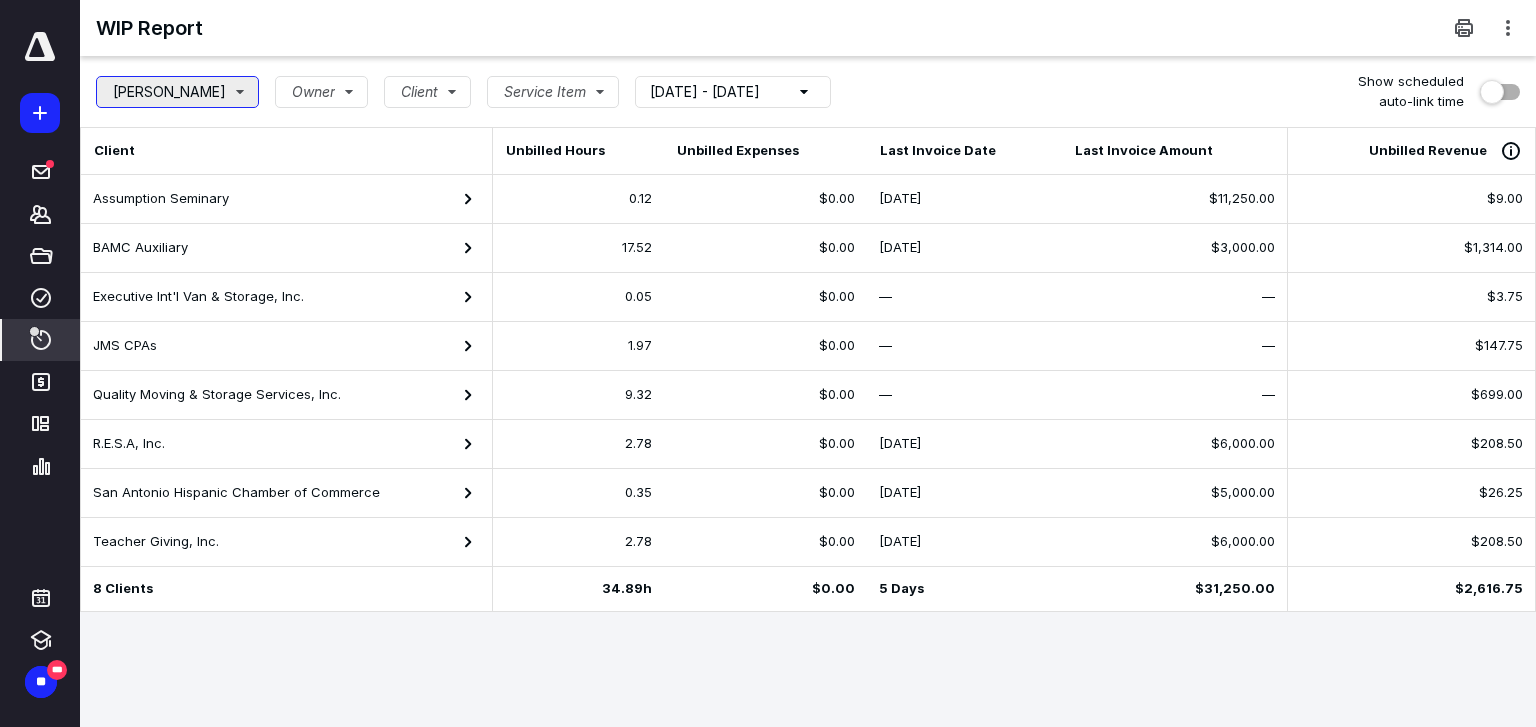 click on "[PERSON_NAME]" at bounding box center (177, 92) 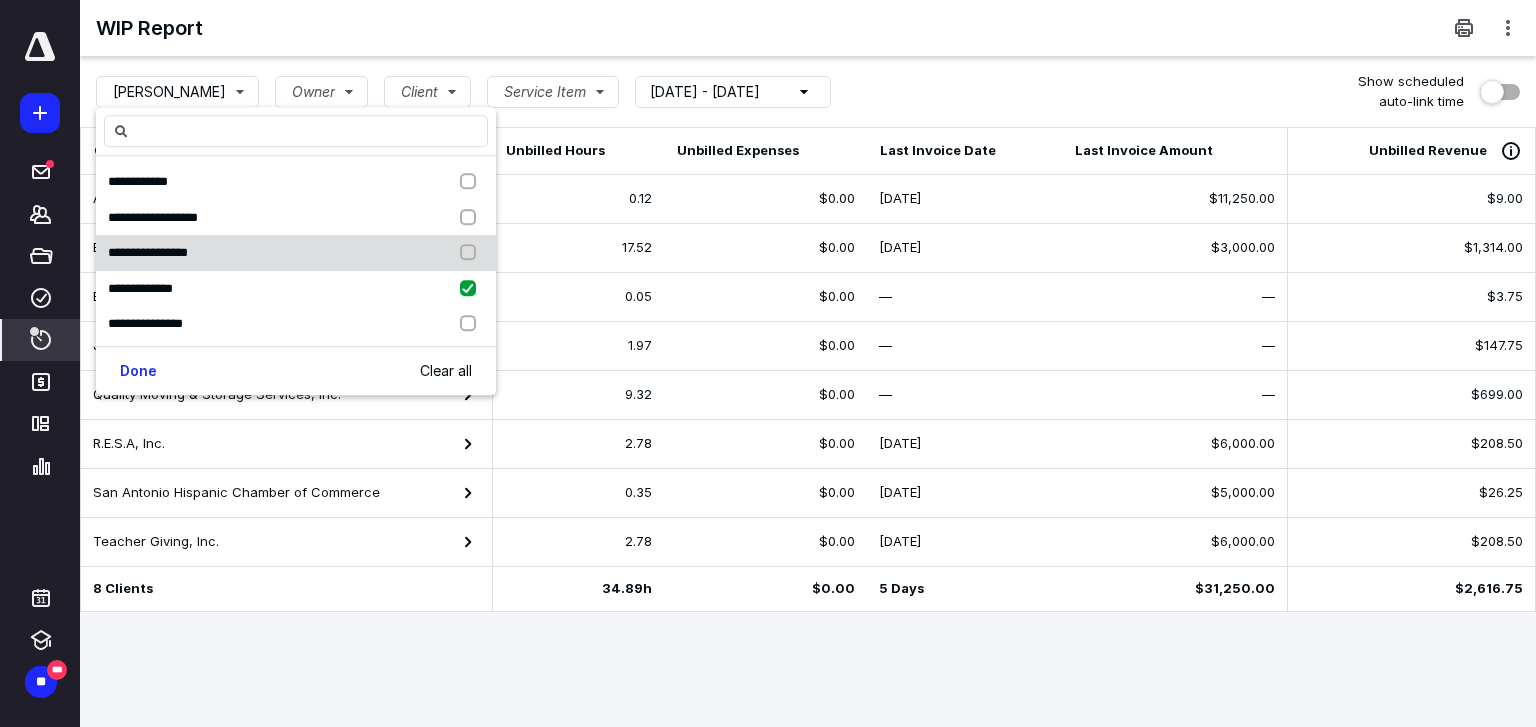 click at bounding box center (472, 253) 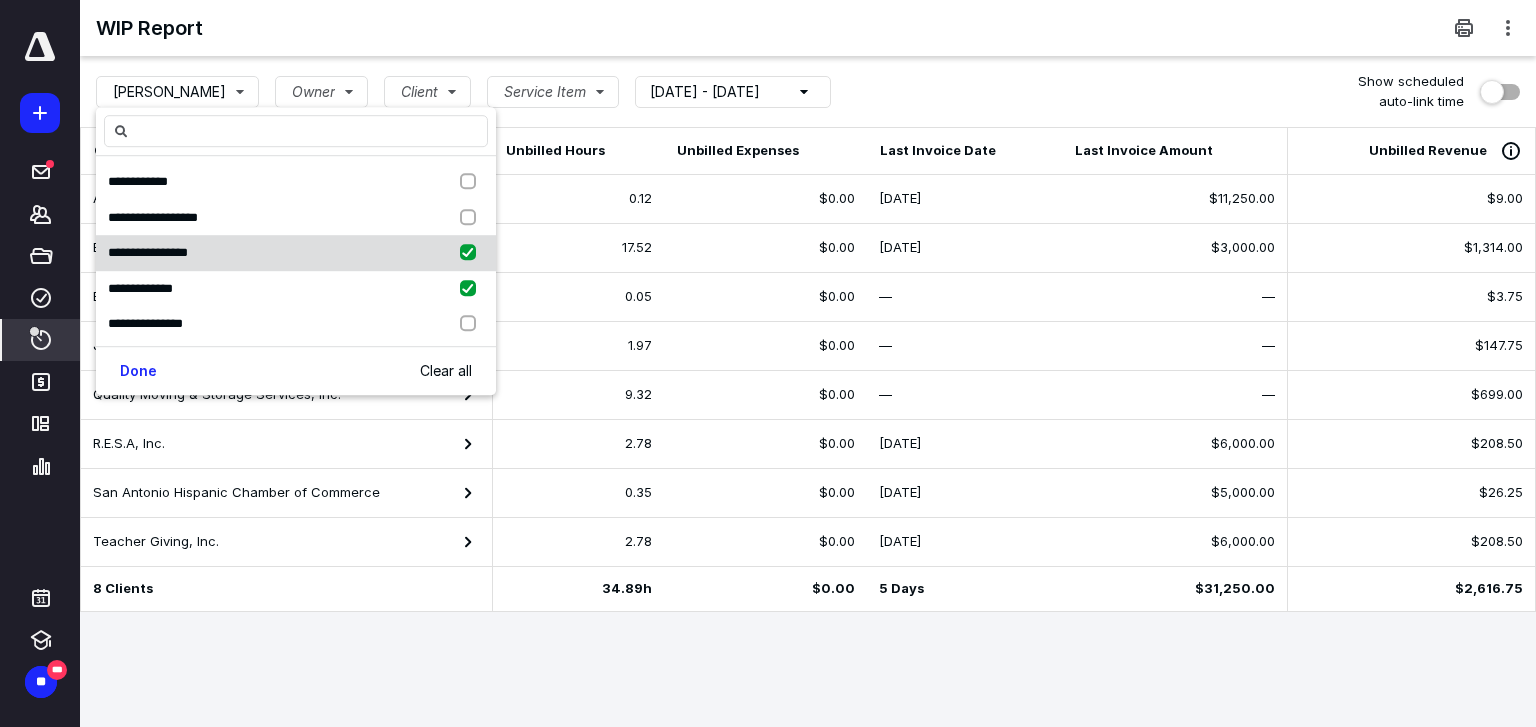 checkbox on "true" 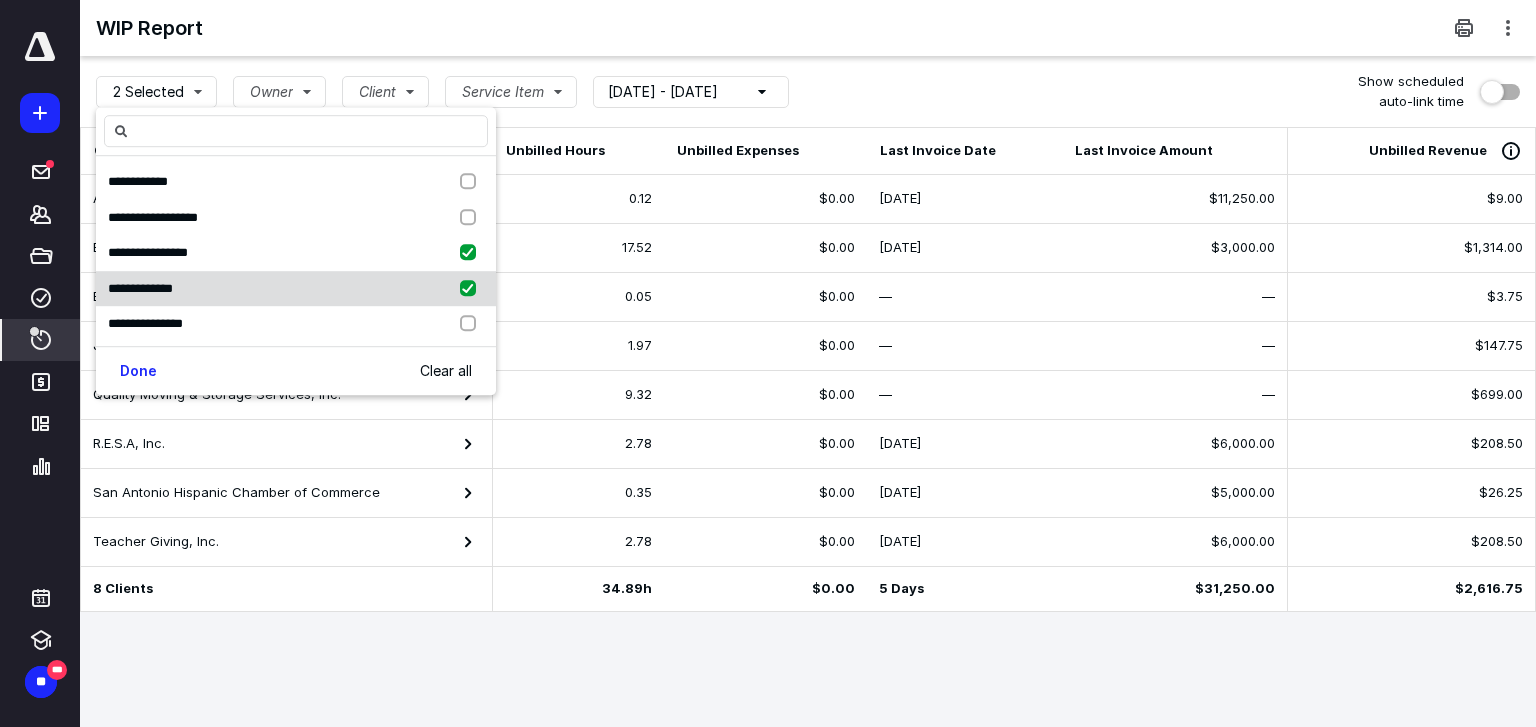 click at bounding box center (472, 289) 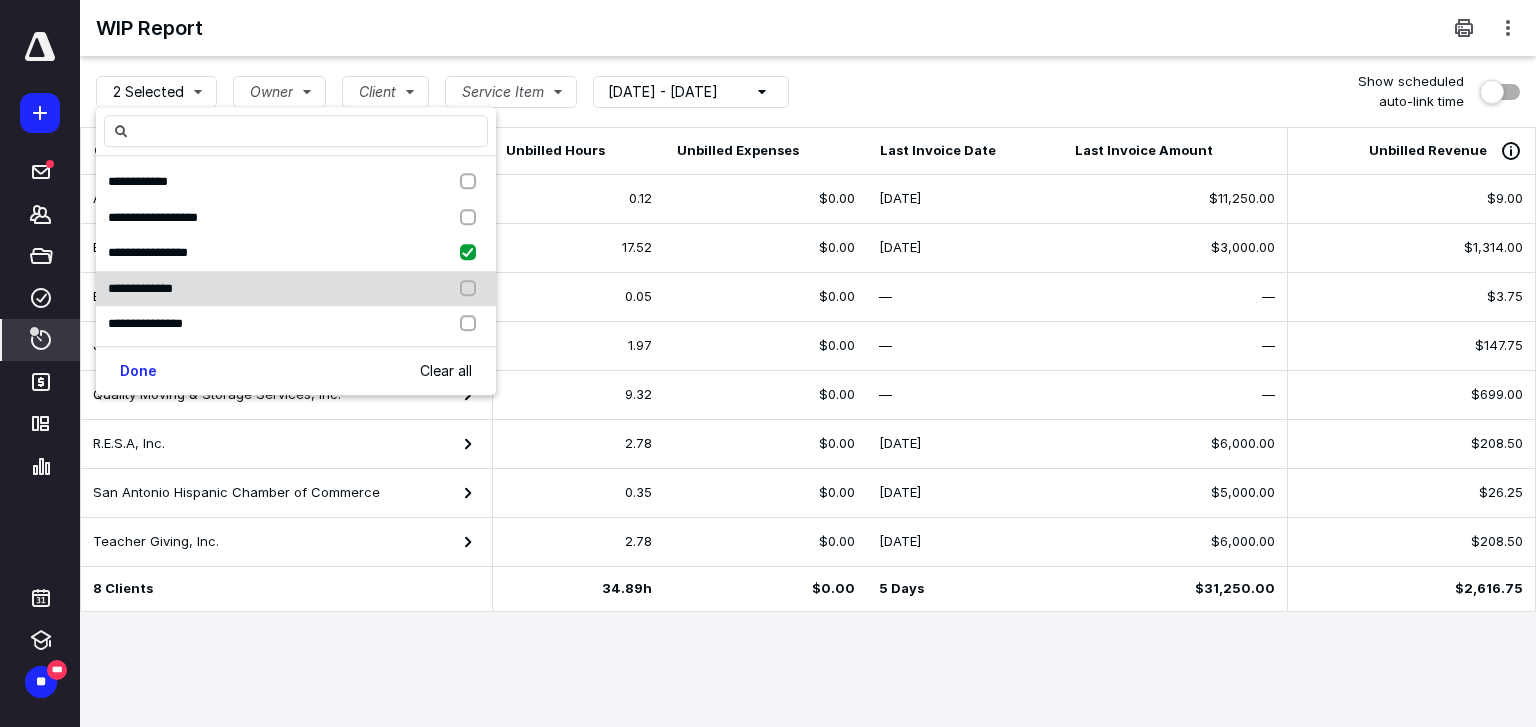 checkbox on "false" 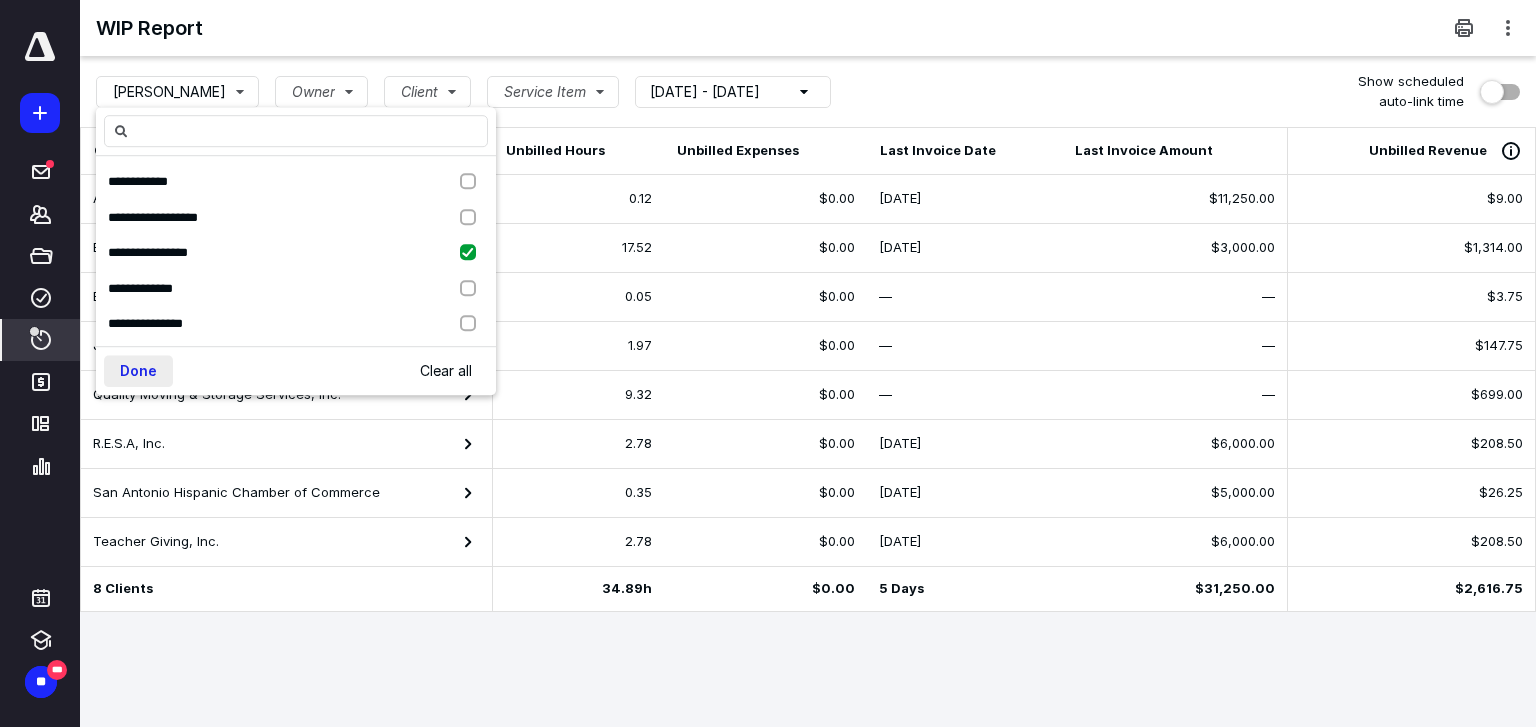 click on "Done" at bounding box center [138, 371] 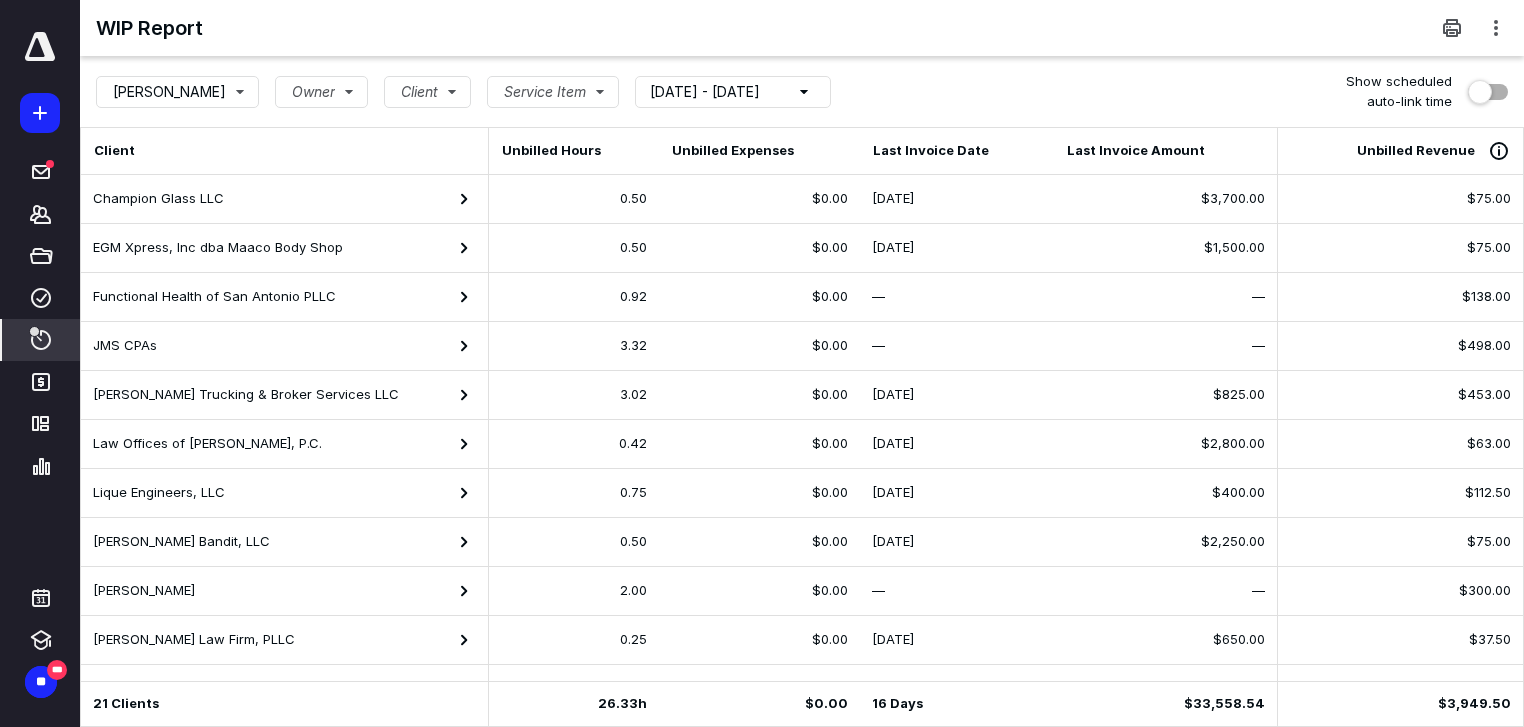 scroll, scrollTop: 0, scrollLeft: 0, axis: both 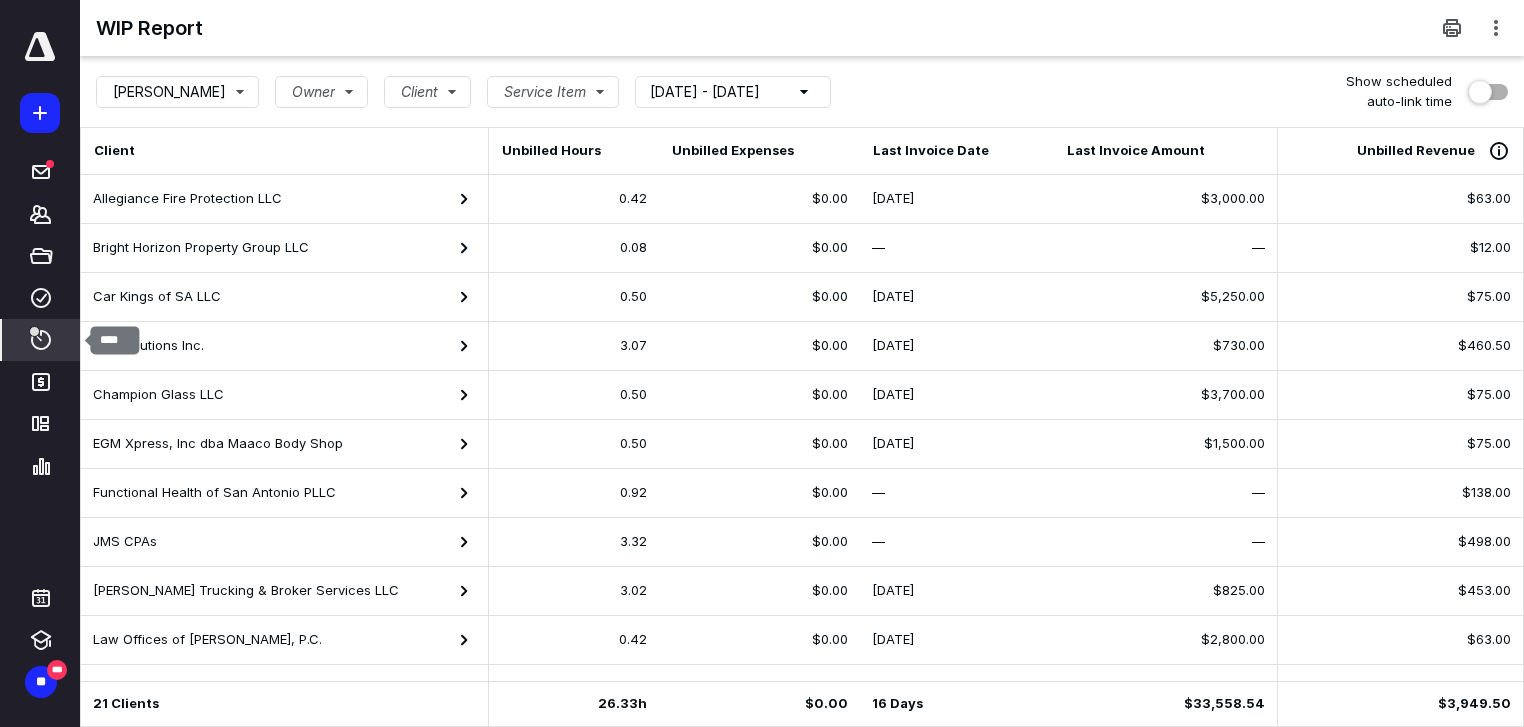 click 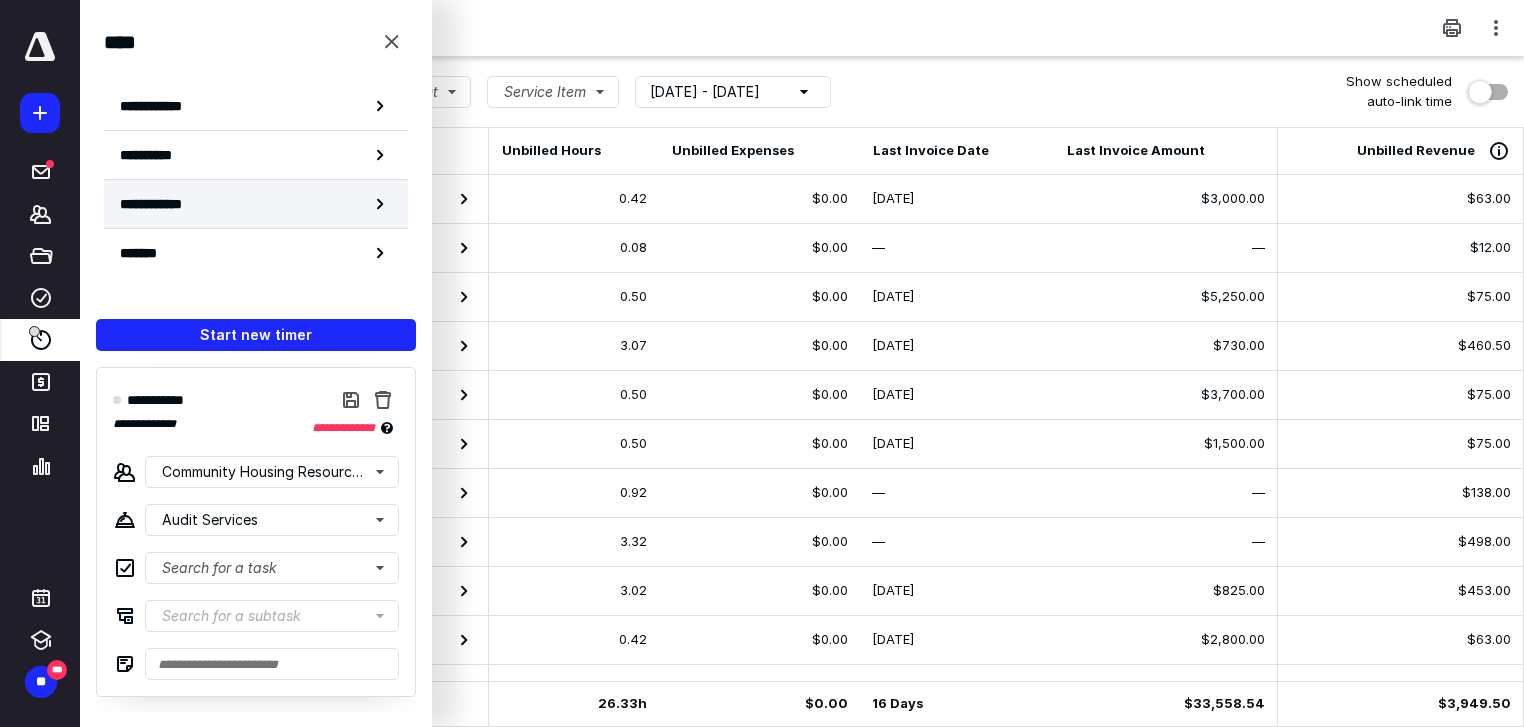 click on "**********" at bounding box center (256, 204) 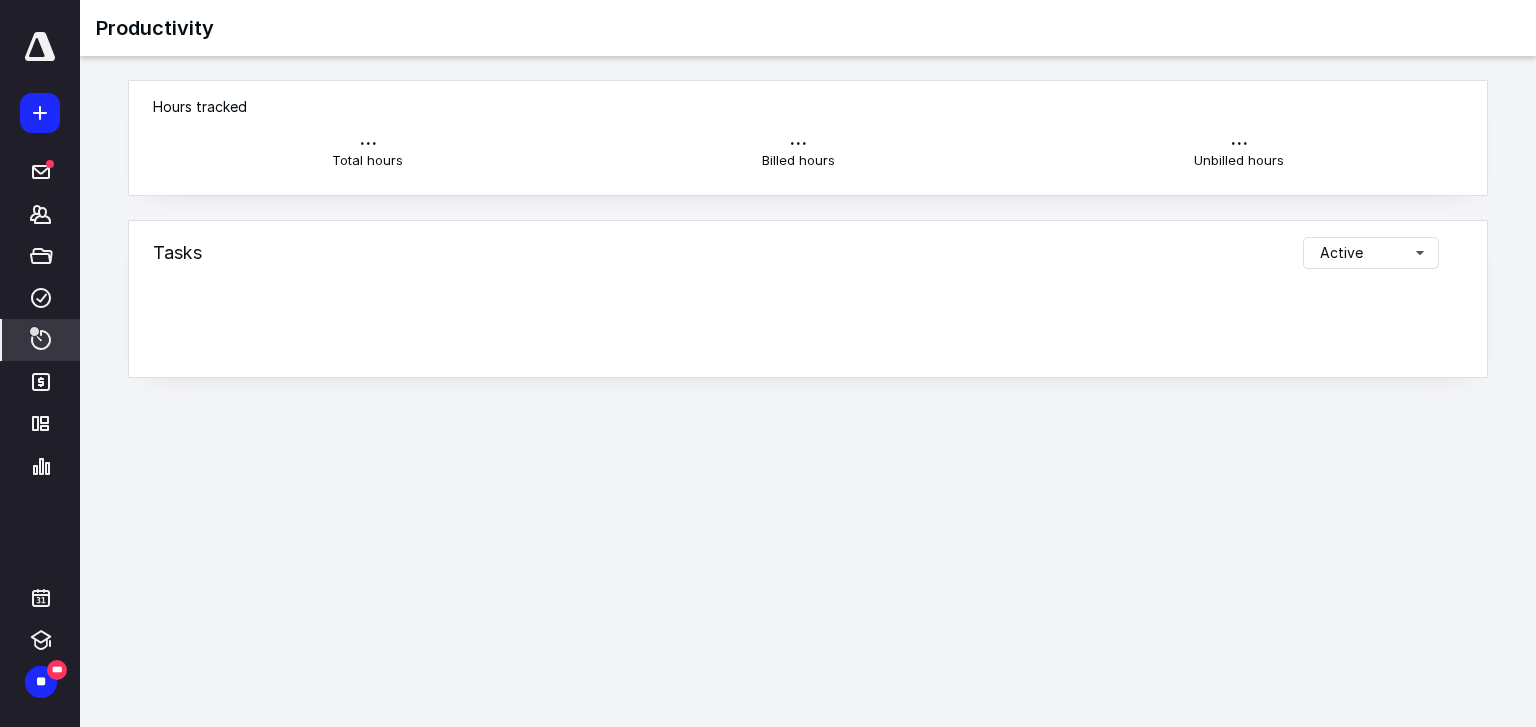 click 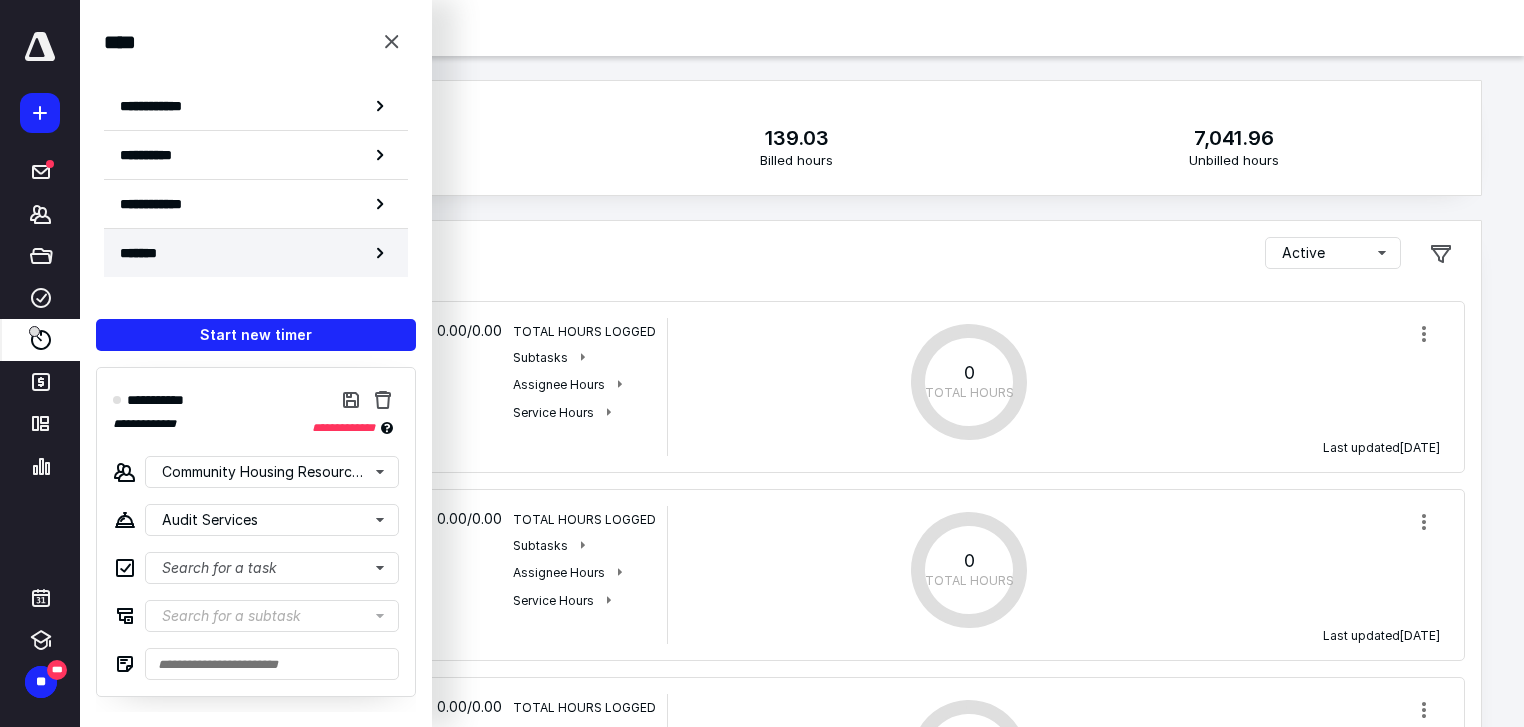 click on "*******" at bounding box center (256, 253) 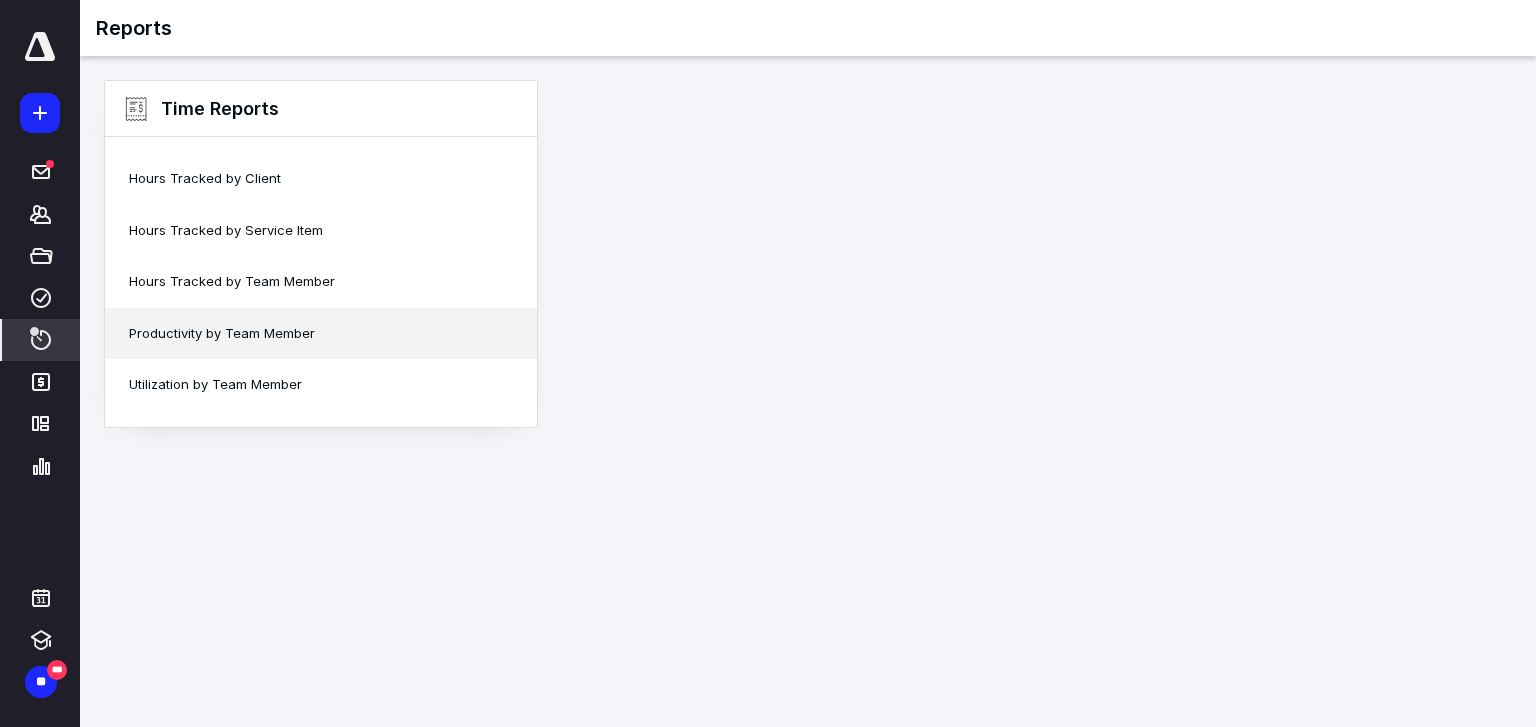 click on "Productivity by Team Member" at bounding box center [321, 334] 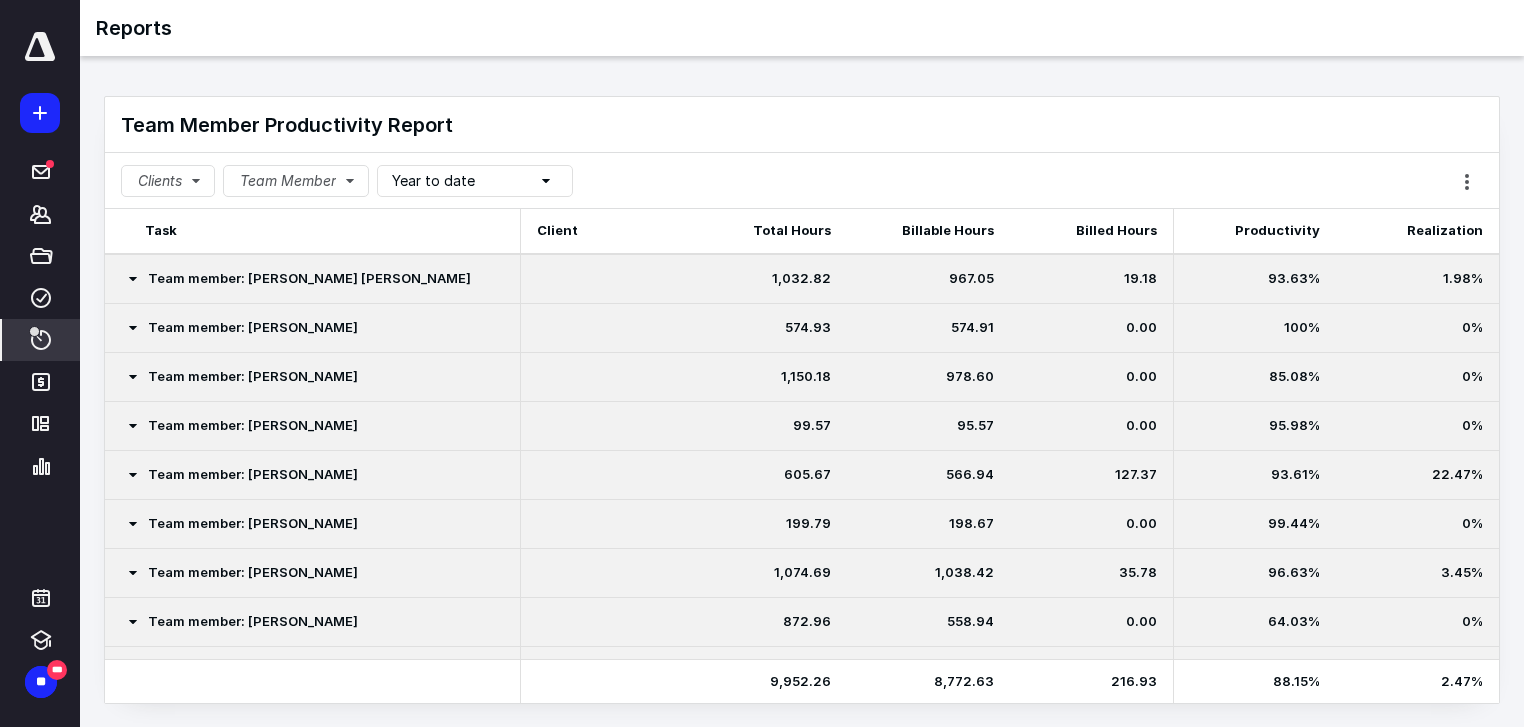 click on "Year to date" at bounding box center [475, 181] 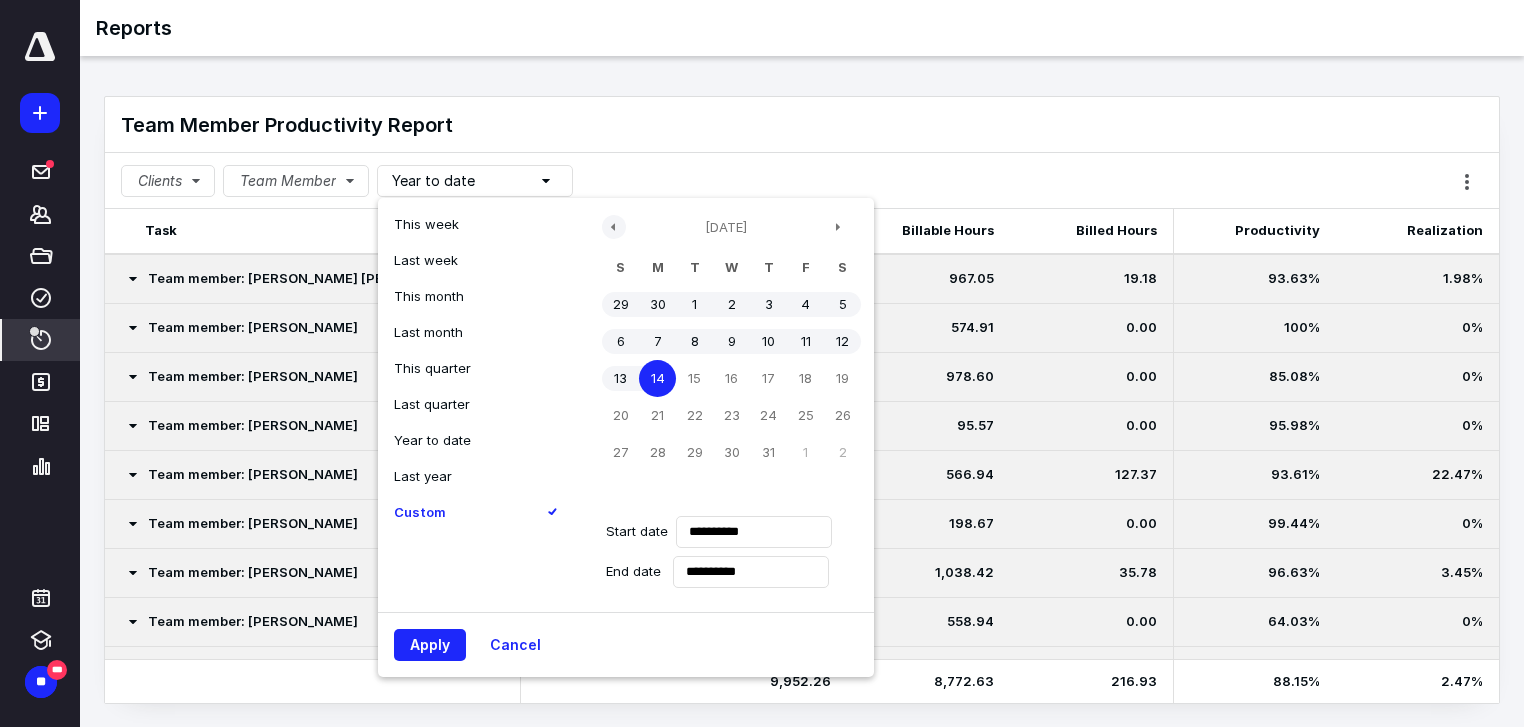 click at bounding box center (614, 227) 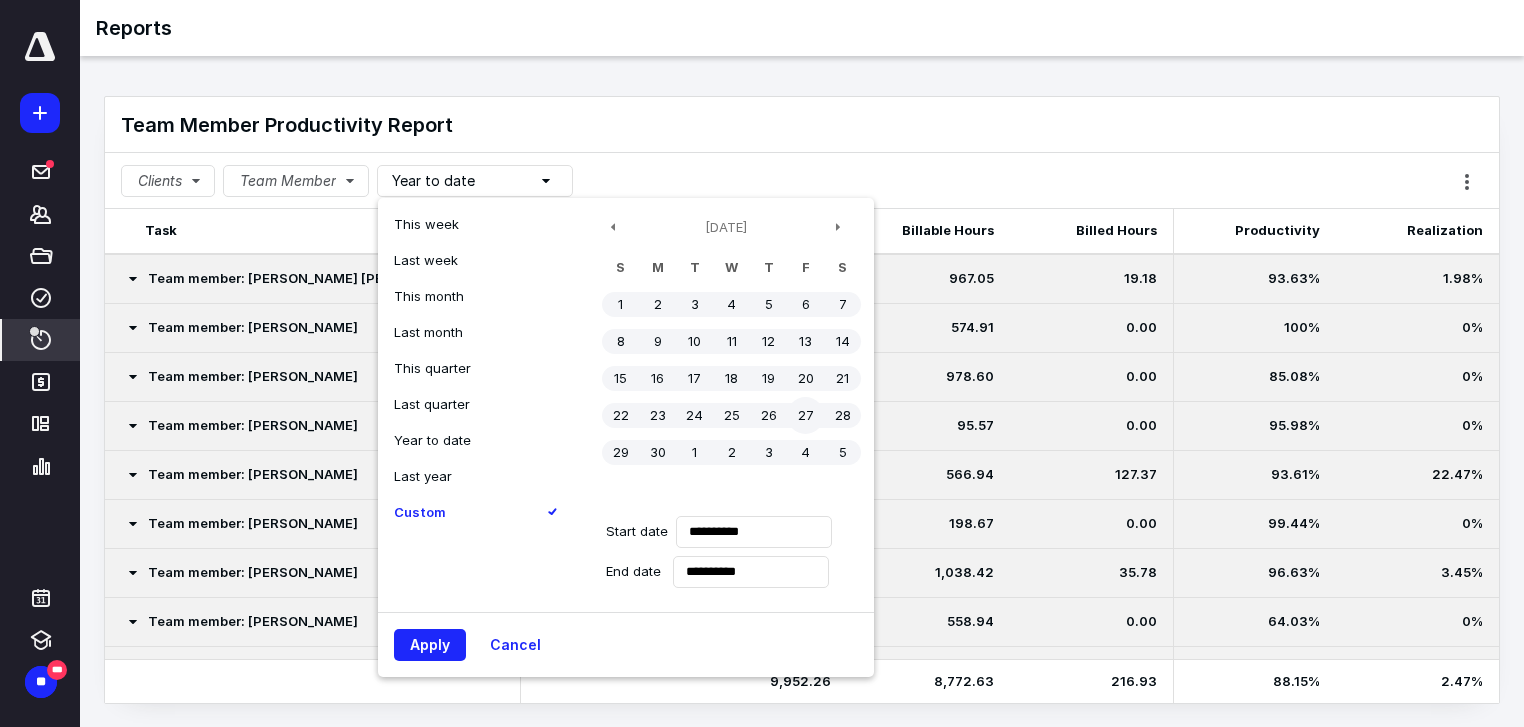click on "27" at bounding box center (805, 415) 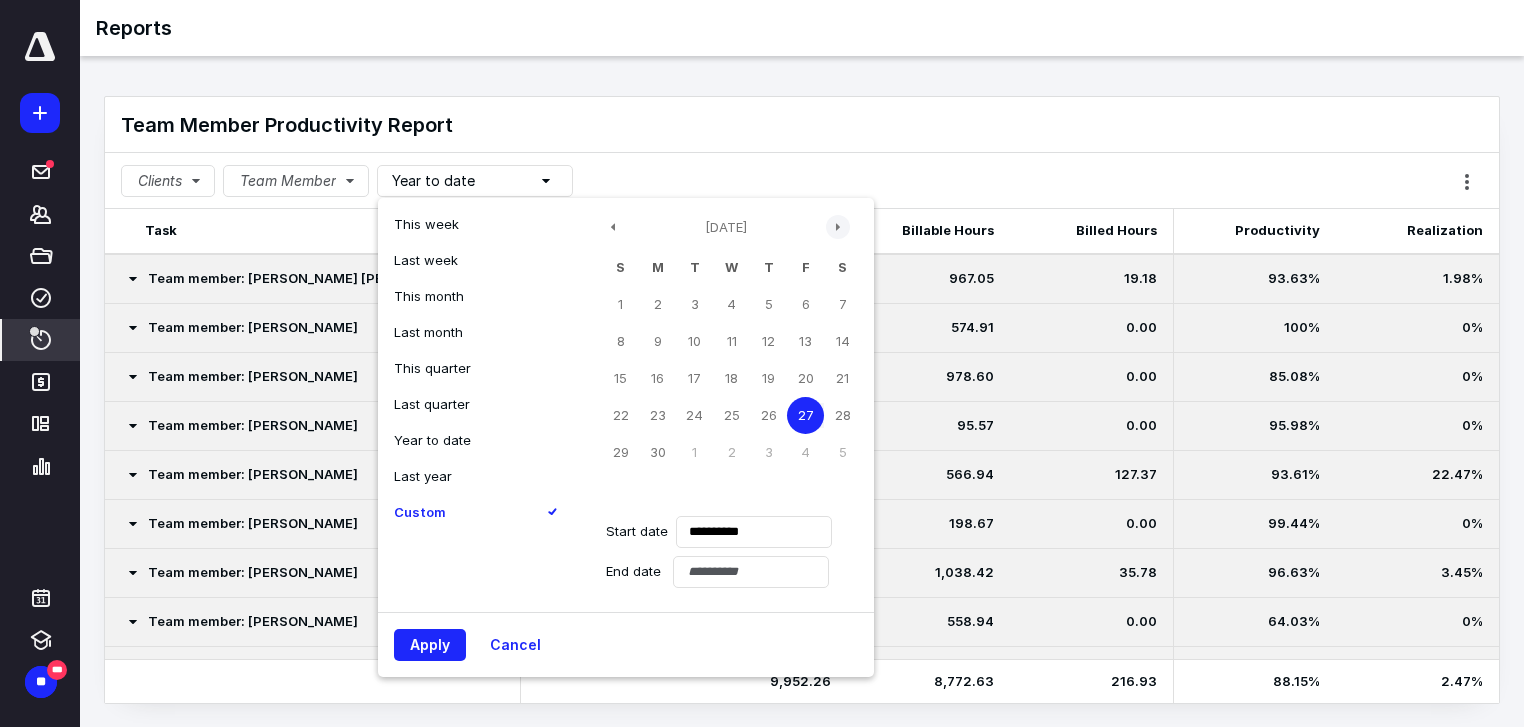 click at bounding box center (838, 227) 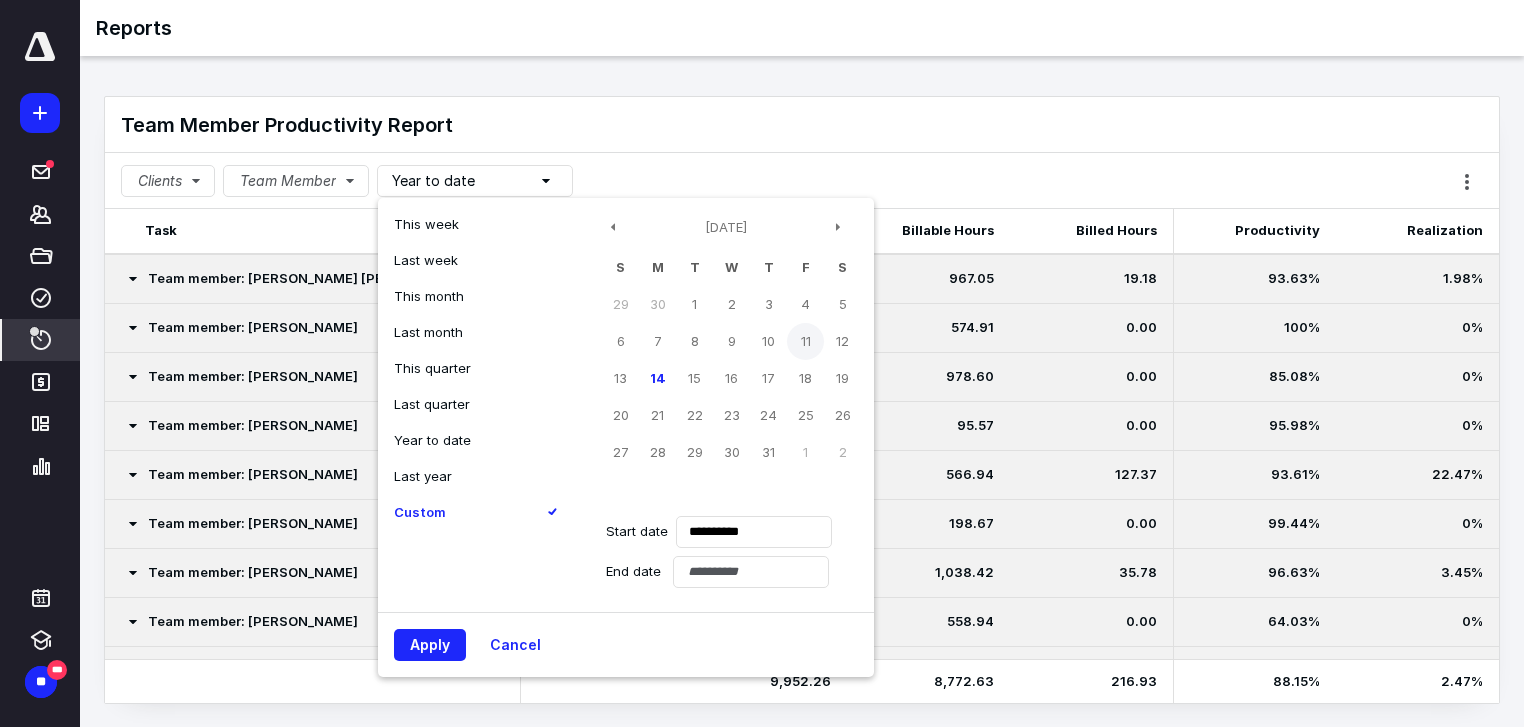 click on "11" at bounding box center [805, 341] 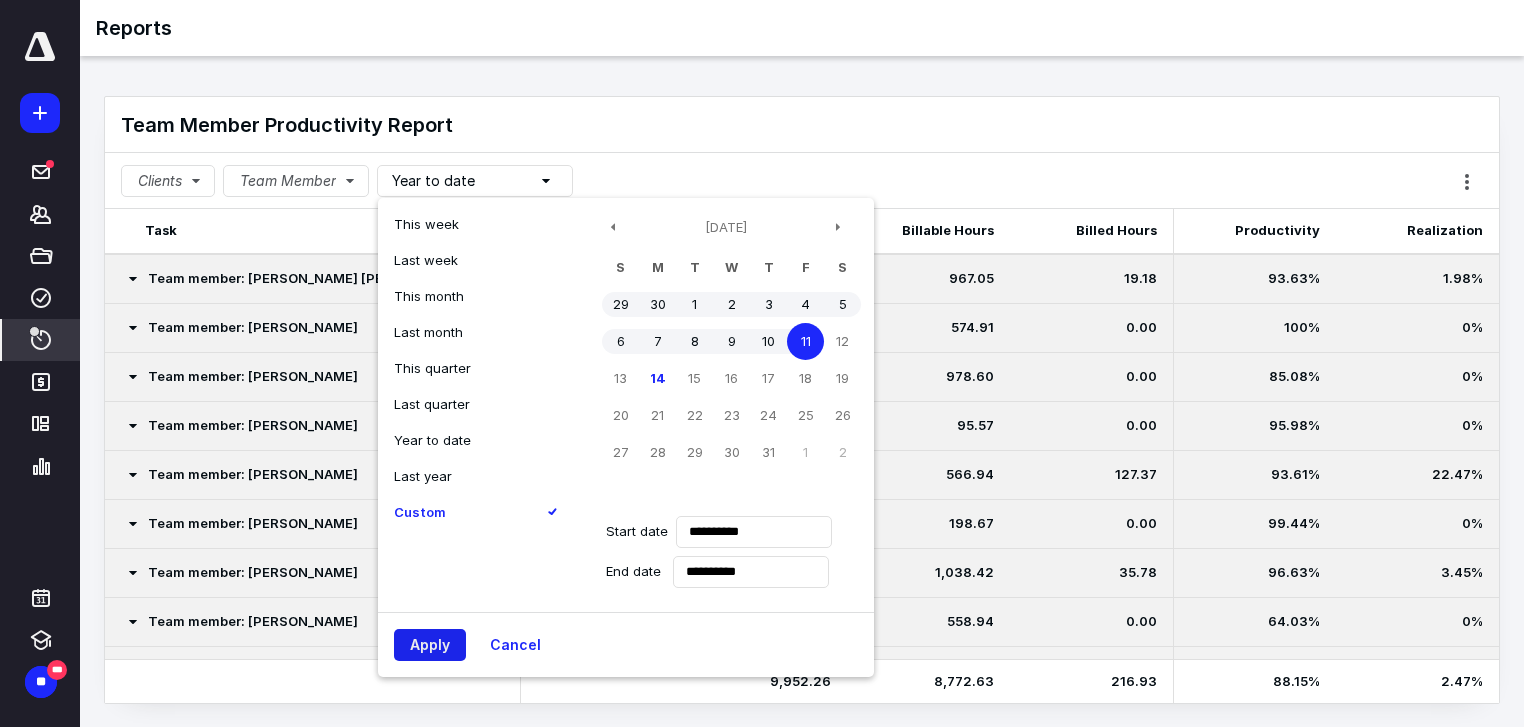 click on "Apply" at bounding box center [430, 645] 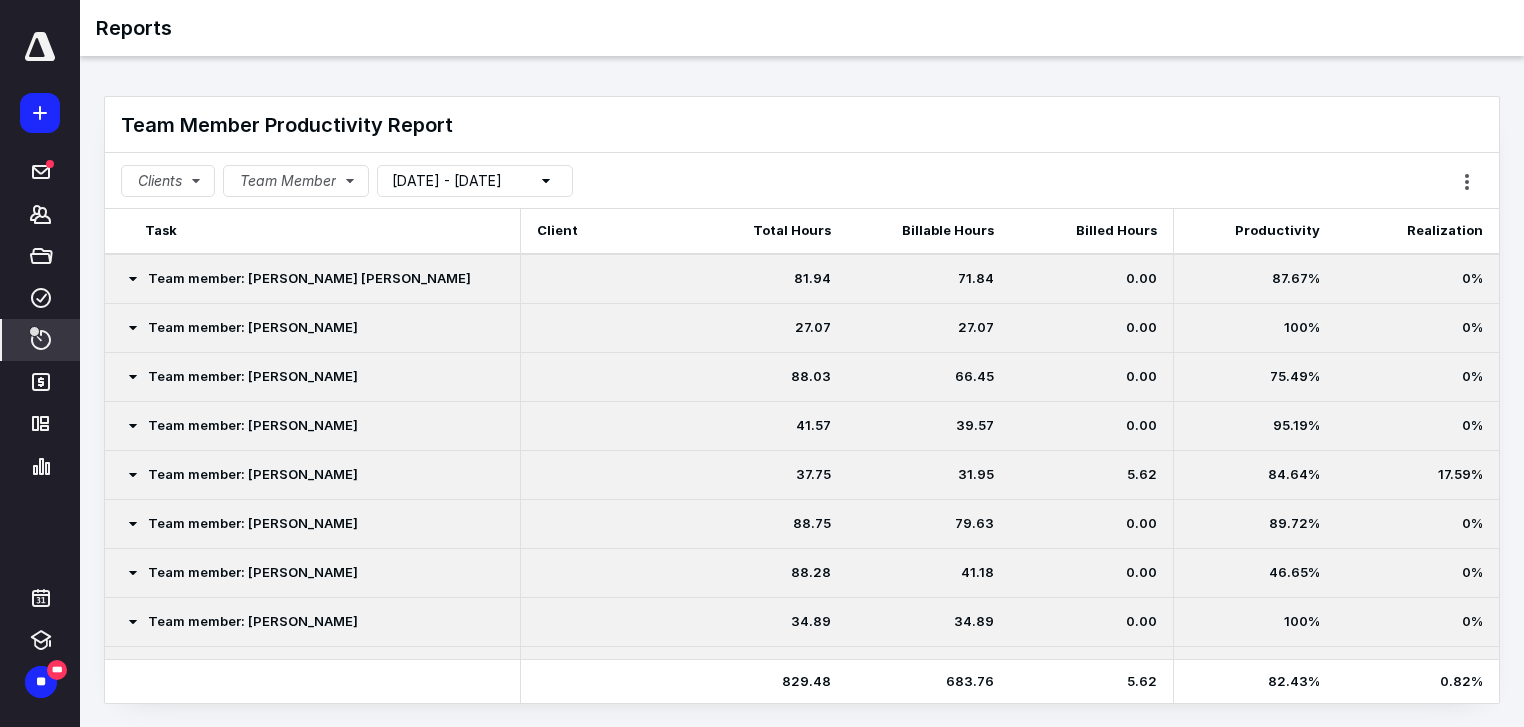click 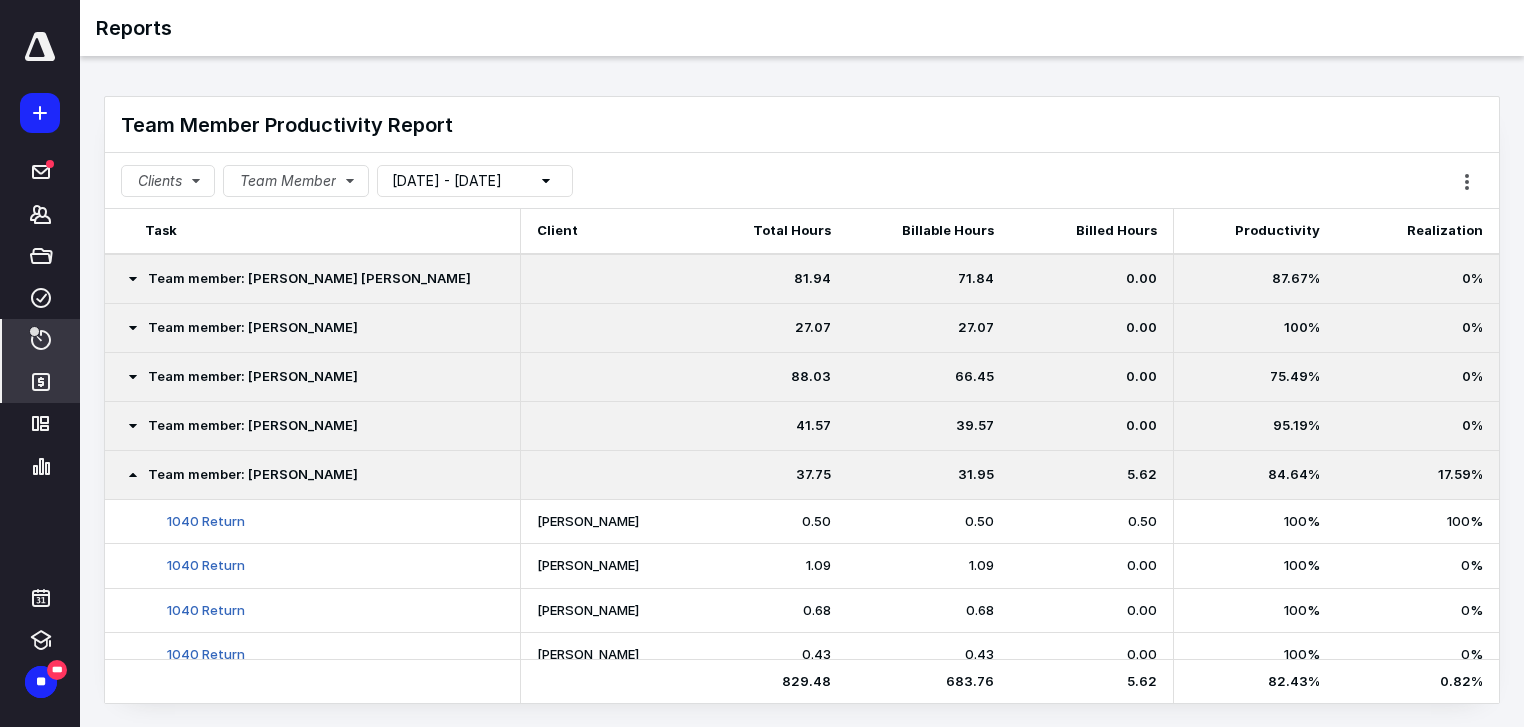 scroll, scrollTop: 36, scrollLeft: 0, axis: vertical 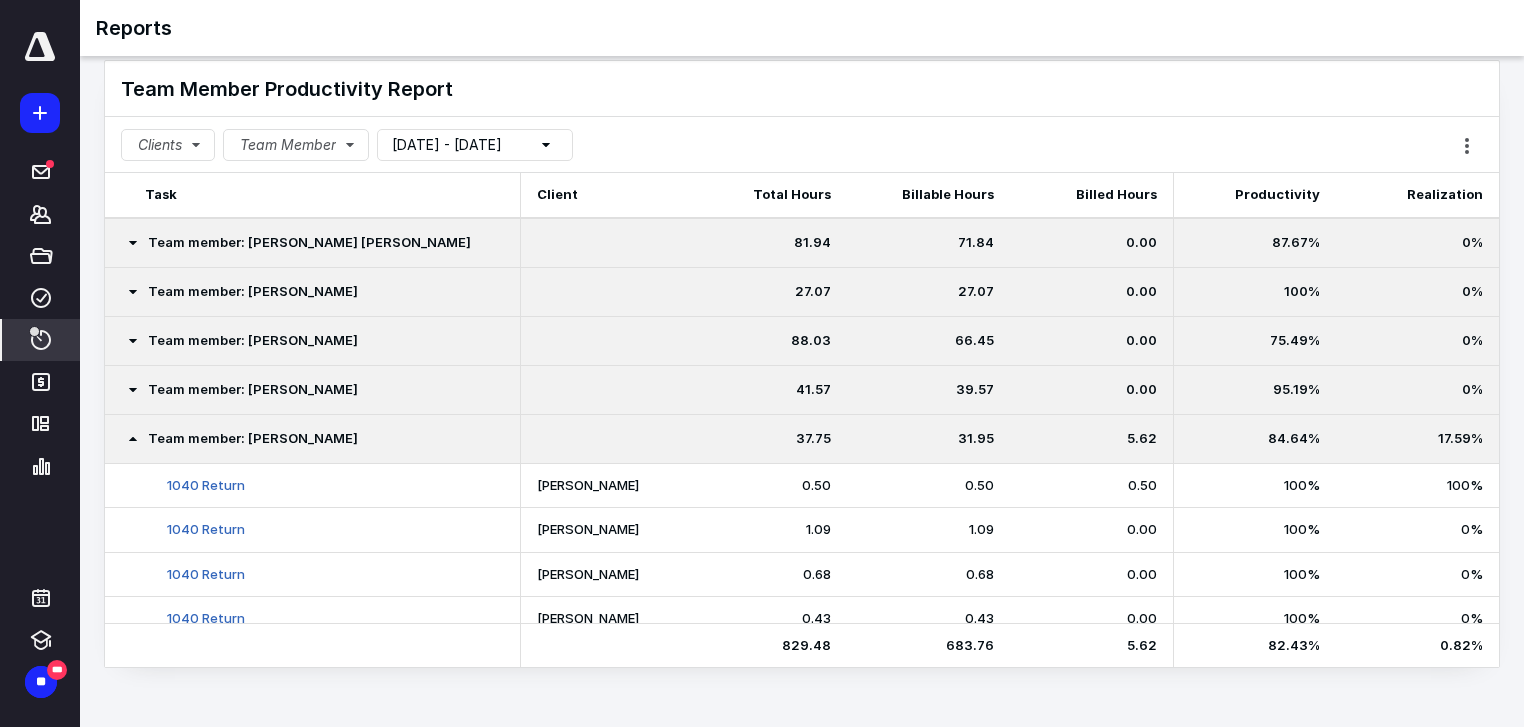 click 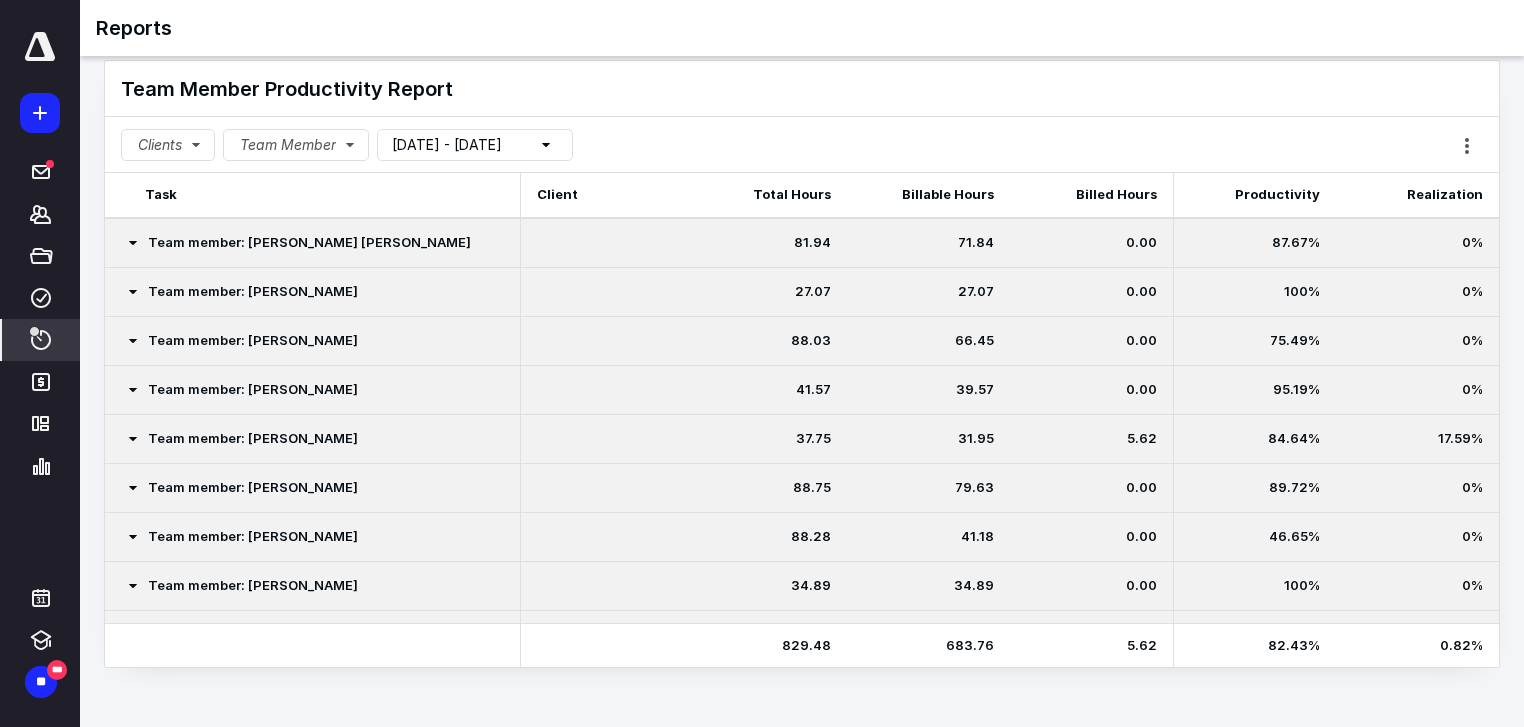 scroll, scrollTop: 0, scrollLeft: 0, axis: both 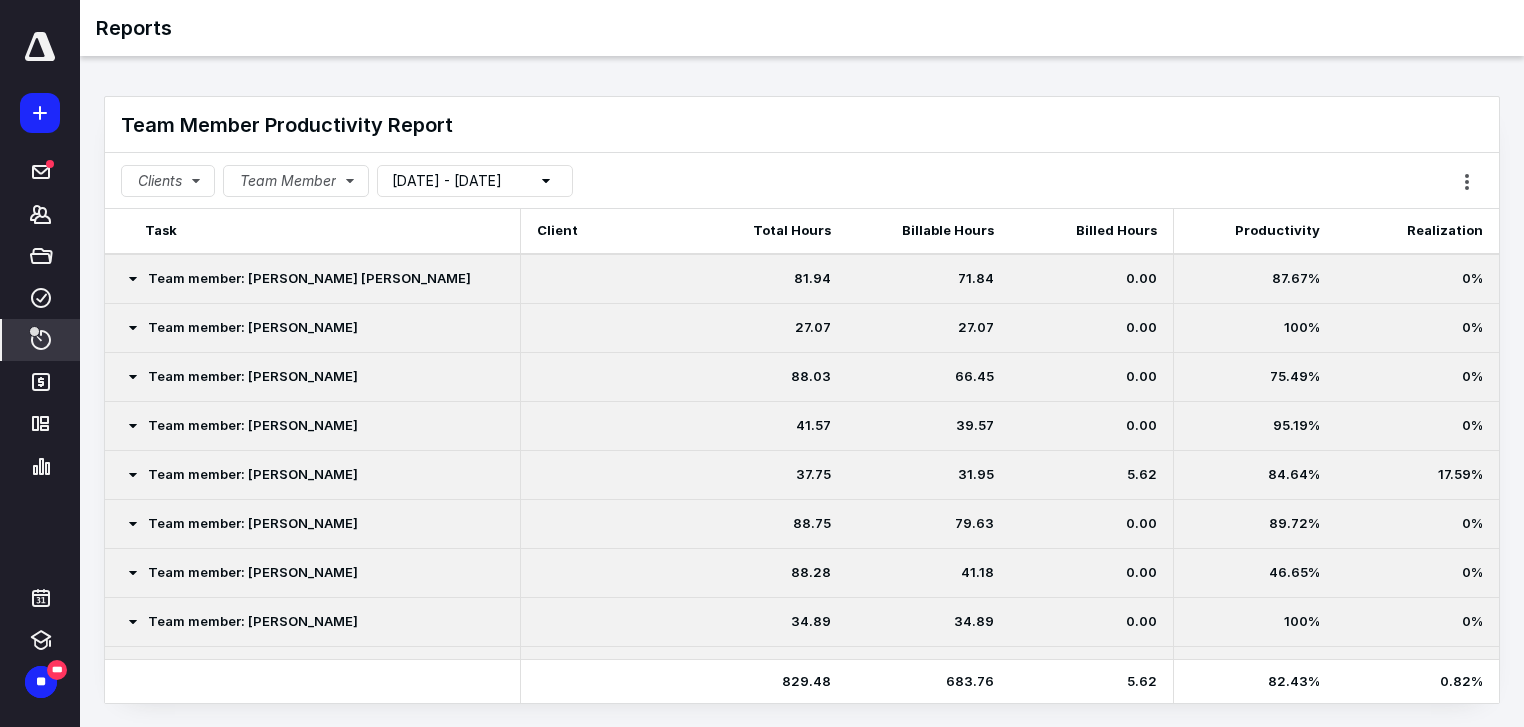 click on "****" at bounding box center (41, 340) 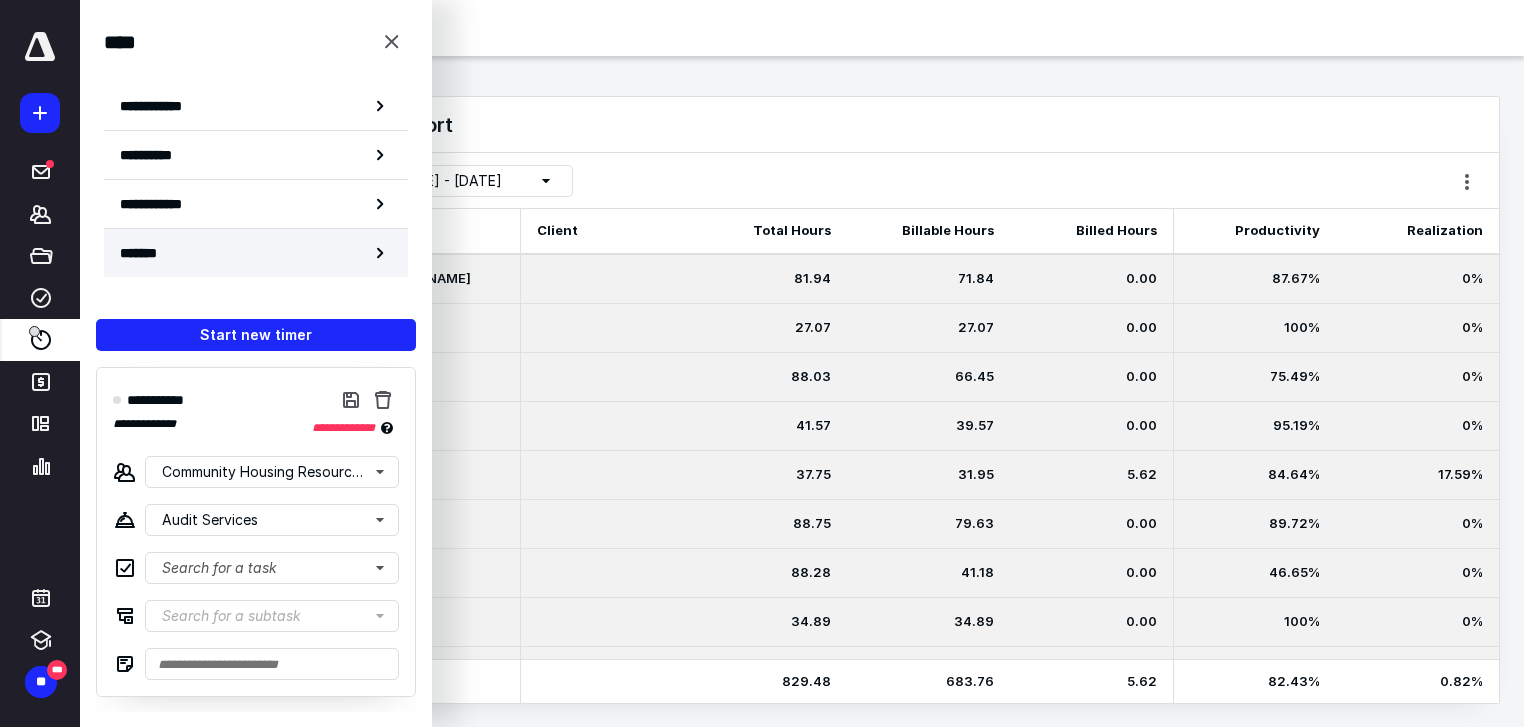 click on "*******" at bounding box center [256, 253] 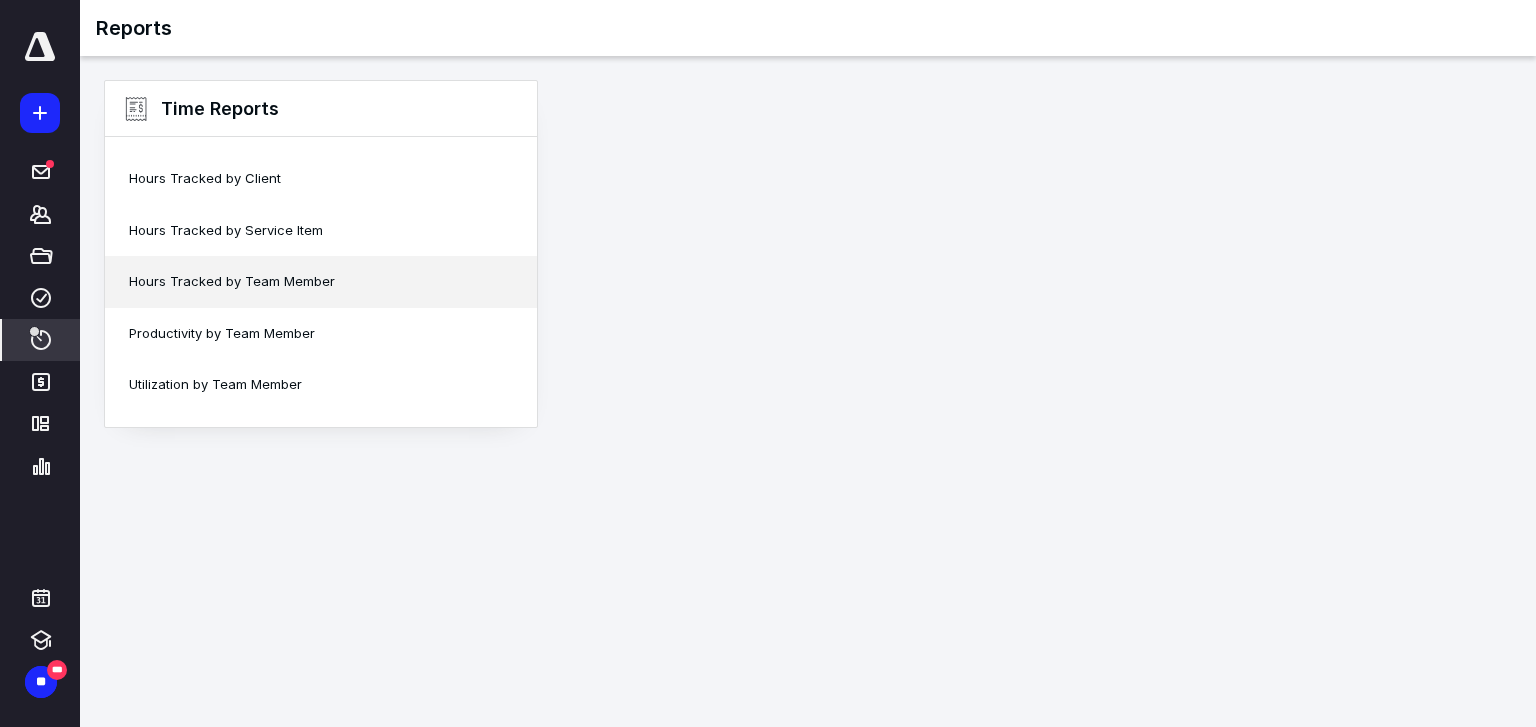 click on "Hours Tracked by Team Member" at bounding box center [321, 282] 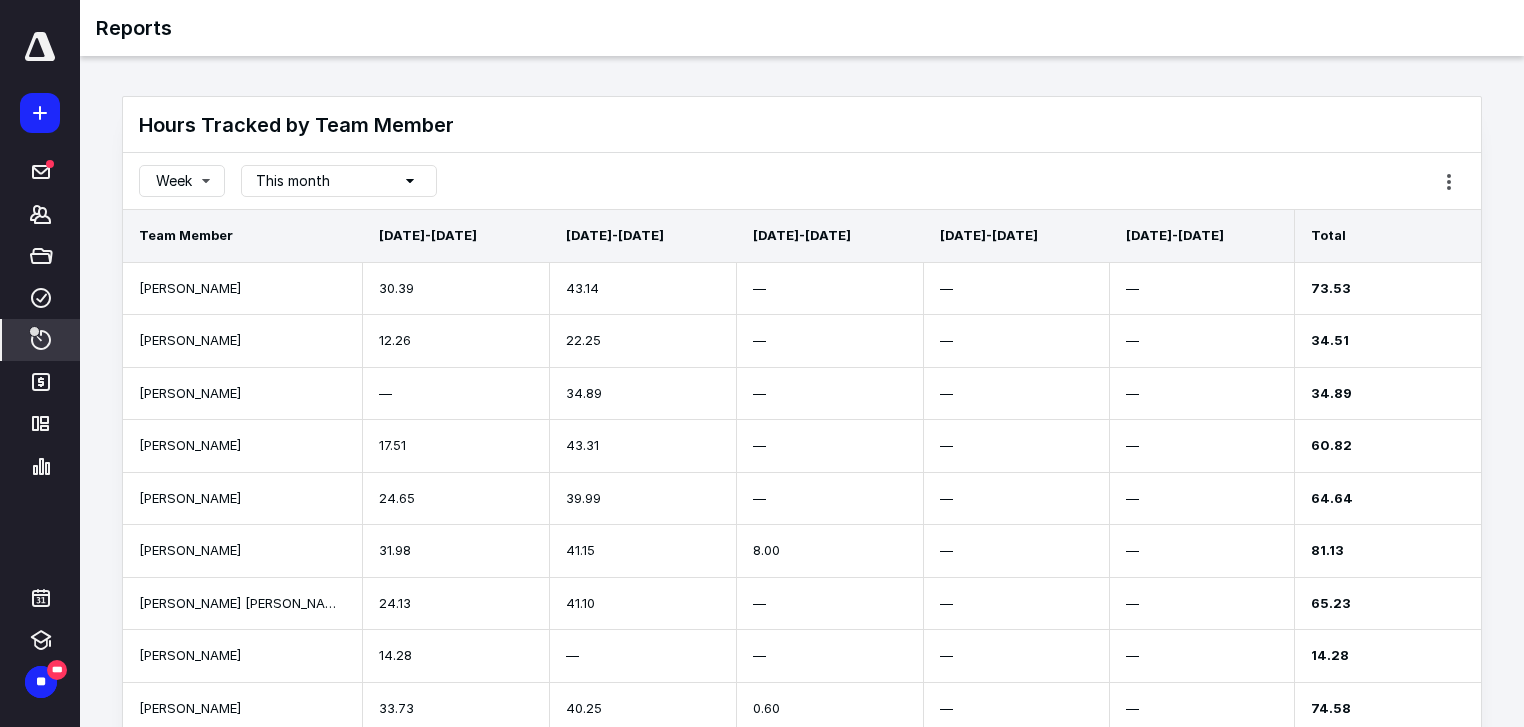 click on "This month" at bounding box center [293, 181] 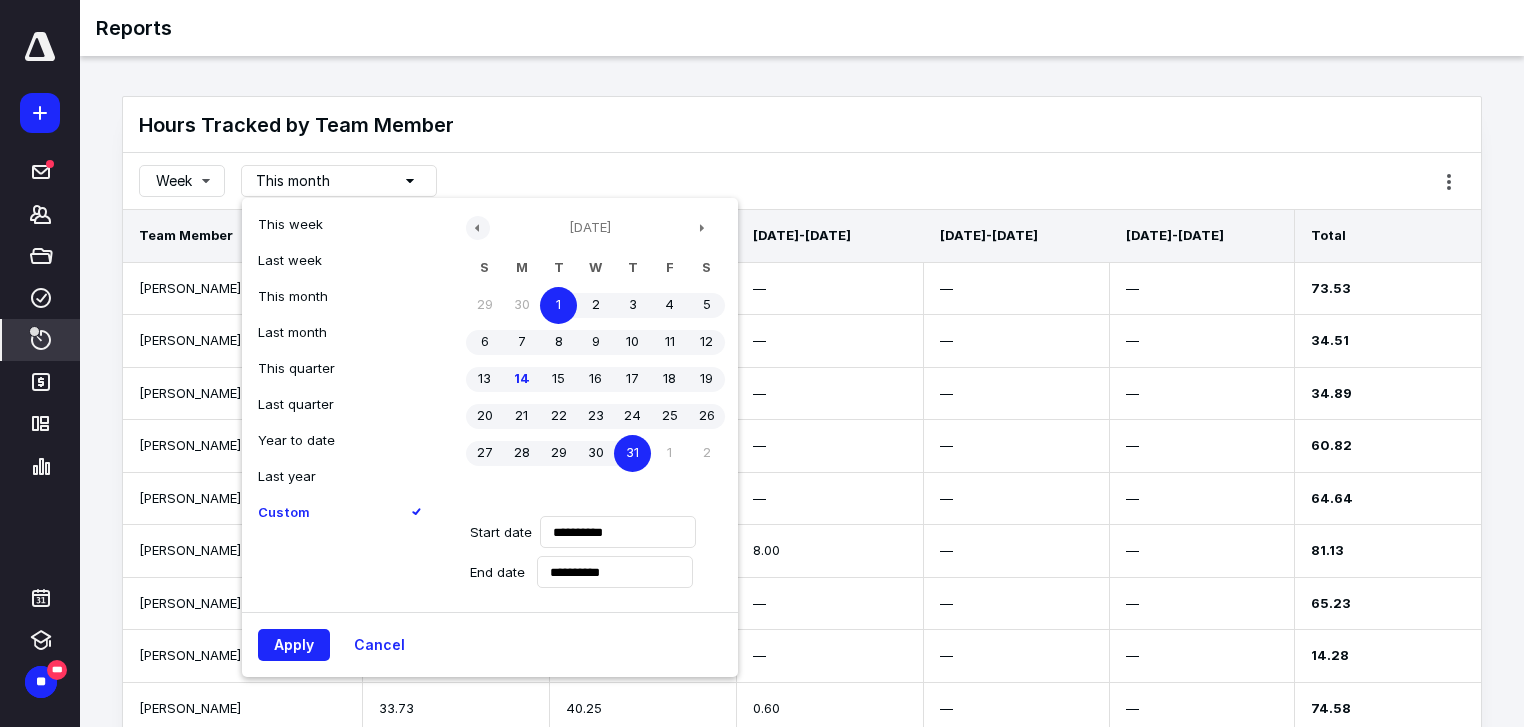 click at bounding box center (478, 228) 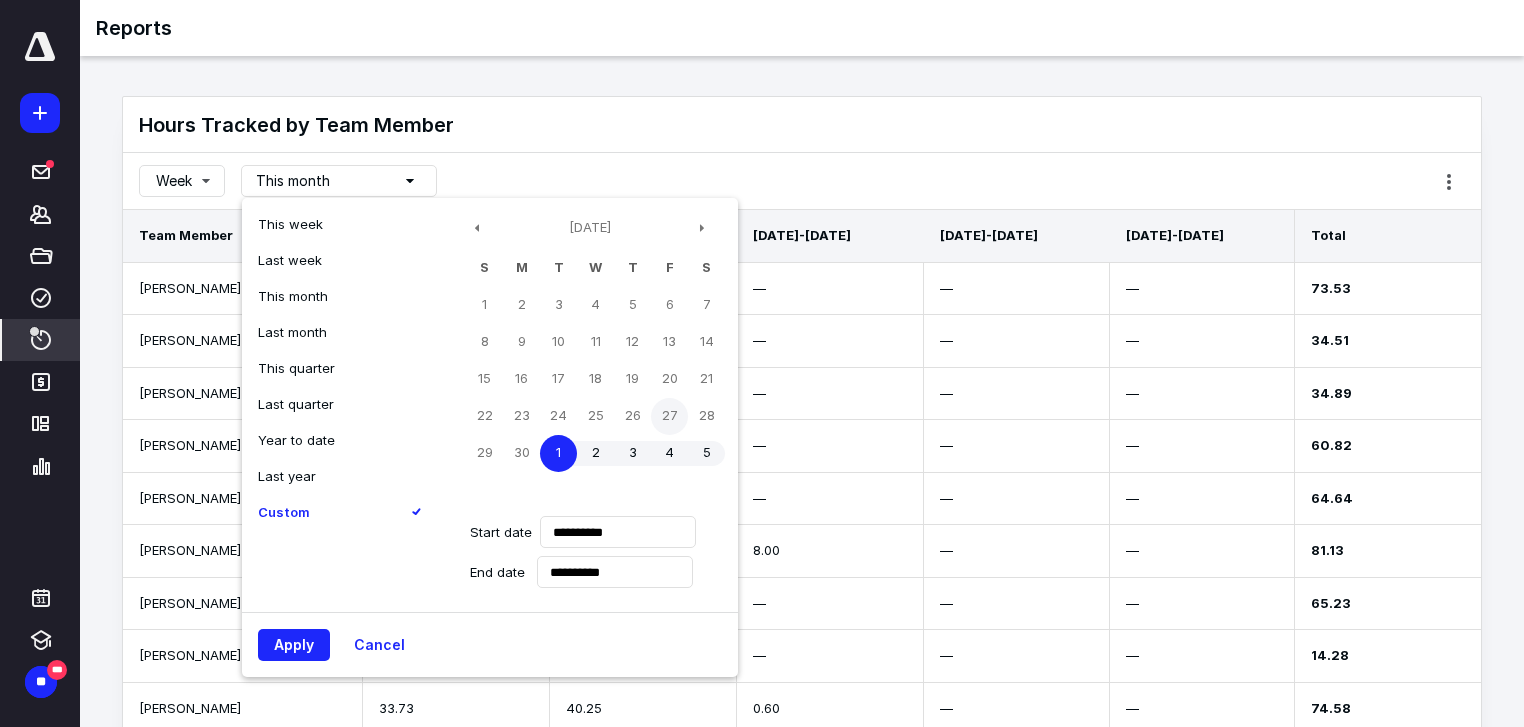 click on "27" at bounding box center (669, 416) 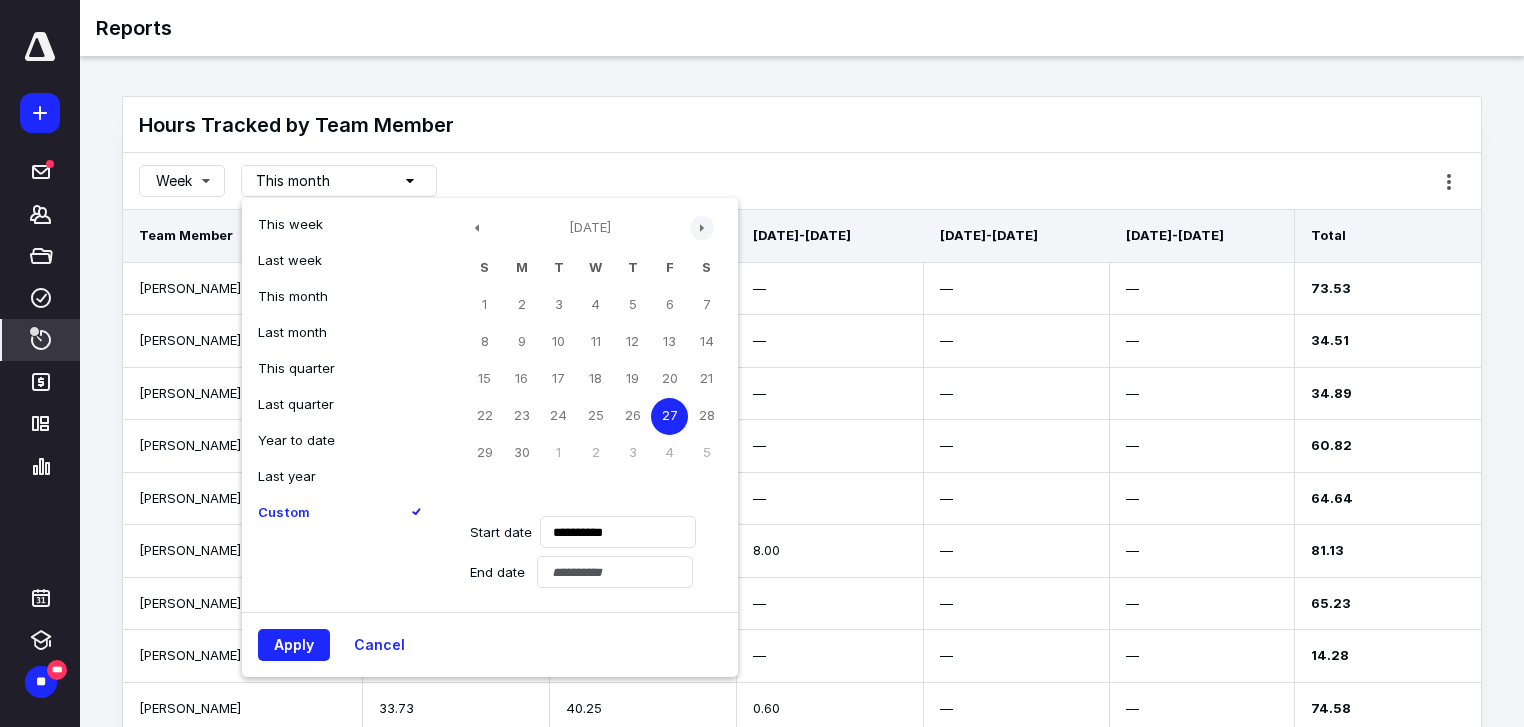 click at bounding box center (702, 228) 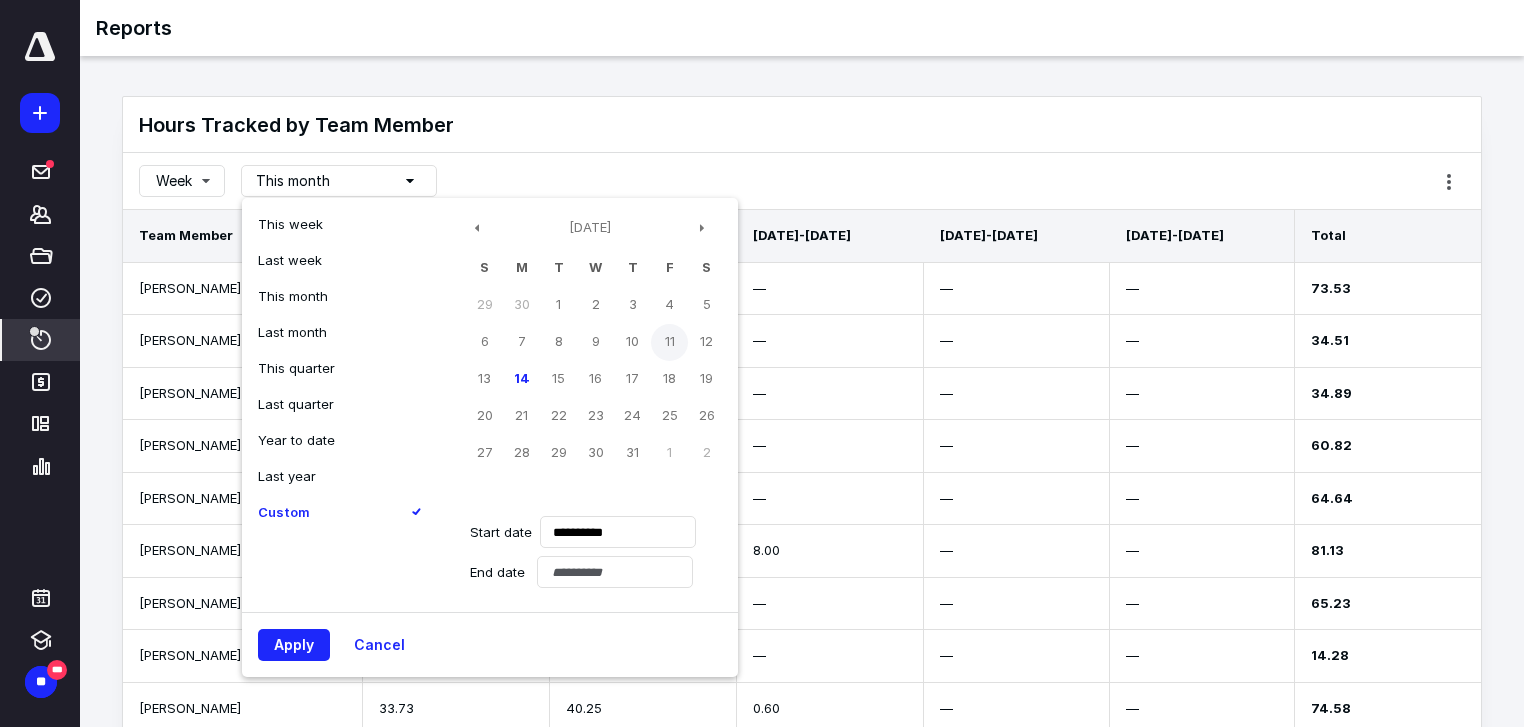 click on "11" at bounding box center (669, 342) 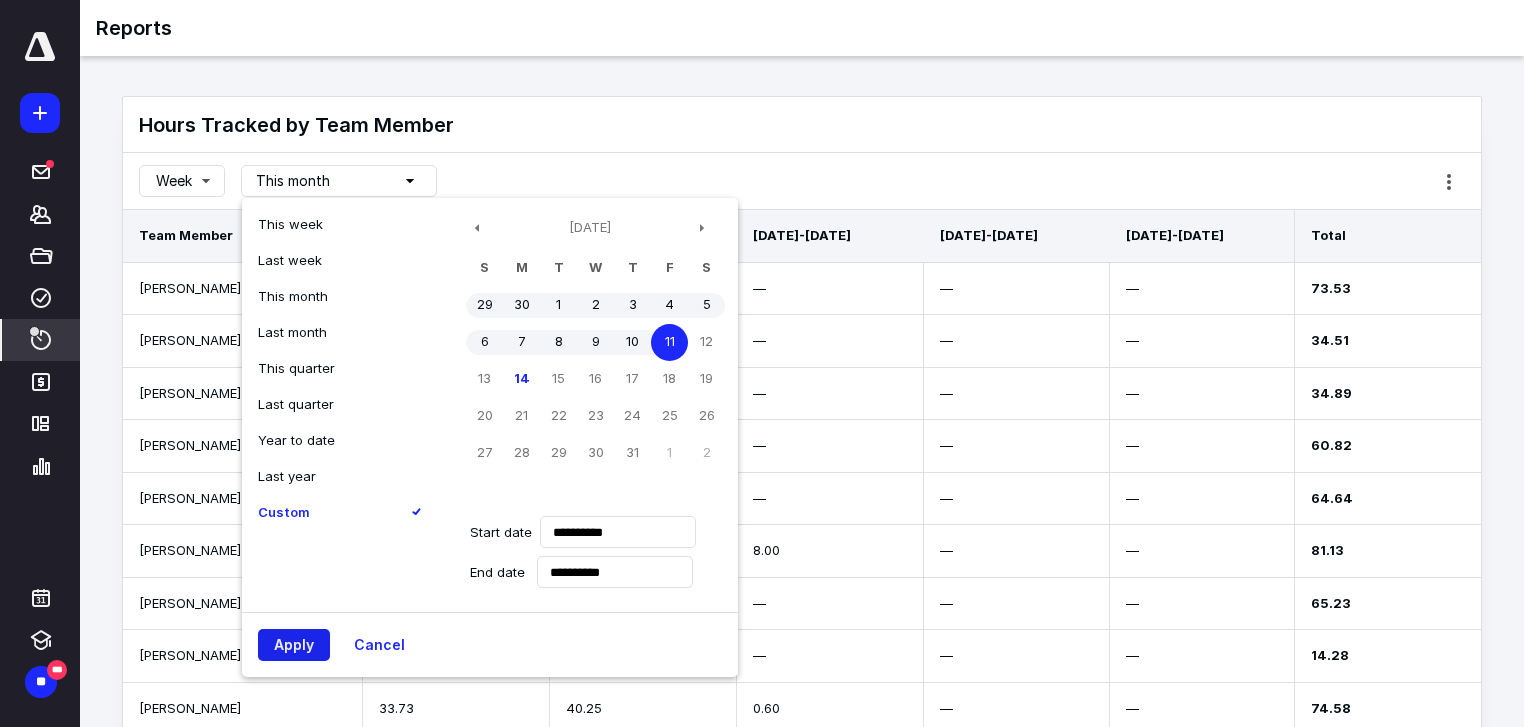 click on "Apply" at bounding box center [294, 645] 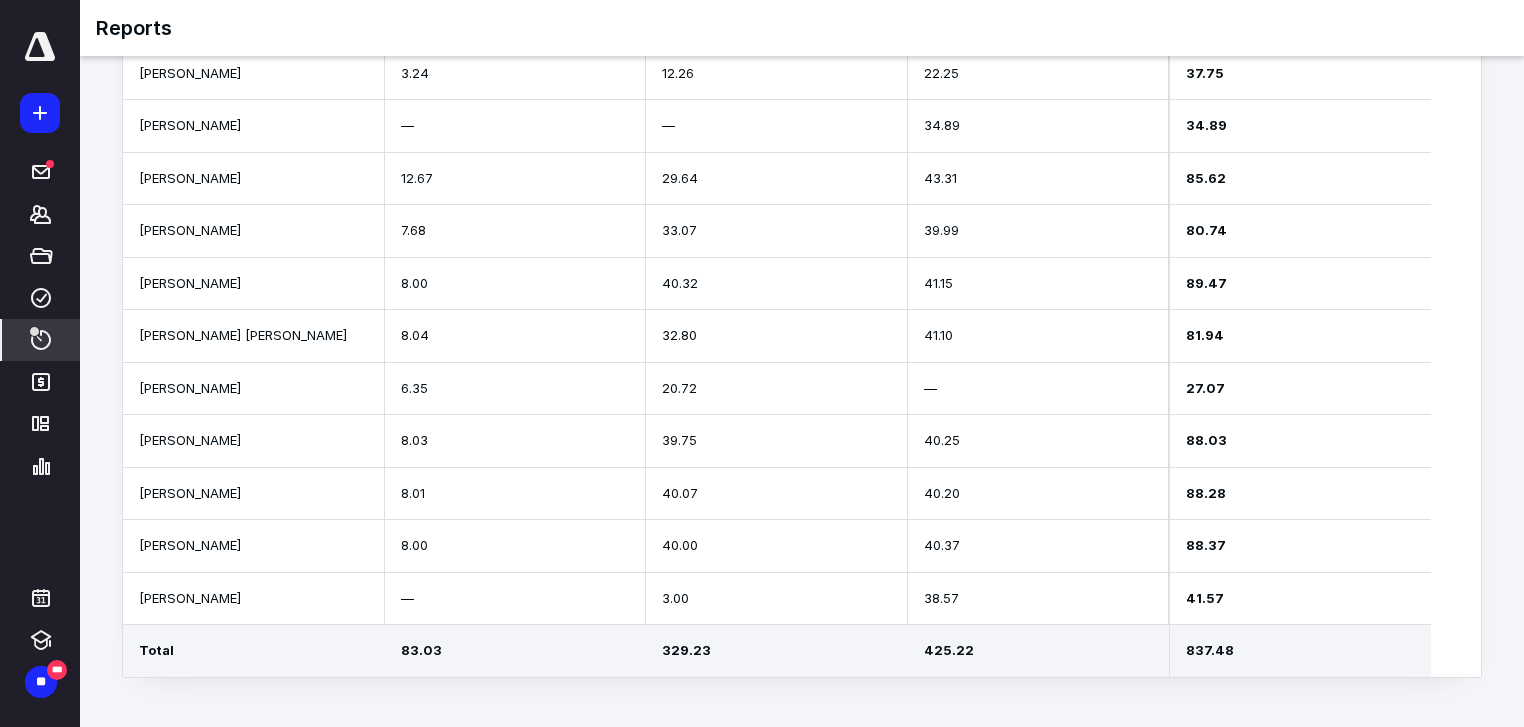 scroll, scrollTop: 240, scrollLeft: 0, axis: vertical 